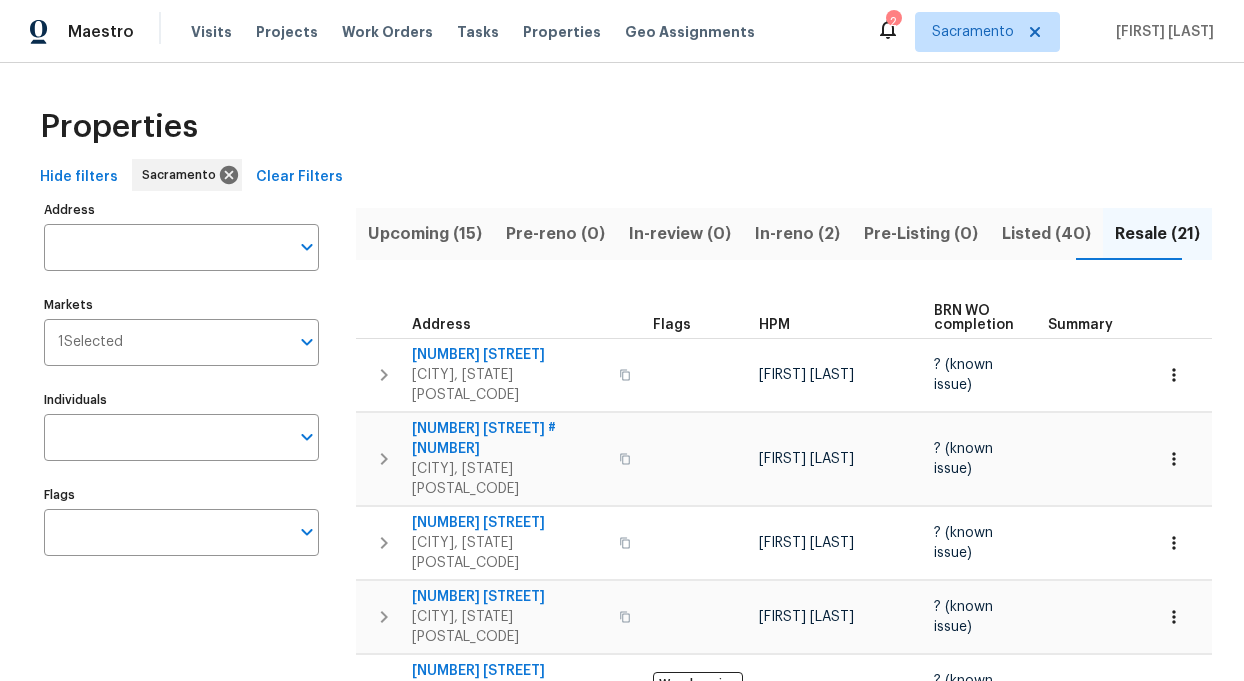 scroll, scrollTop: 0, scrollLeft: 0, axis: both 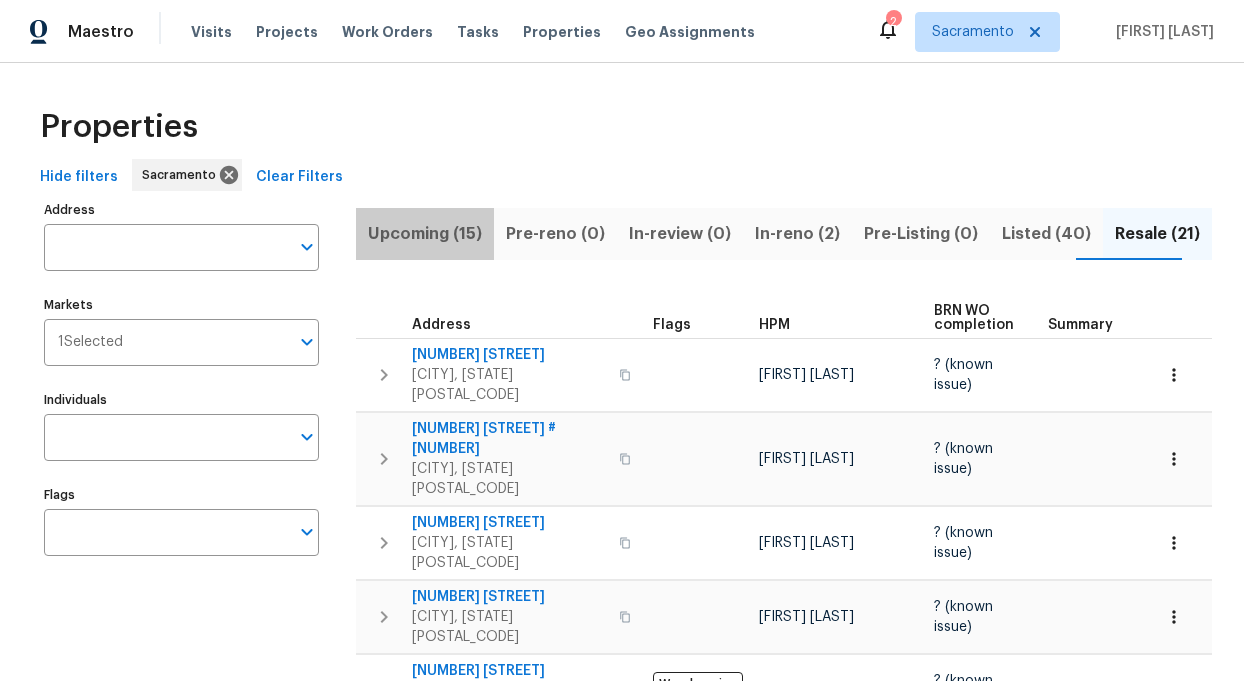 click on "Upcoming (15)" at bounding box center [425, 234] 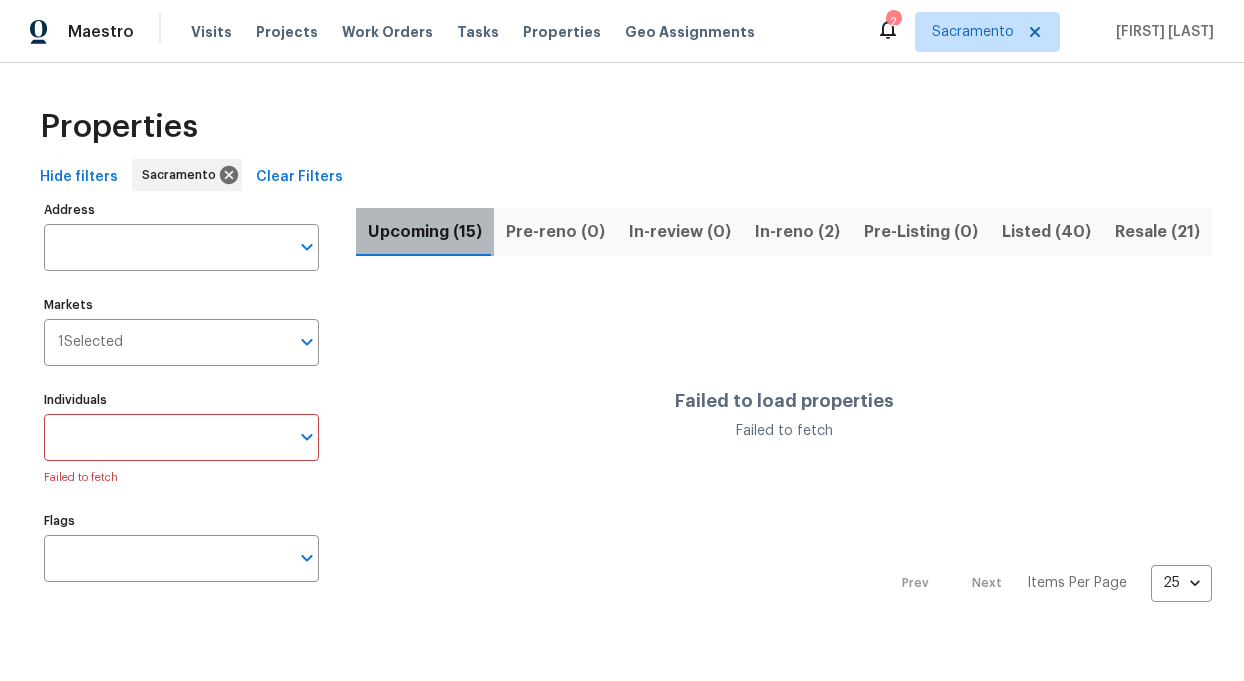 click on "Upcoming (15)" at bounding box center [425, 232] 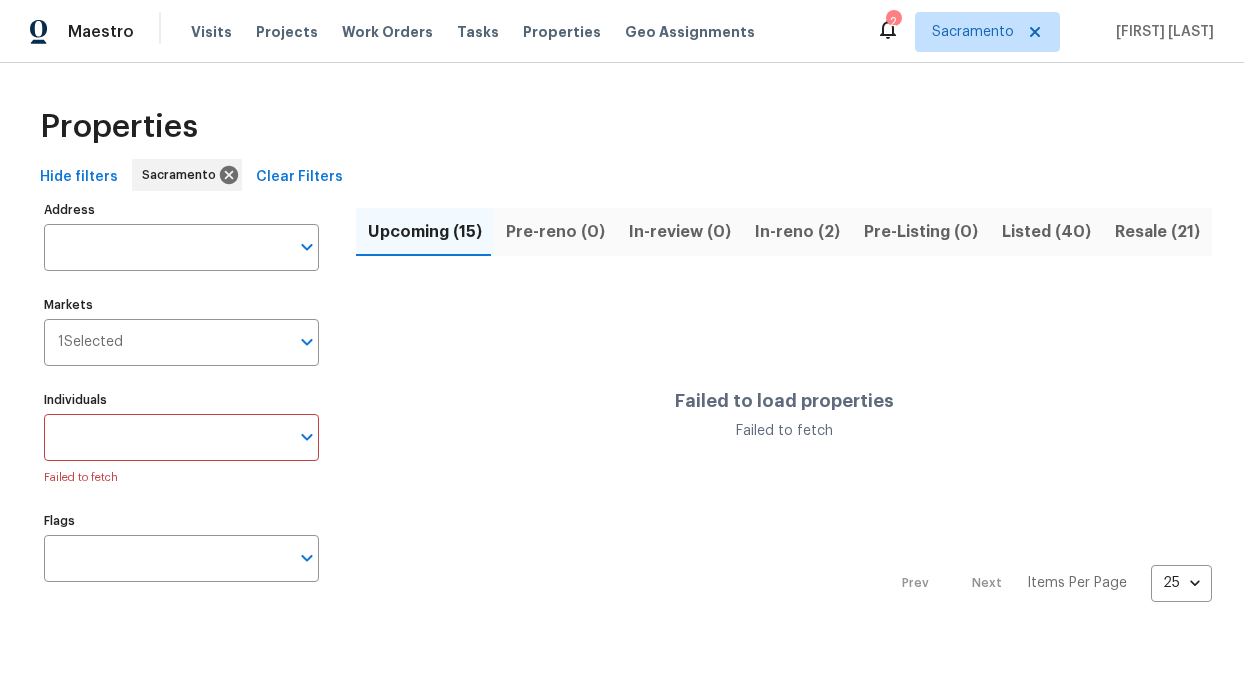click on "Individuals" at bounding box center (166, 437) 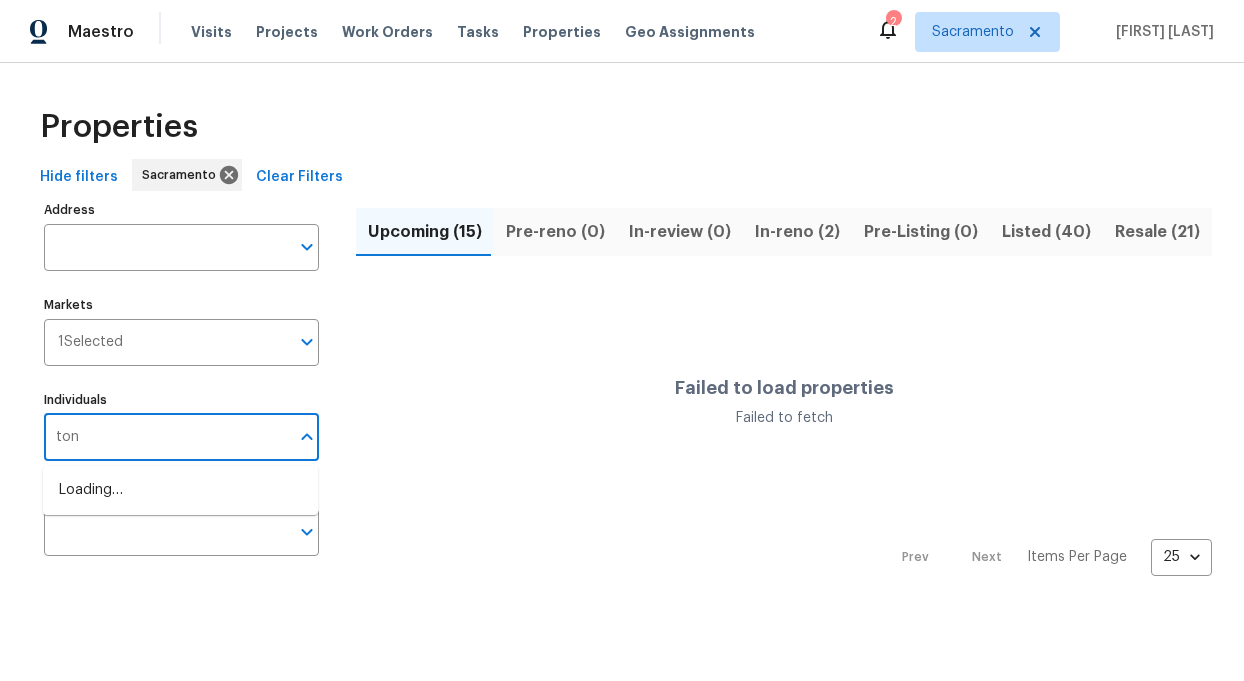 type on "toni" 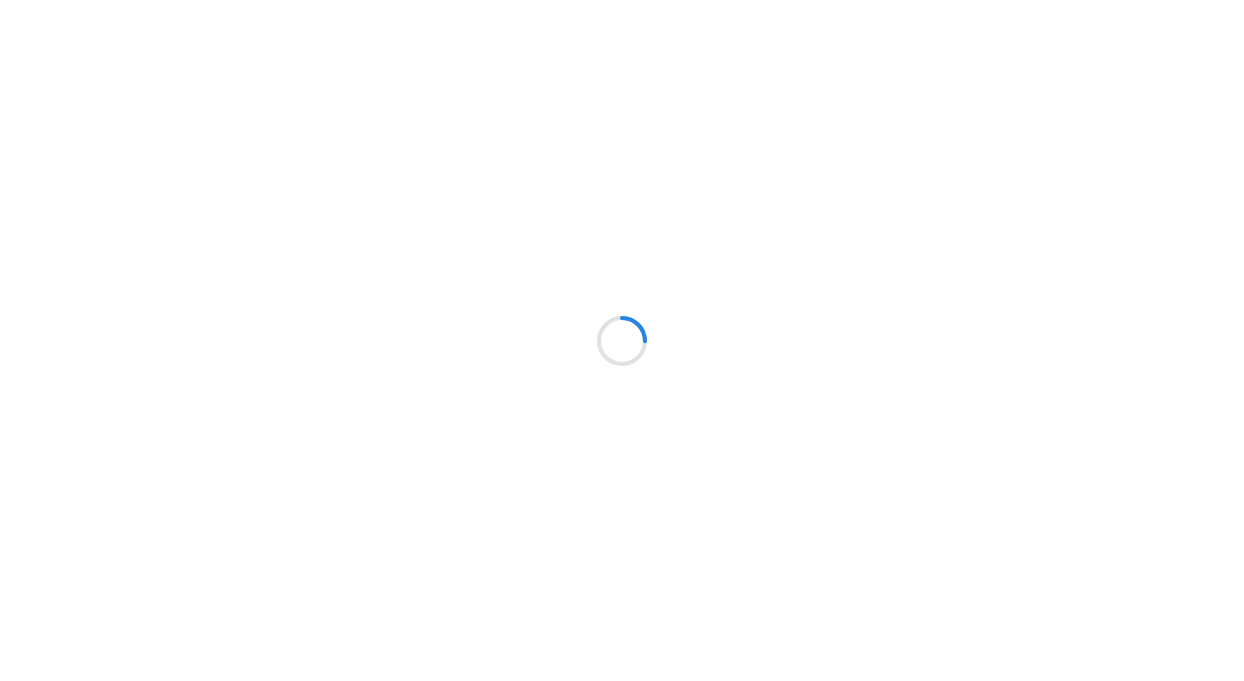 scroll, scrollTop: 0, scrollLeft: 0, axis: both 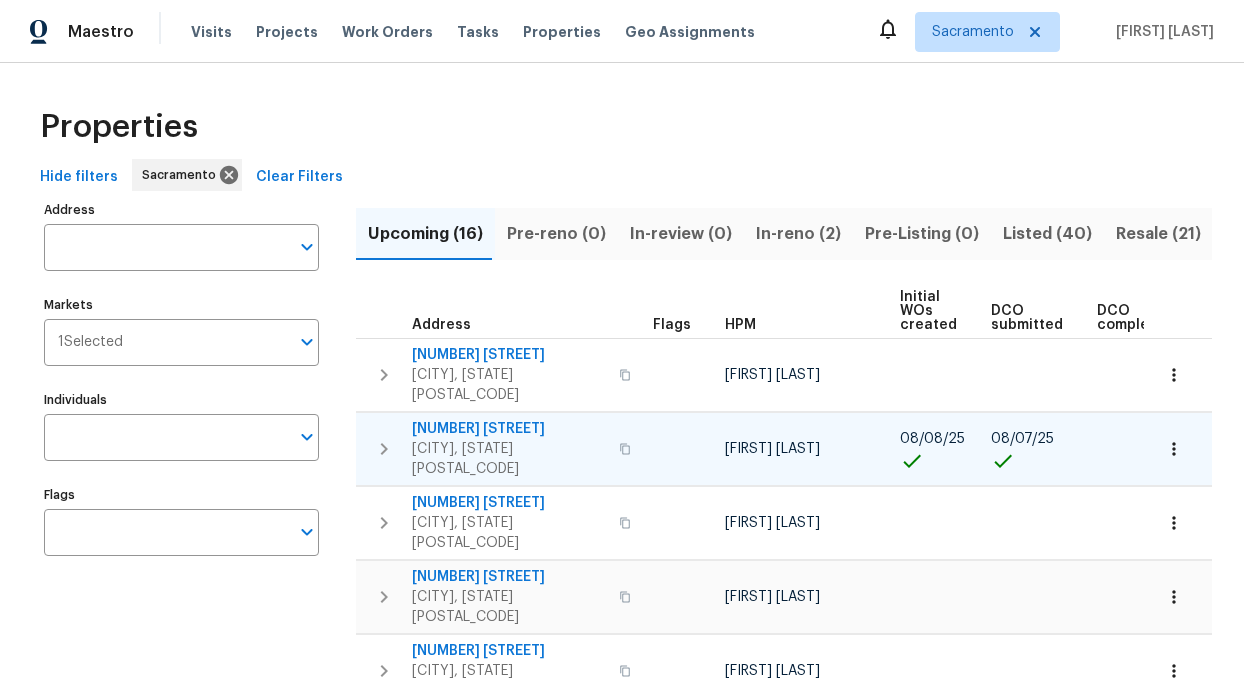 click on "1760 Montara Ave" at bounding box center (509, 429) 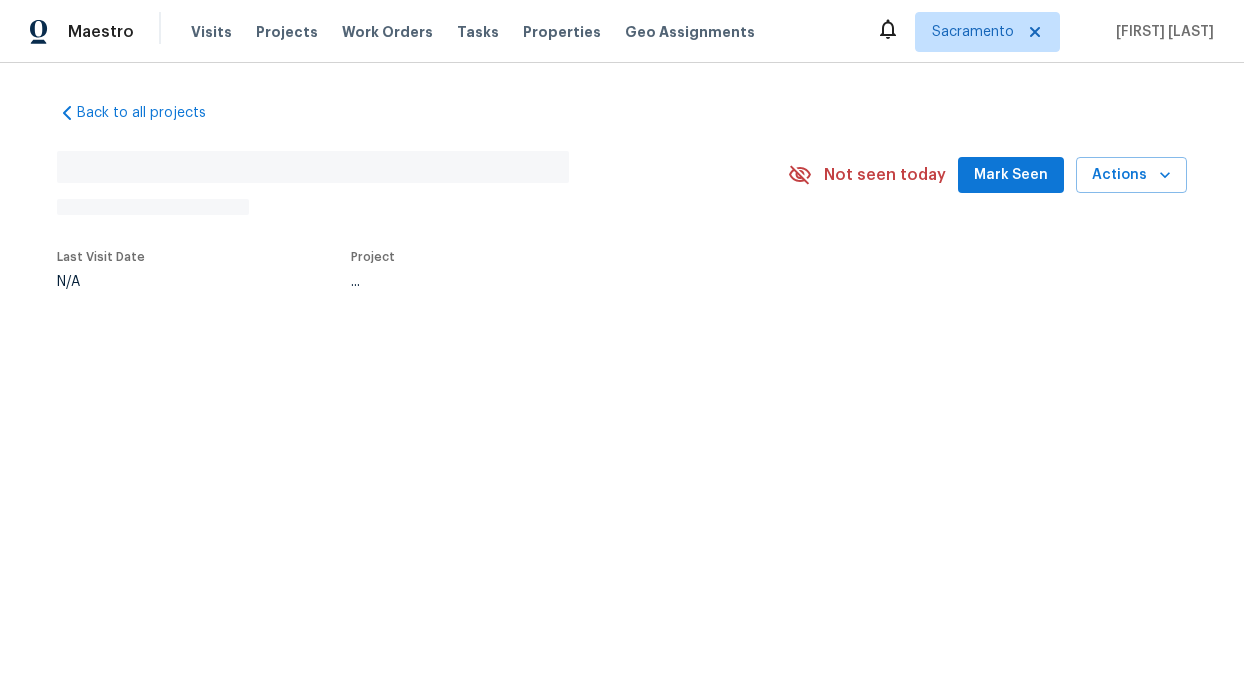 scroll, scrollTop: 0, scrollLeft: 0, axis: both 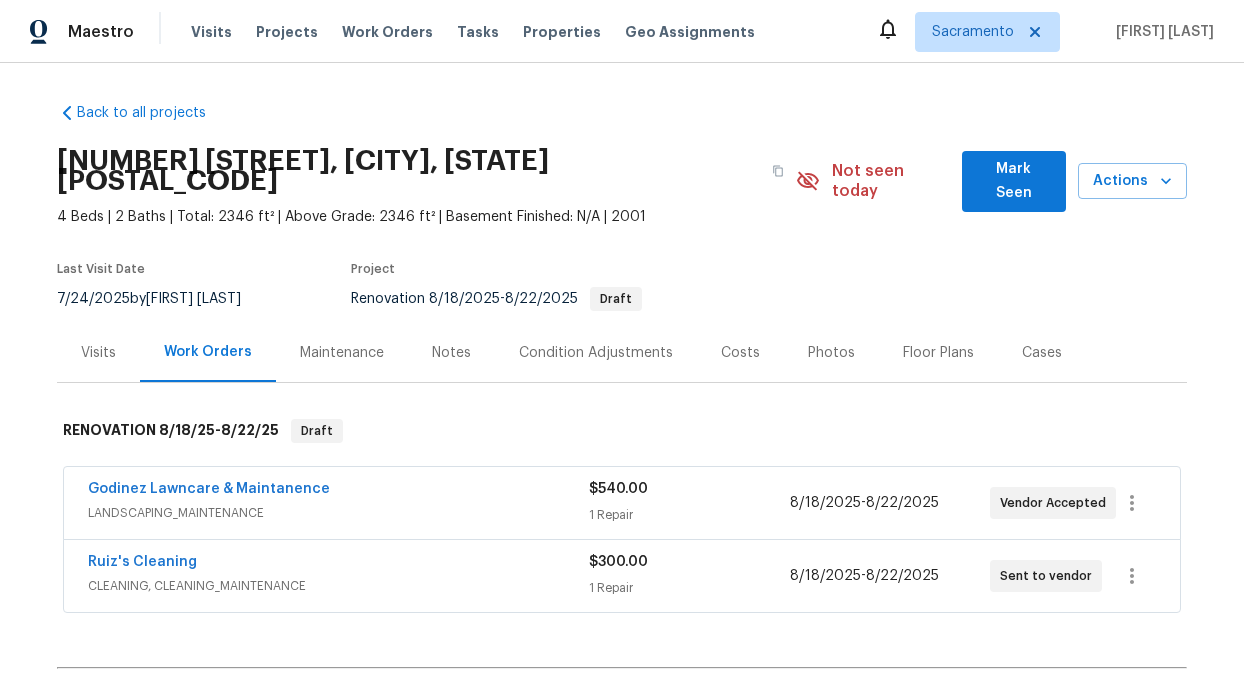 click on "Condition Adjustments" at bounding box center [596, 353] 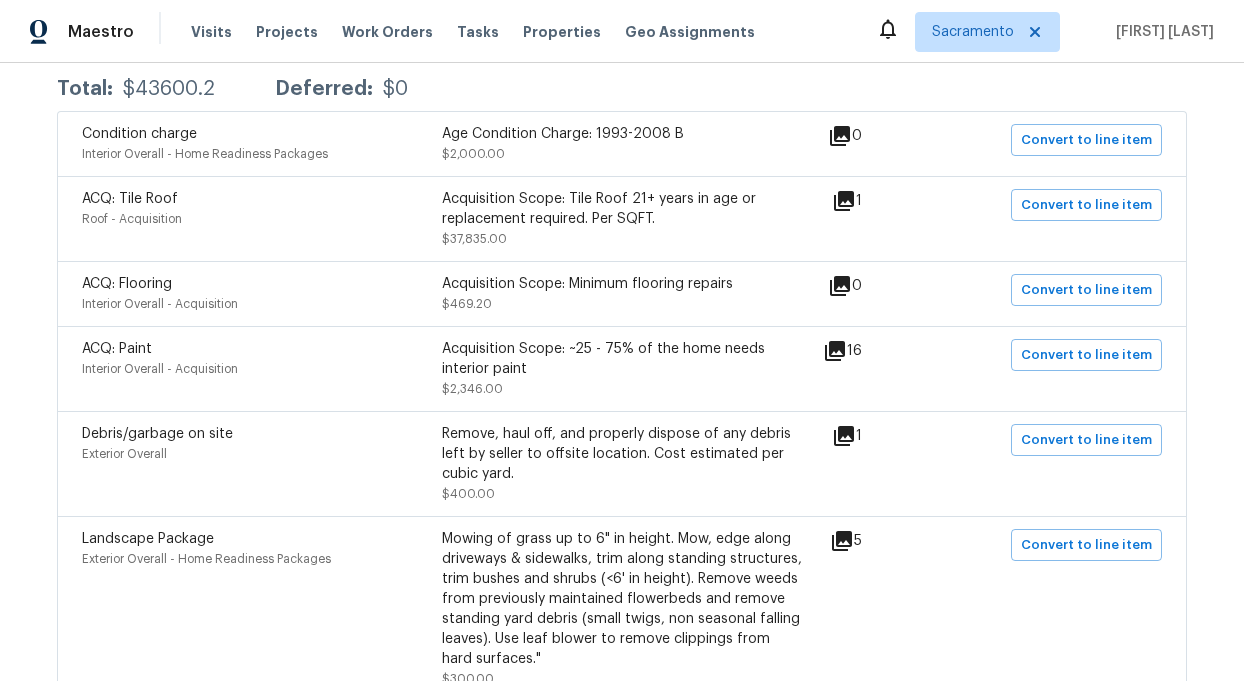 scroll, scrollTop: 434, scrollLeft: 0, axis: vertical 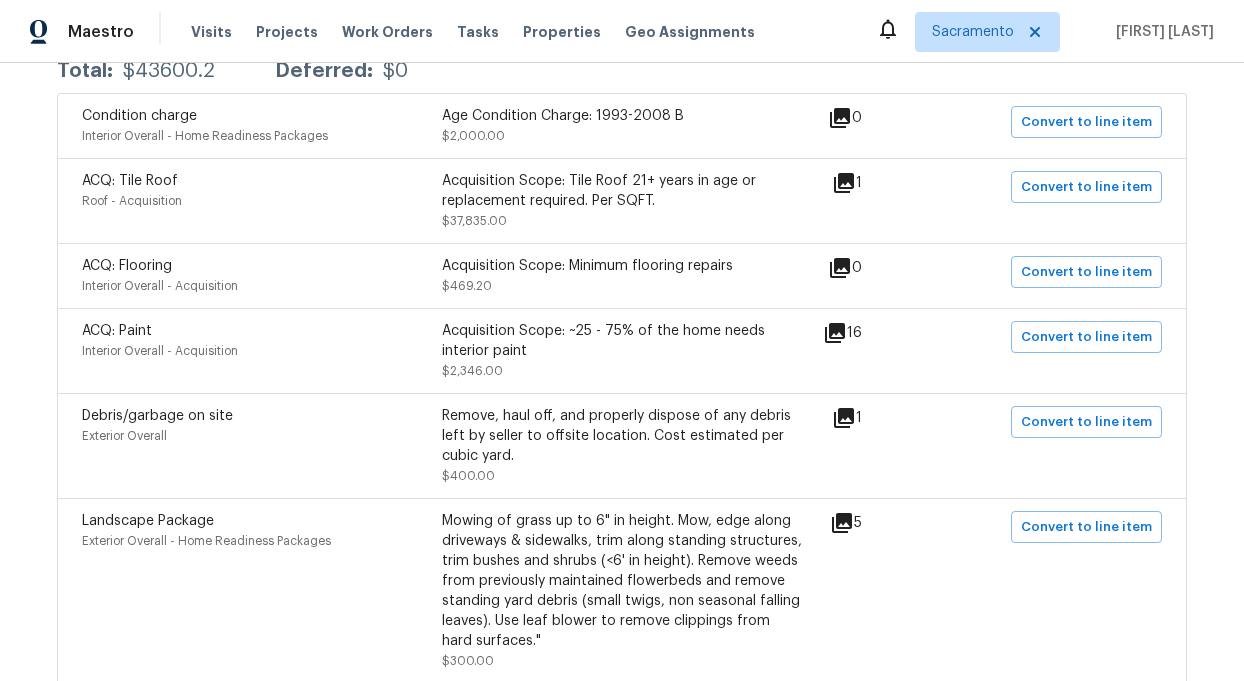 click 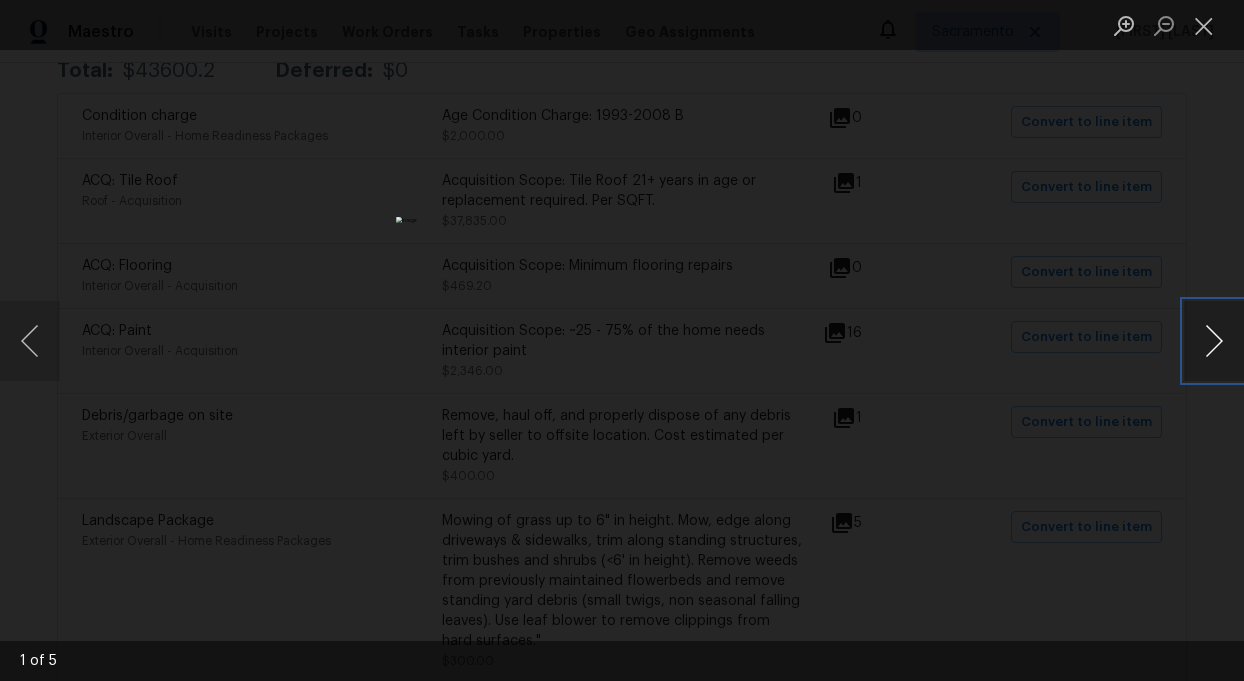 click at bounding box center [1214, 341] 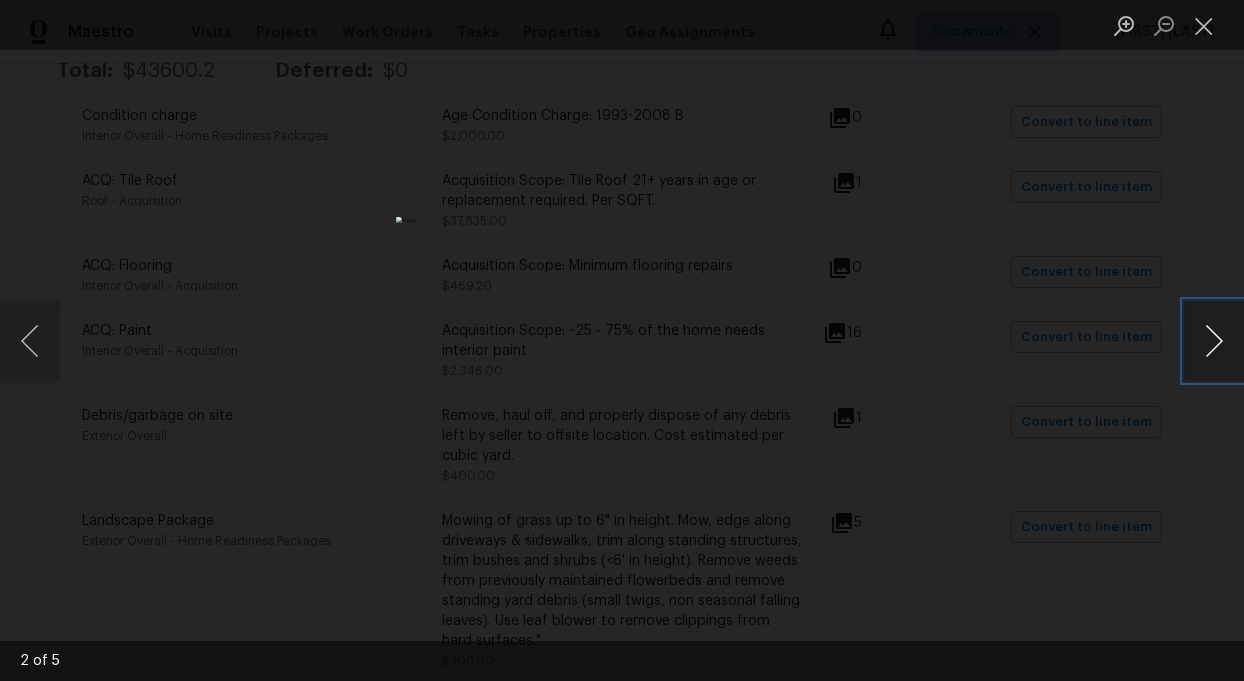 click at bounding box center (1214, 341) 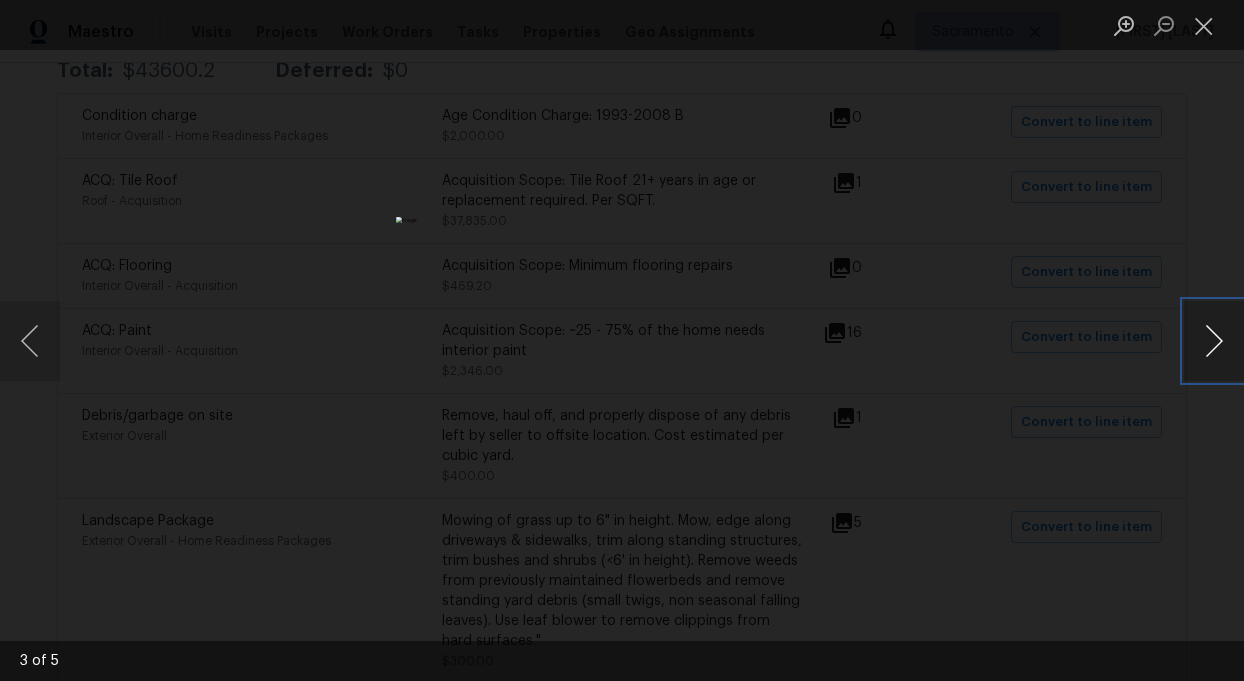 click at bounding box center [1214, 341] 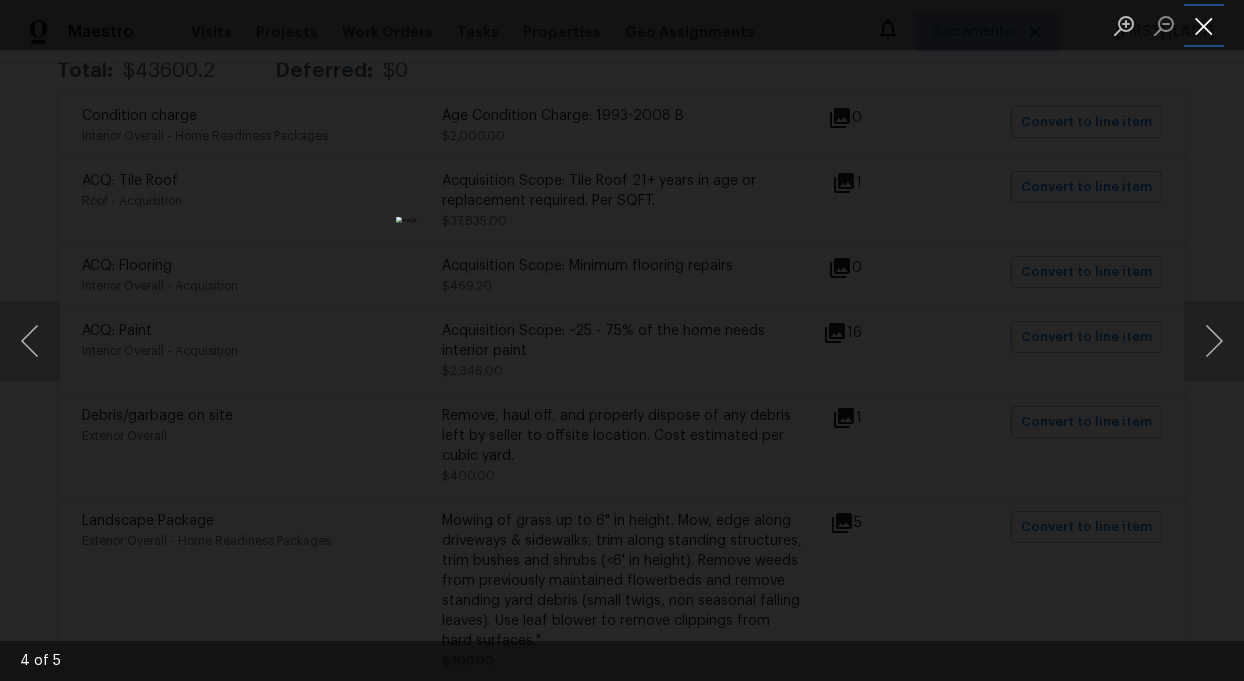 click at bounding box center (1204, 25) 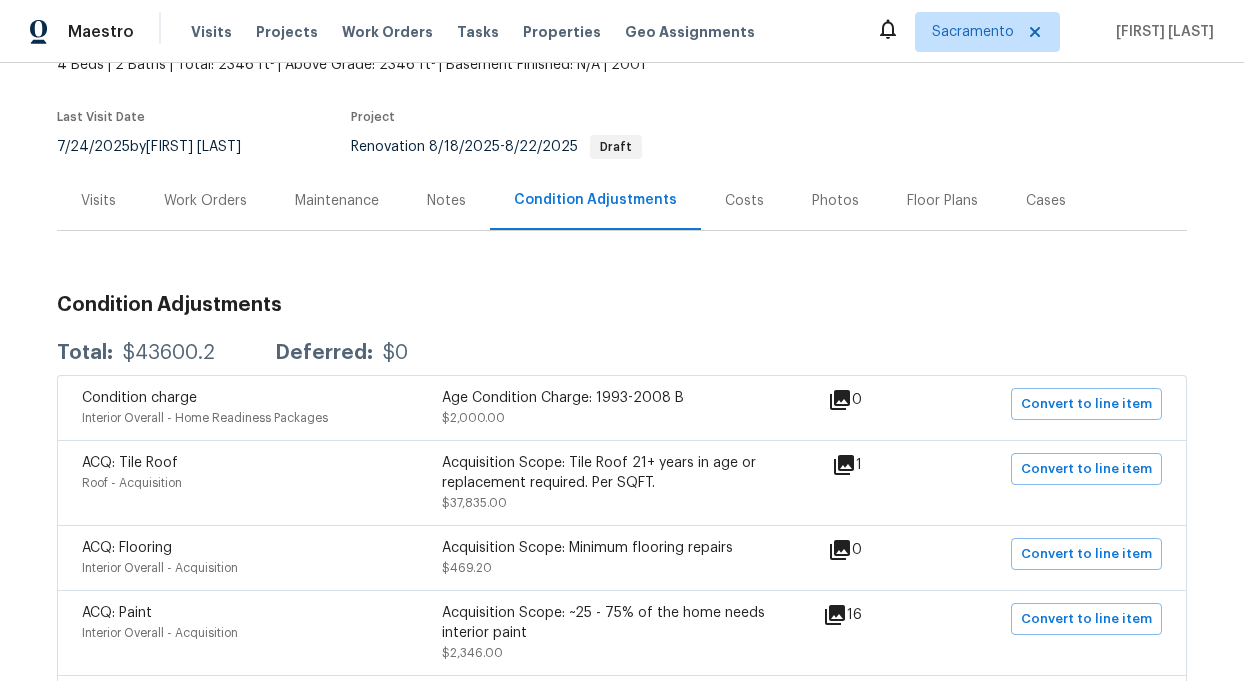 scroll, scrollTop: 0, scrollLeft: 0, axis: both 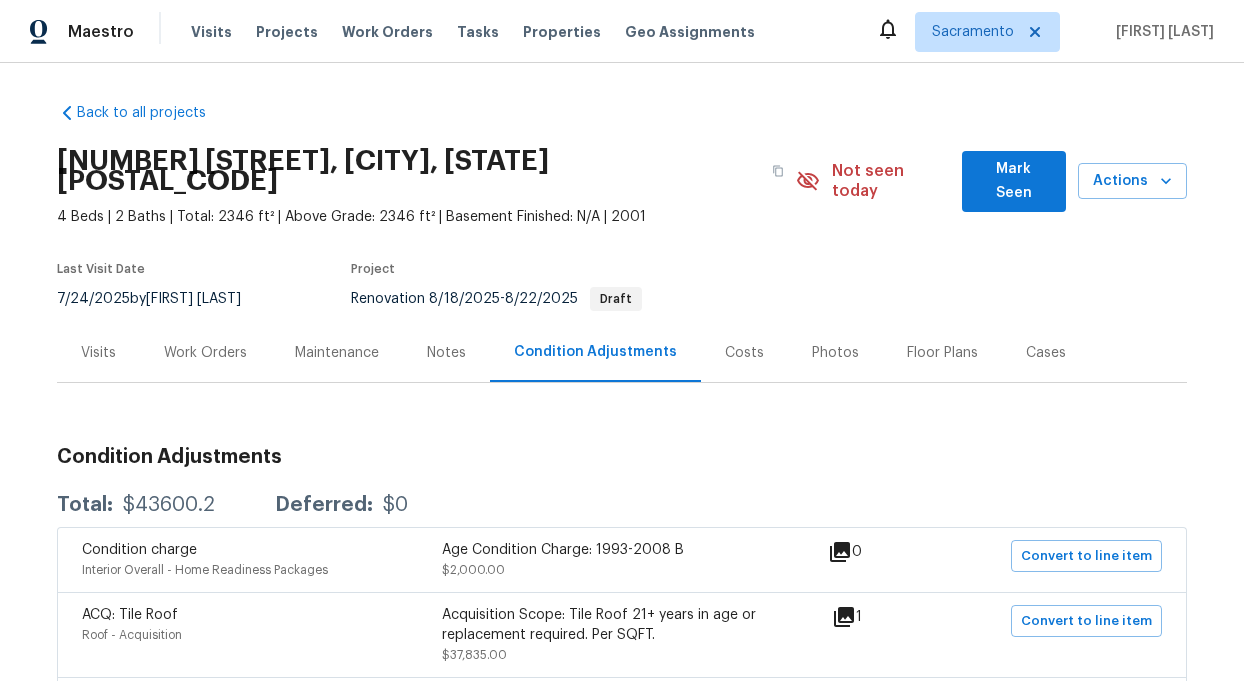 click on "Work Orders" at bounding box center (205, 353) 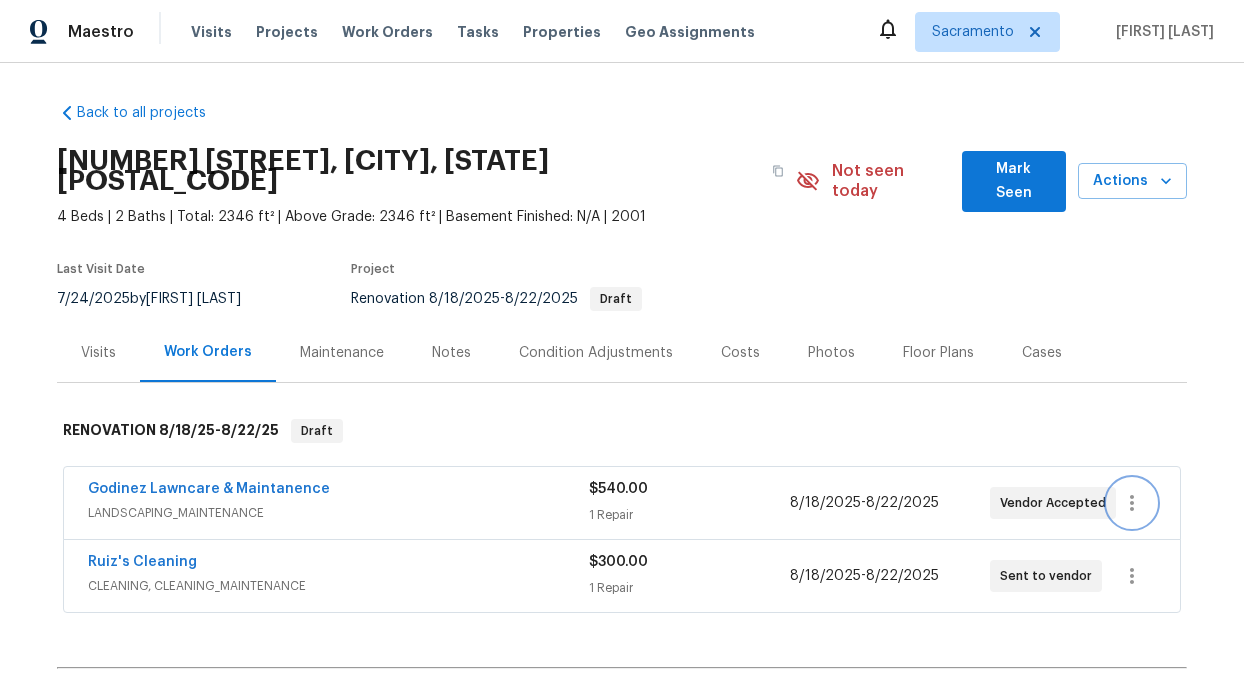 click 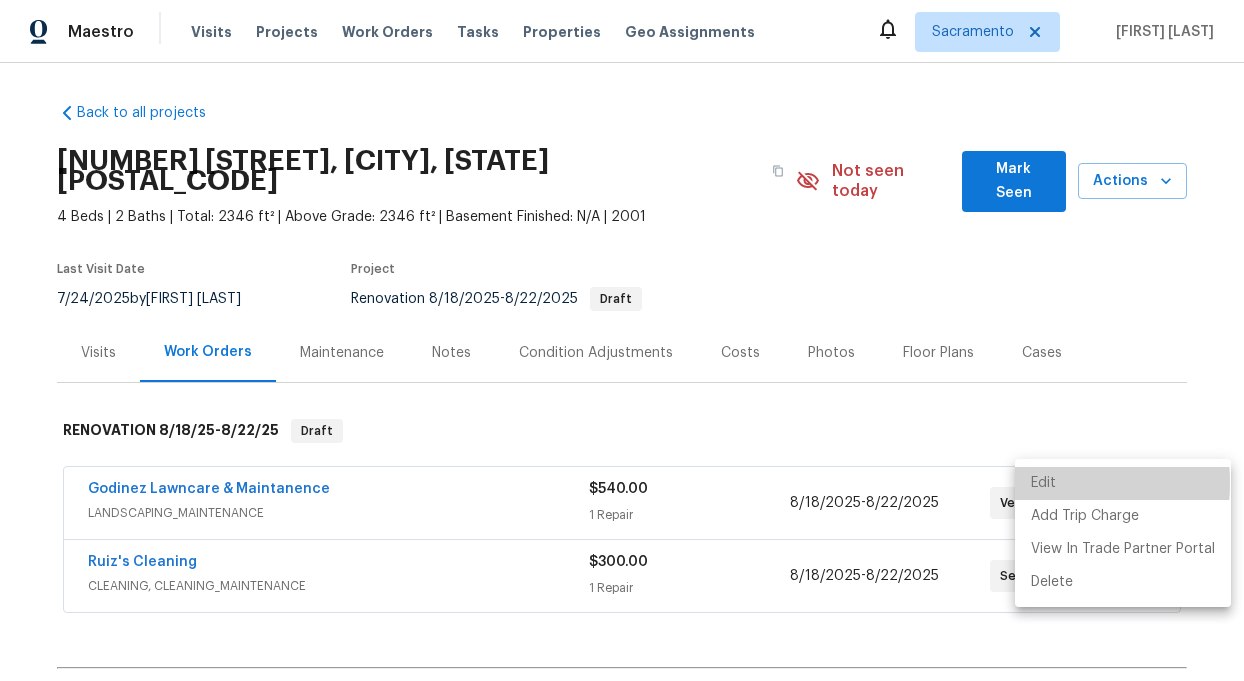 click on "Edit" at bounding box center [1123, 483] 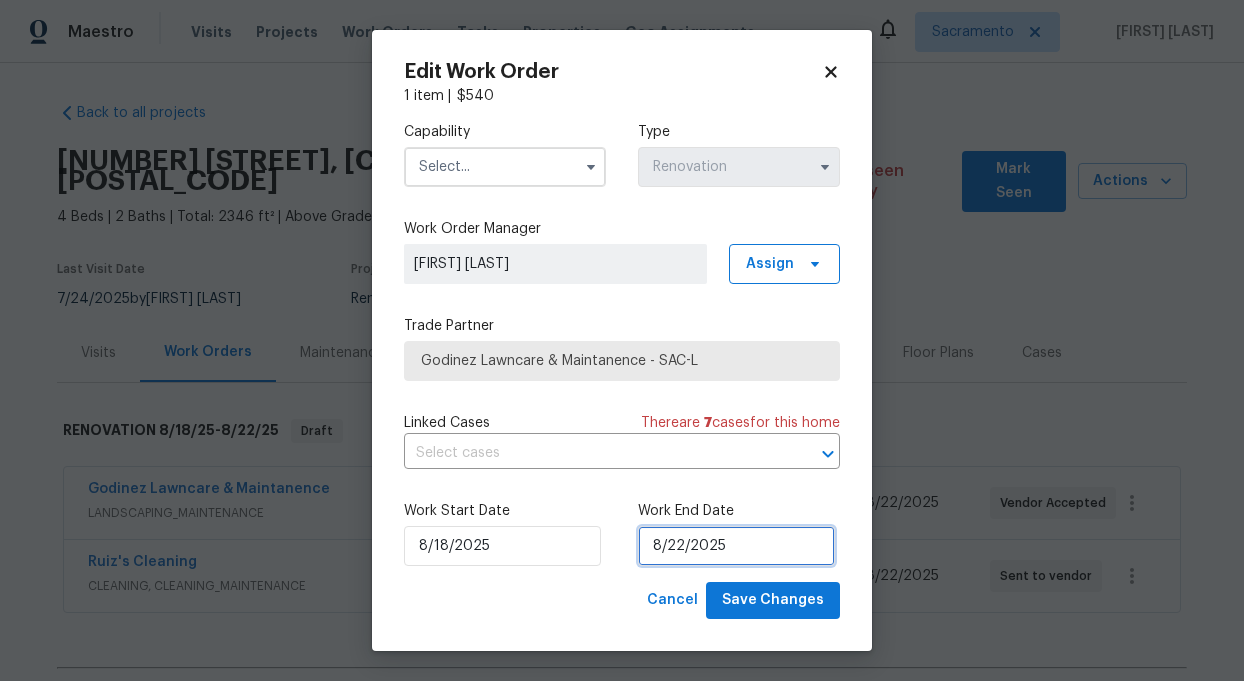 click on "8/22/2025" at bounding box center [736, 546] 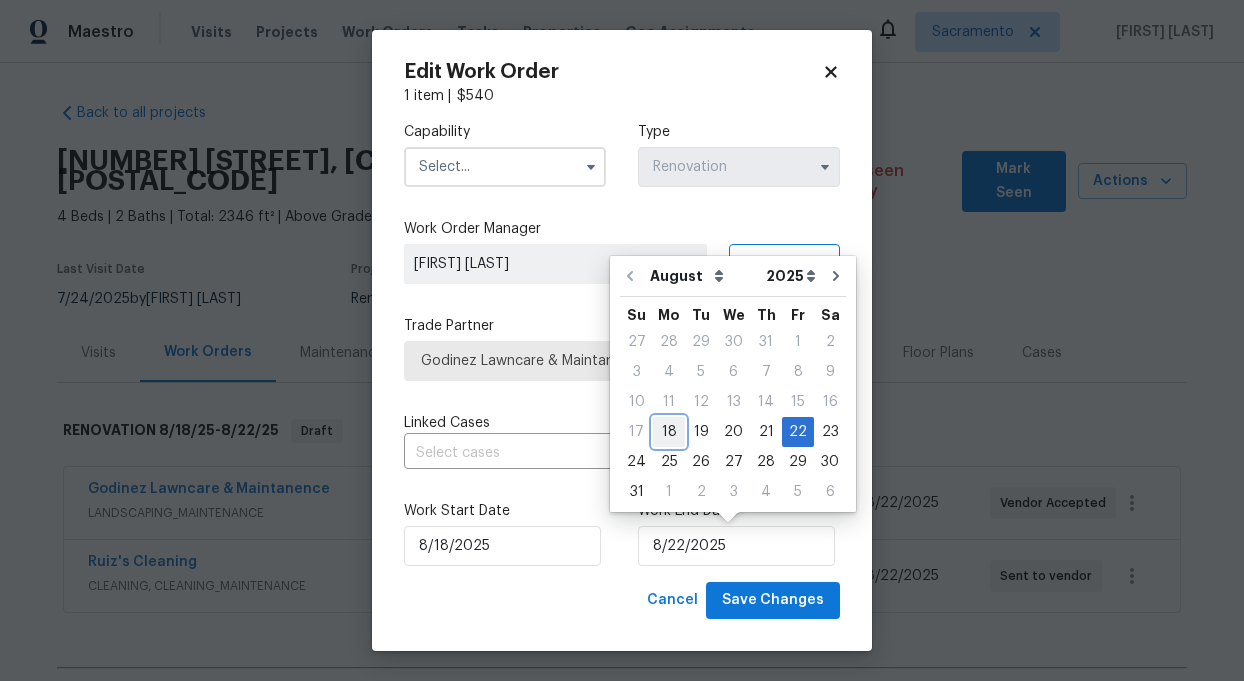 click on "18" at bounding box center (669, 432) 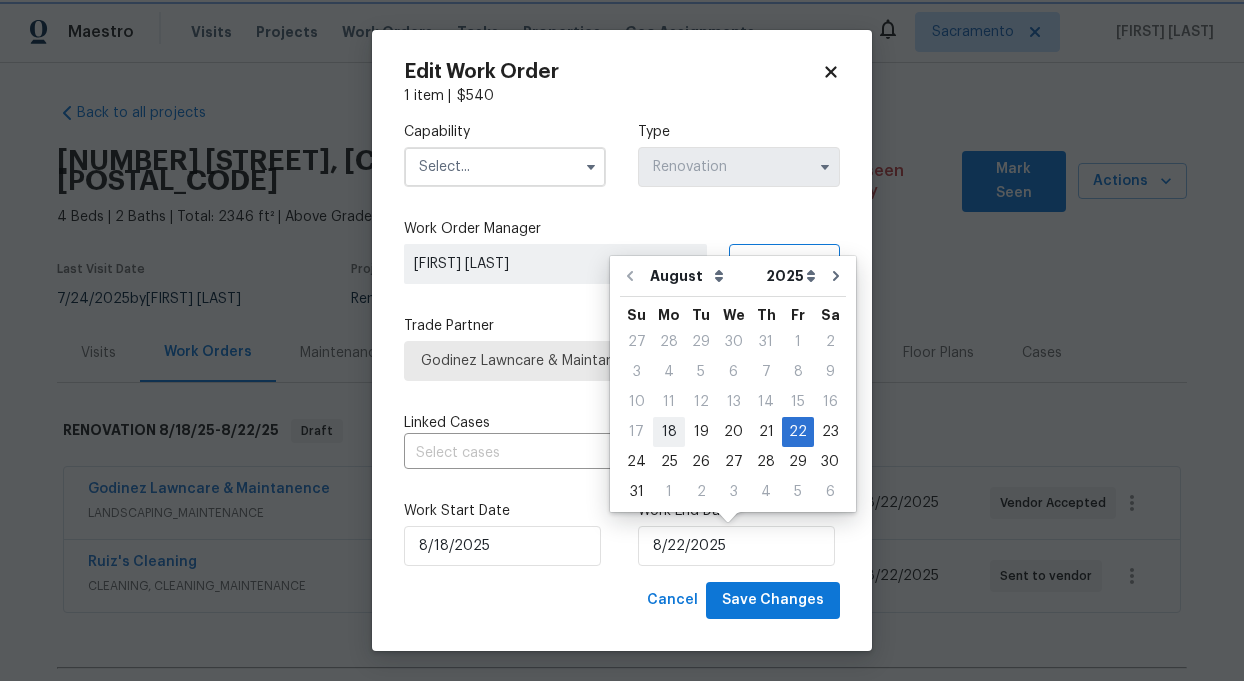 type on "8/18/2025" 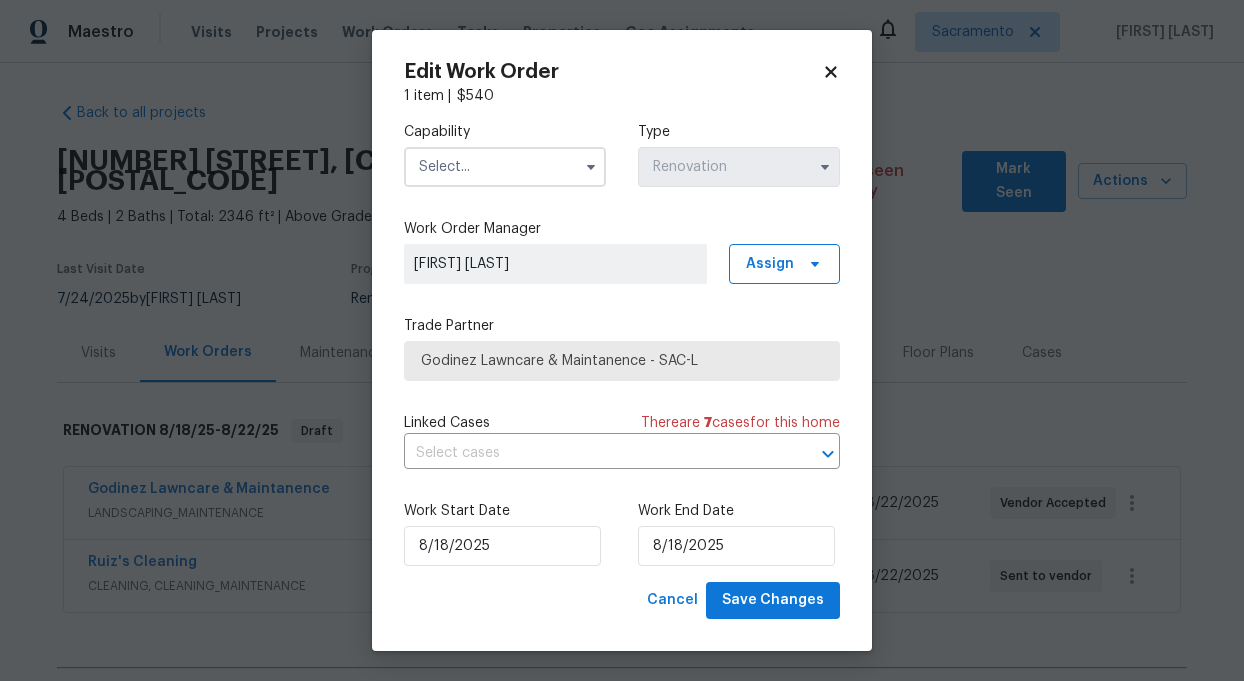 click on "Capability   Type   Renovation" at bounding box center [622, 154] 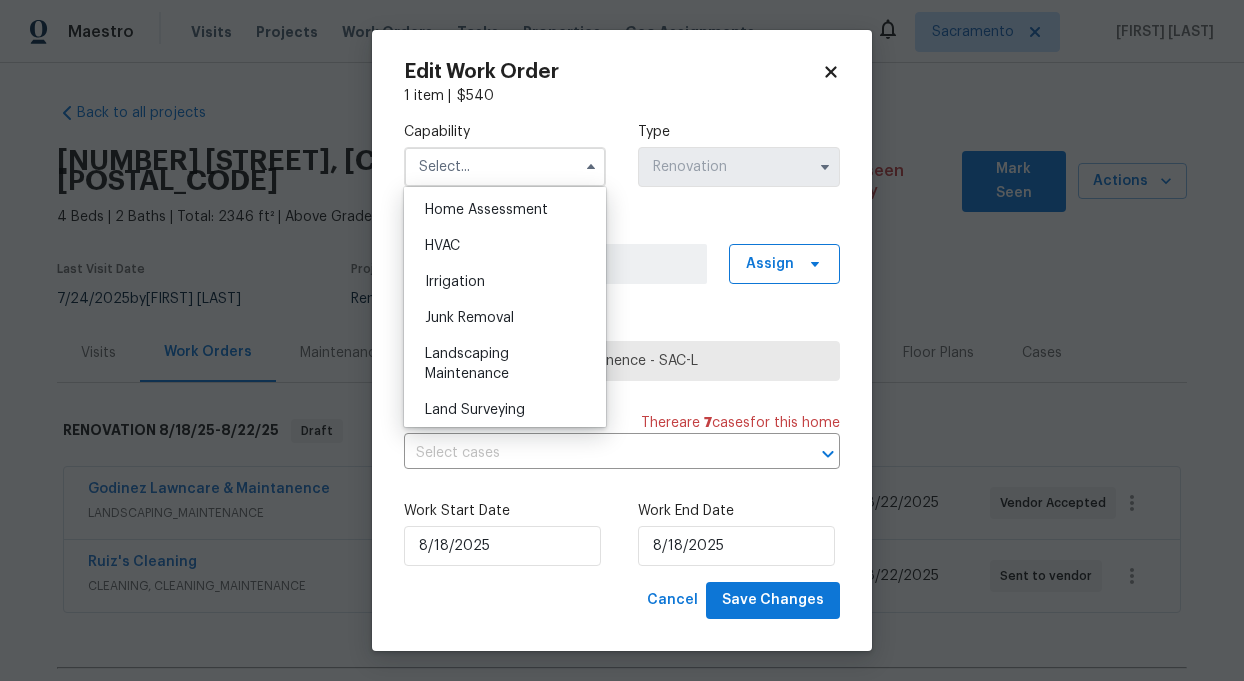 scroll, scrollTop: 1214, scrollLeft: 0, axis: vertical 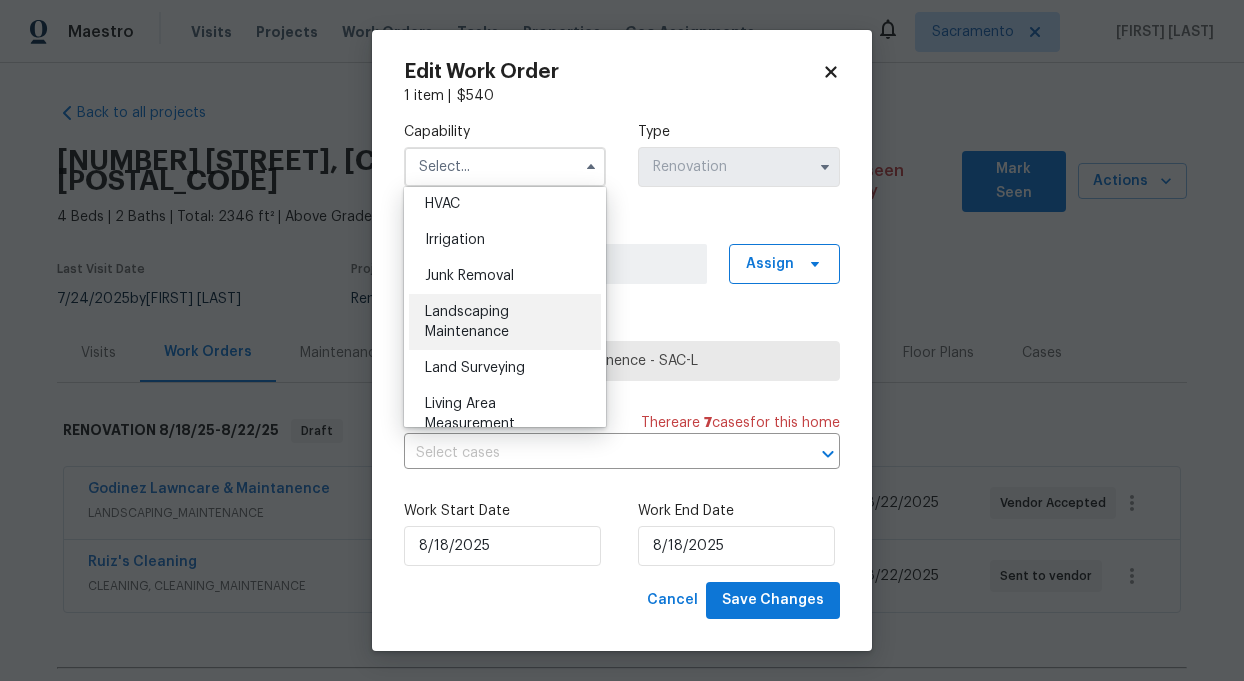 click on "Landscaping Maintenance" at bounding box center [467, 322] 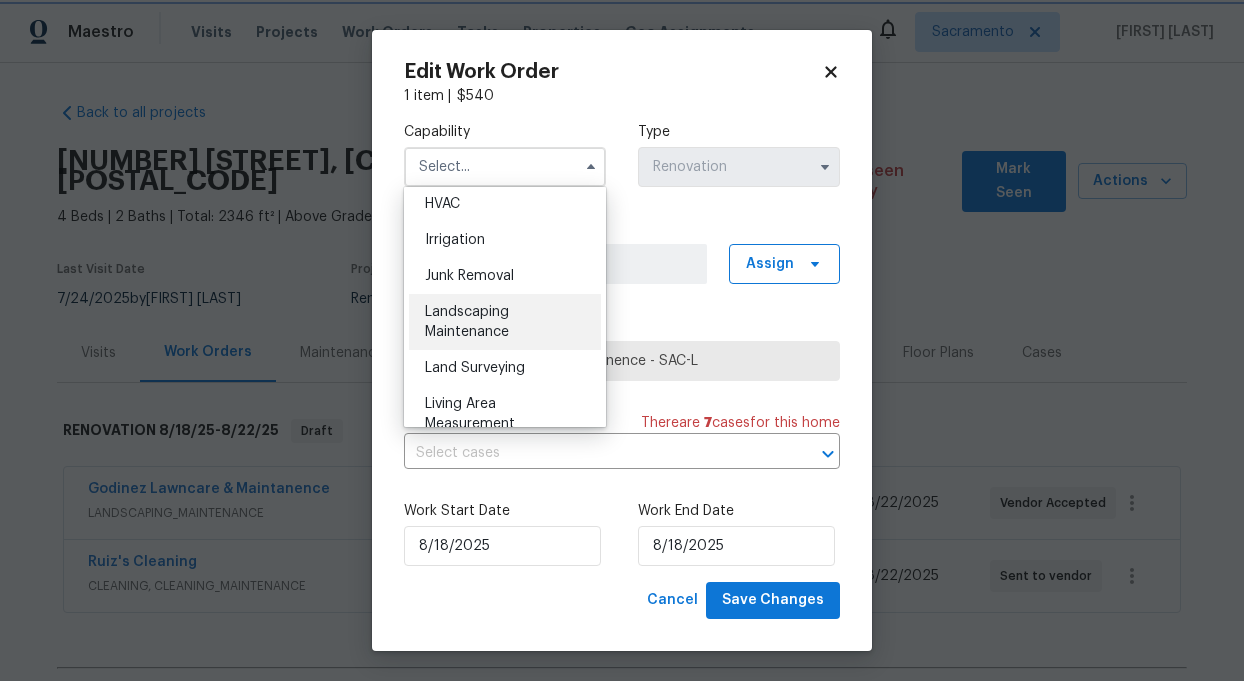 type on "Landscaping Maintenance" 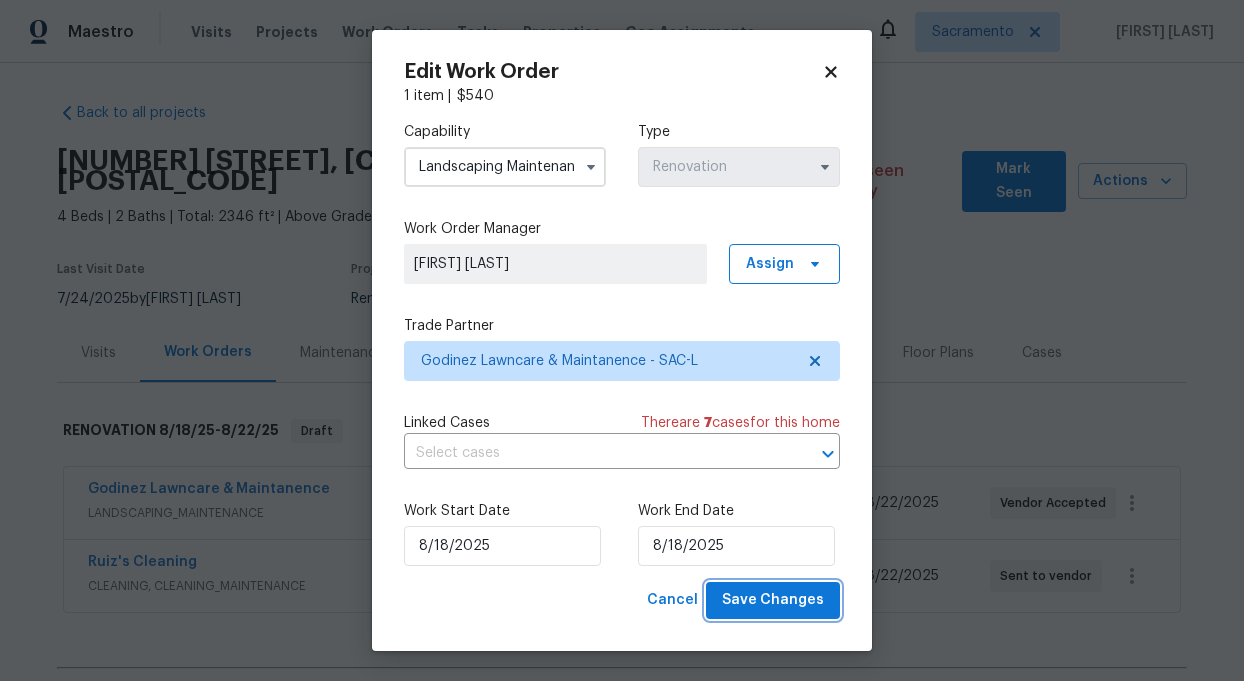 click on "Save Changes" at bounding box center (773, 600) 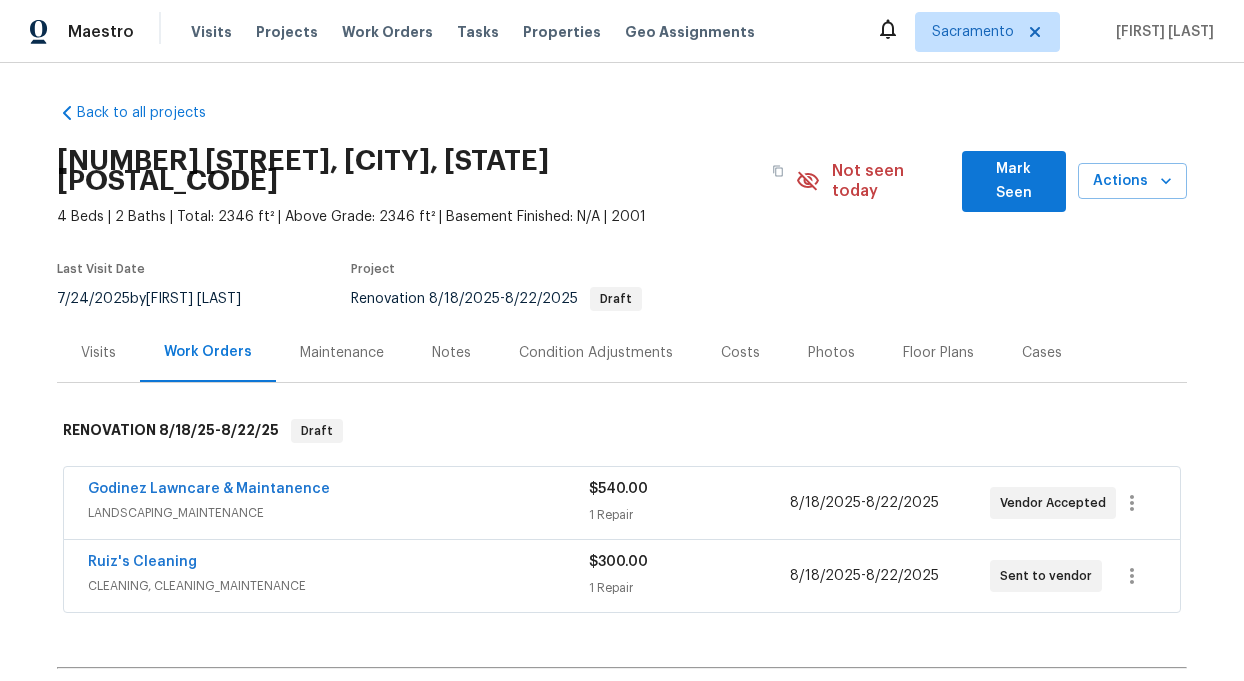 click on "Notes" at bounding box center [451, 353] 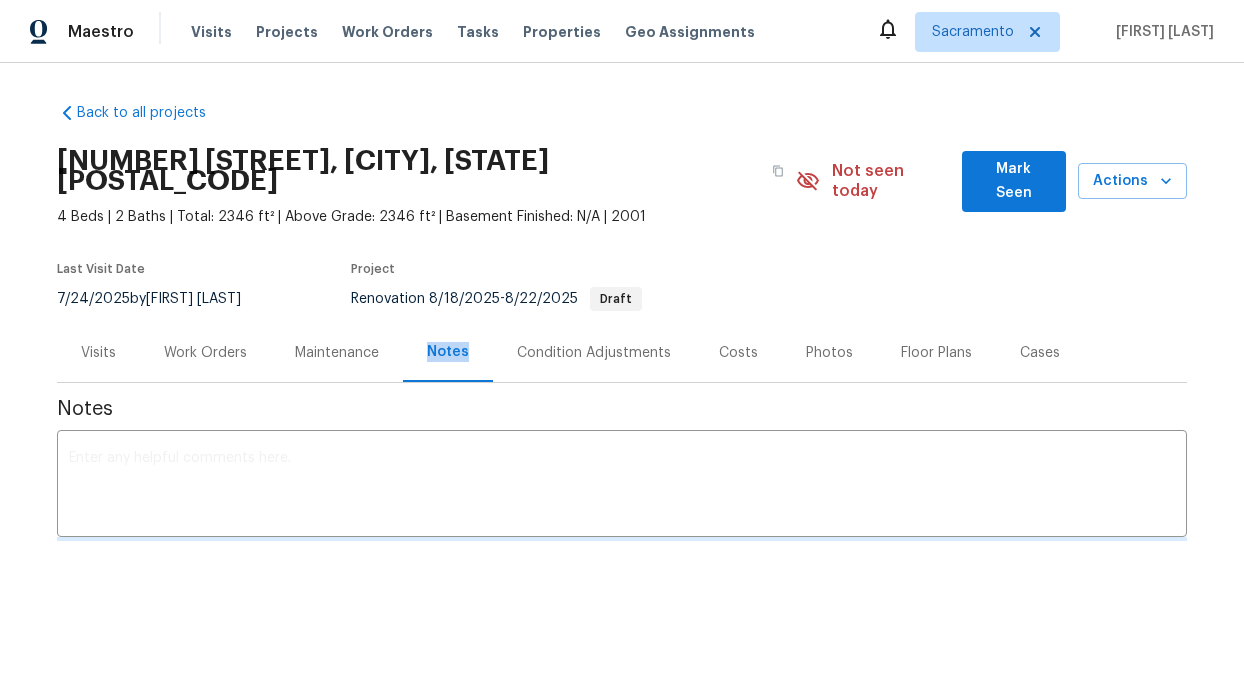 click on "Notes" at bounding box center (448, 352) 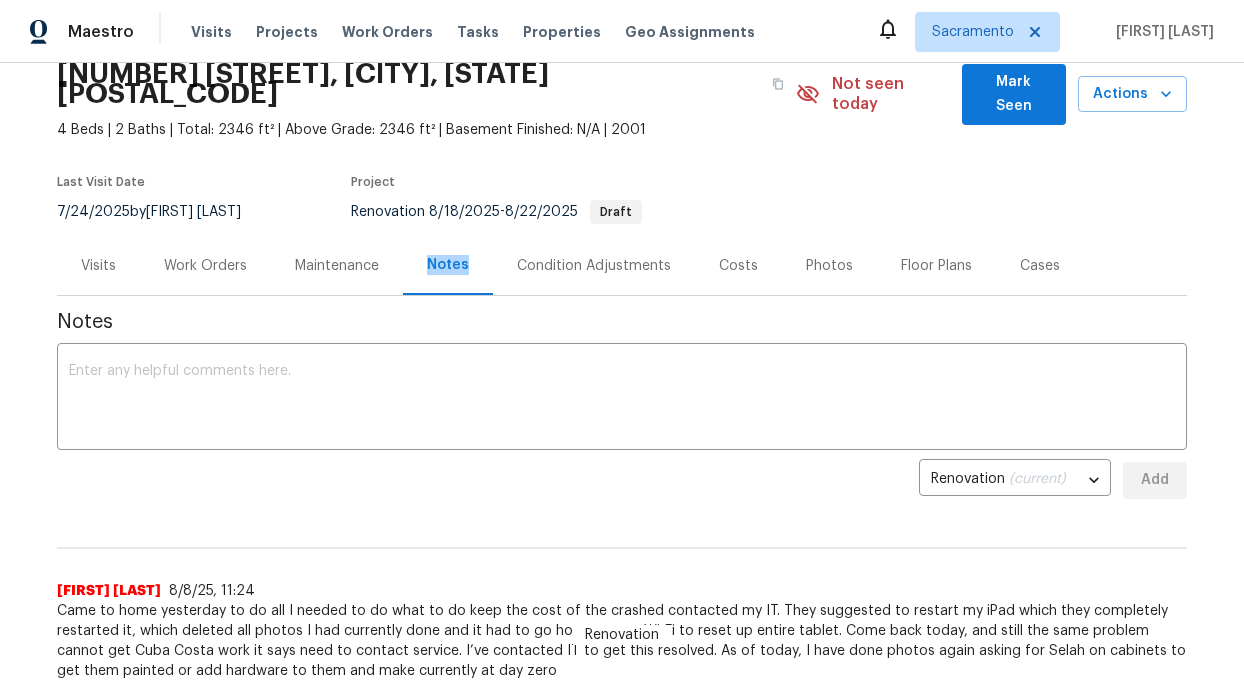 scroll, scrollTop: 0, scrollLeft: 0, axis: both 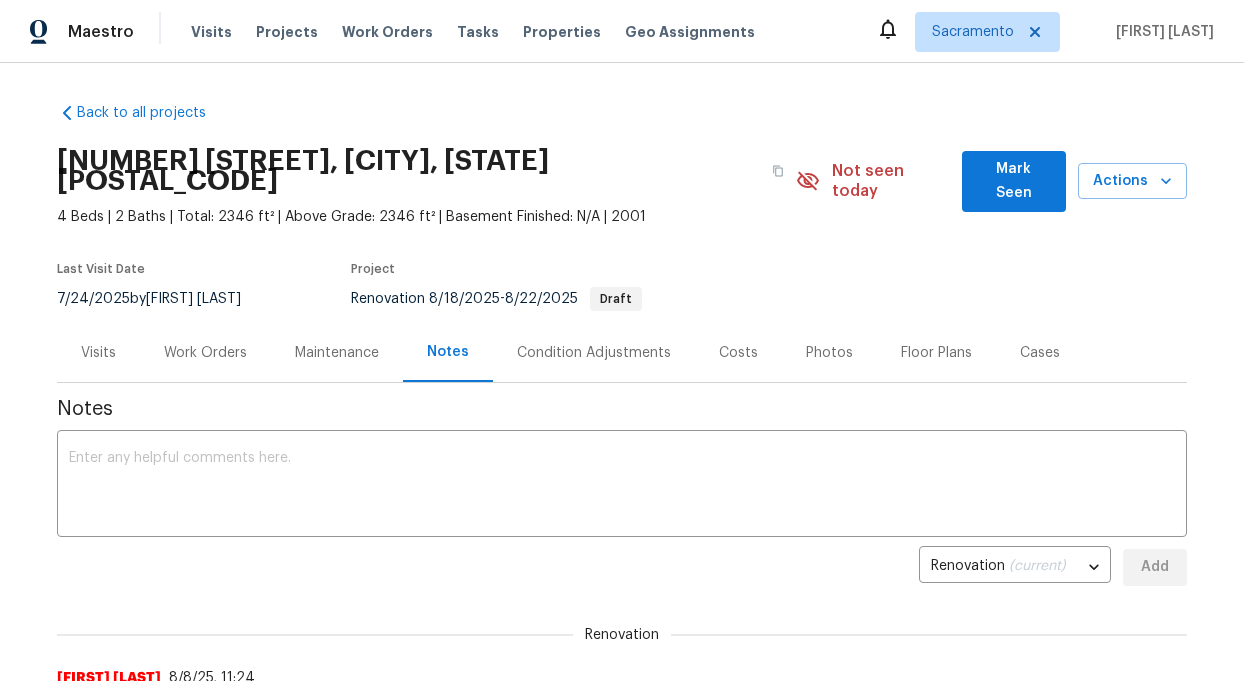click on "Work Orders" at bounding box center (205, 353) 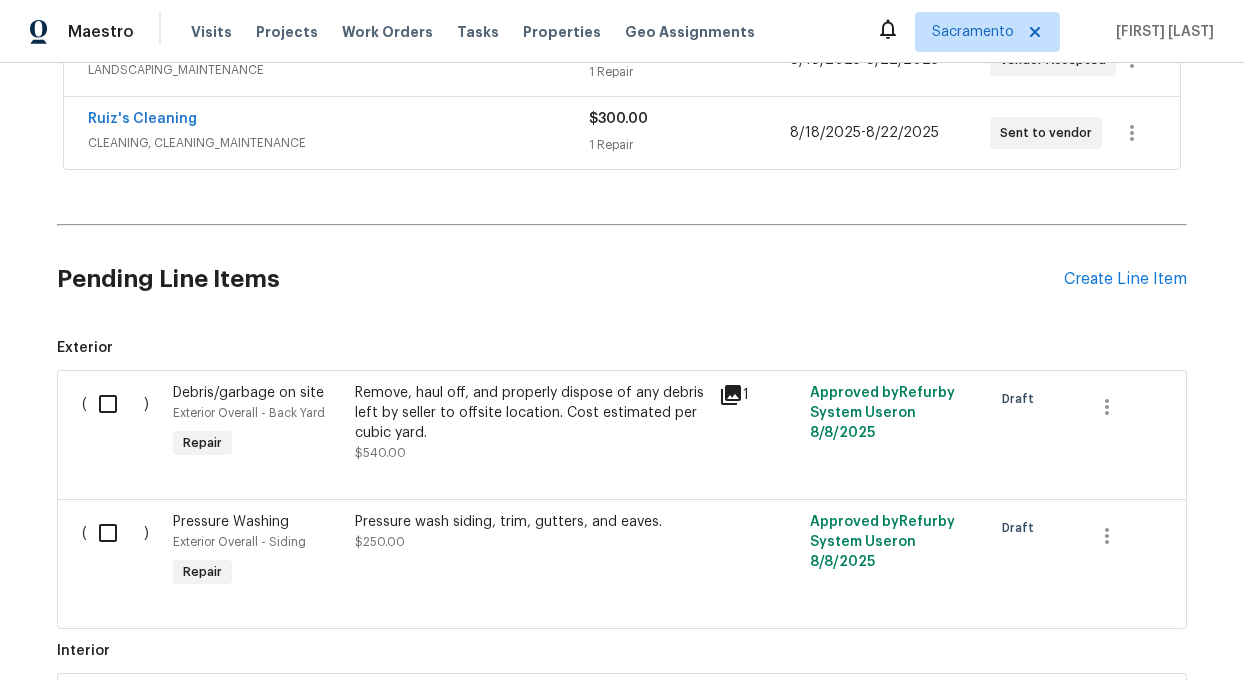 scroll, scrollTop: 445, scrollLeft: 0, axis: vertical 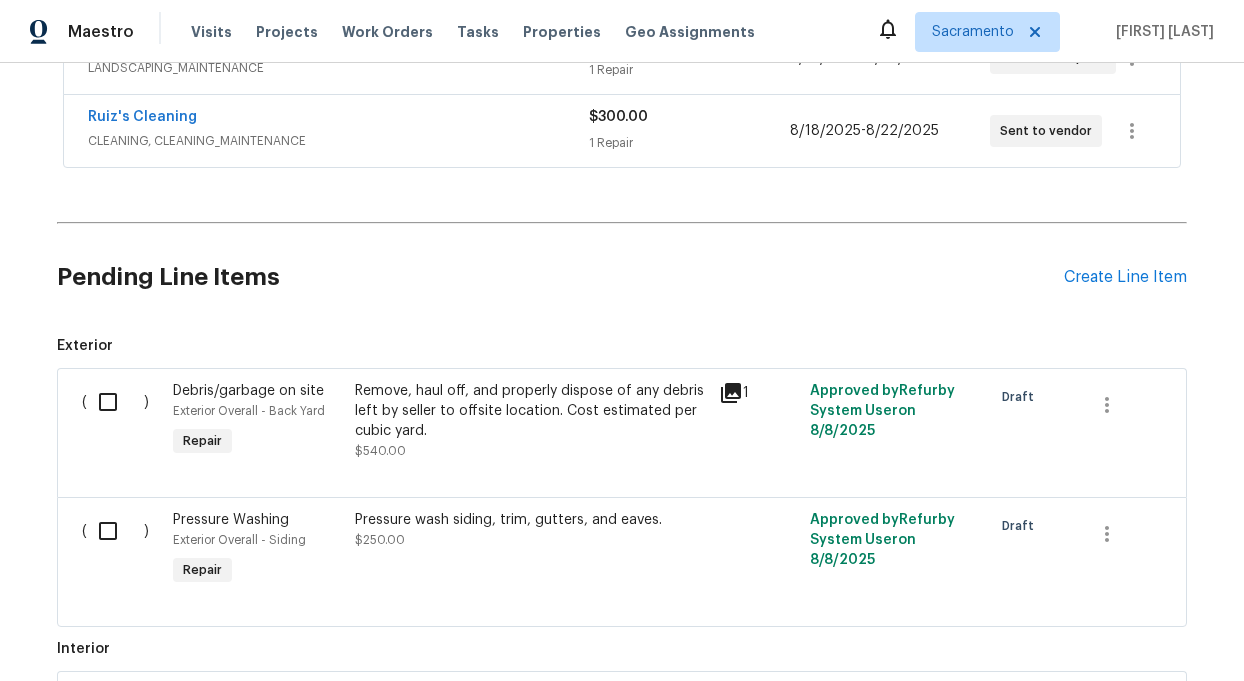 click on "Remove, haul off, and properly dispose of any debris left by seller to offsite location. Cost estimated per cubic yard." at bounding box center (531, 411) 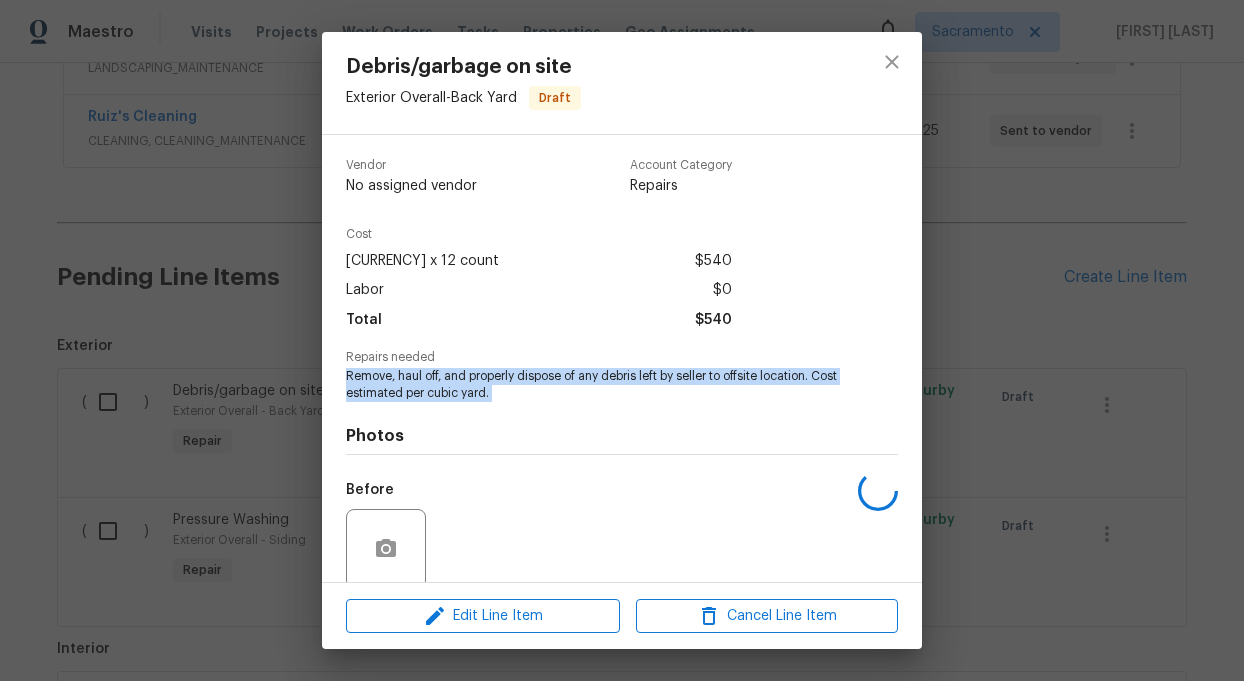 click on "Remove, haul off, and properly dispose of any debris left by seller to offsite location. Cost estimated per cubic yard." at bounding box center [594, 385] 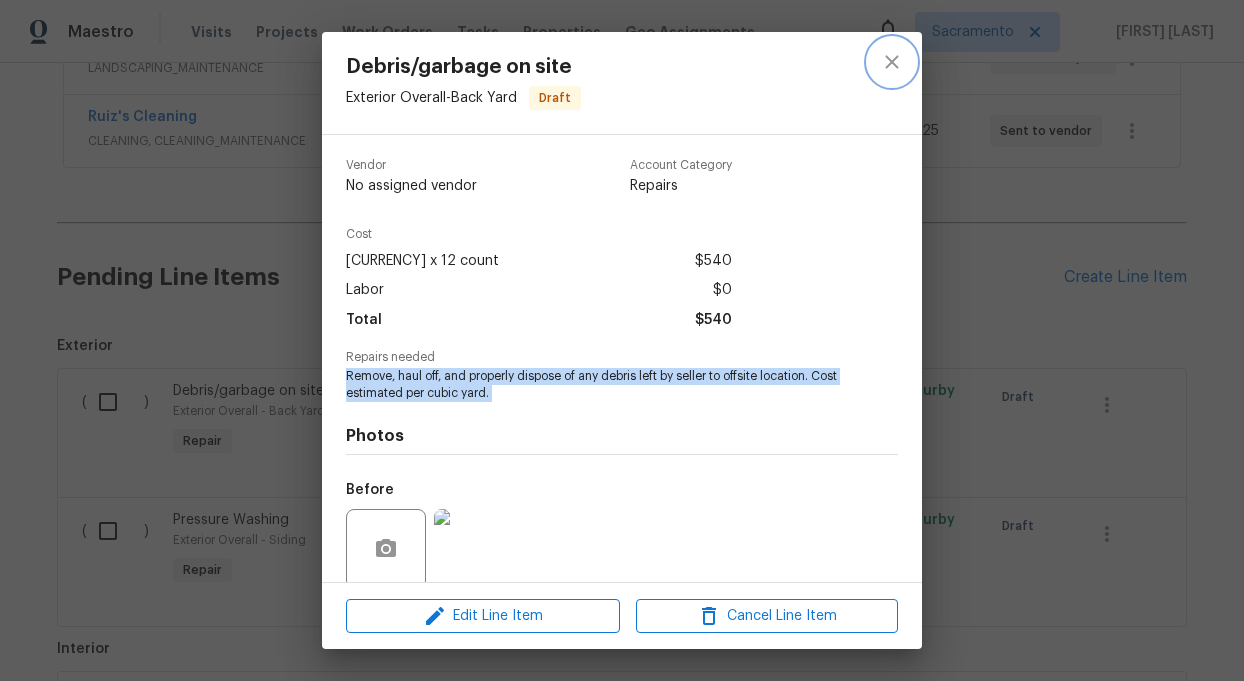 click 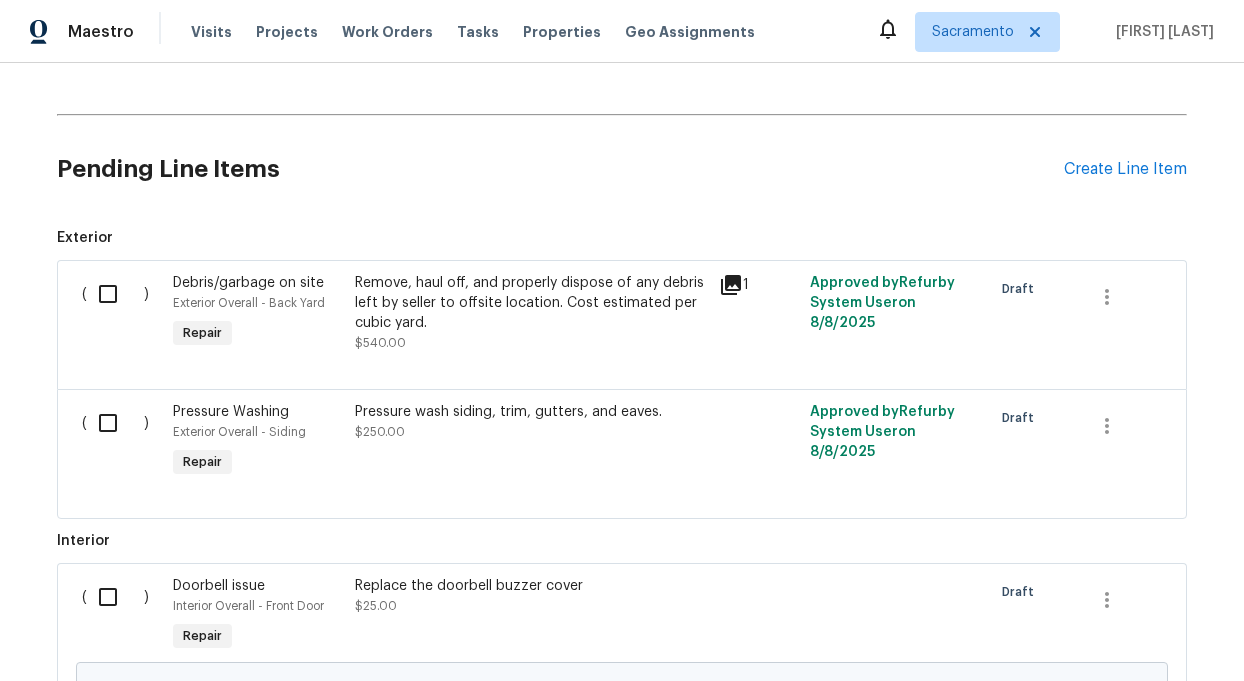 scroll, scrollTop: 554, scrollLeft: 0, axis: vertical 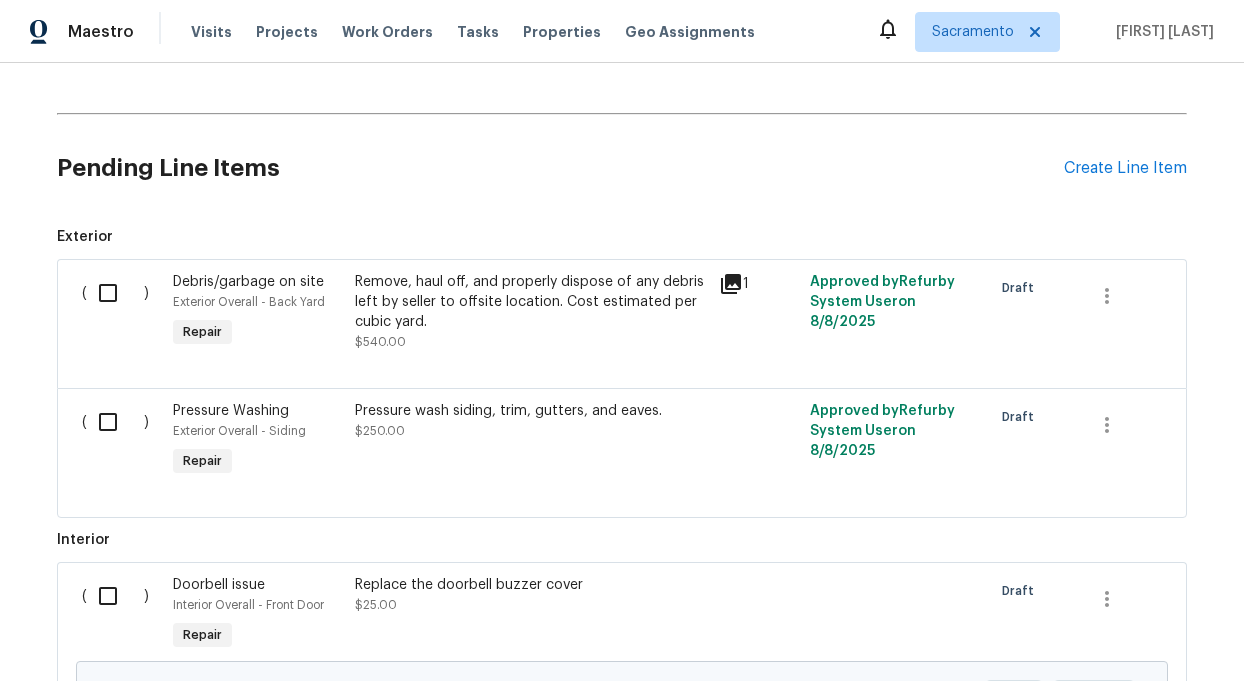 click on "Pressure wash siding, trim, gutters, and eaves." at bounding box center (531, 411) 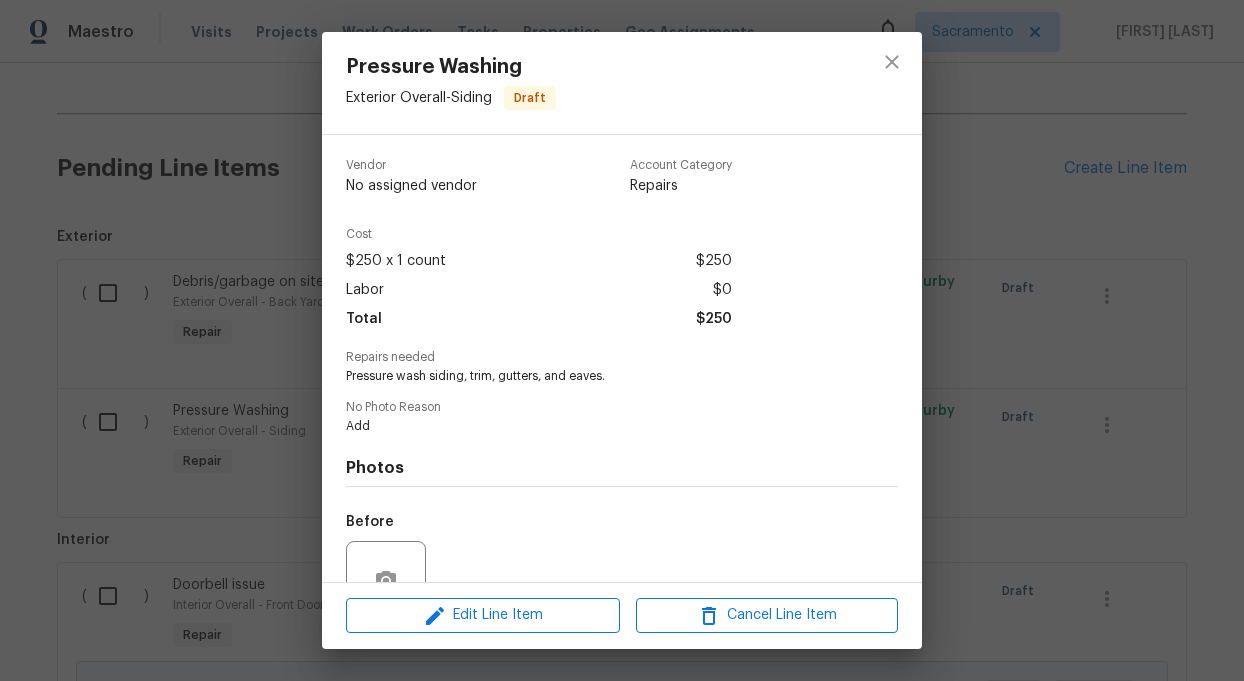 click on "Pressure wash siding, trim, gutters, and eaves." at bounding box center [594, 376] 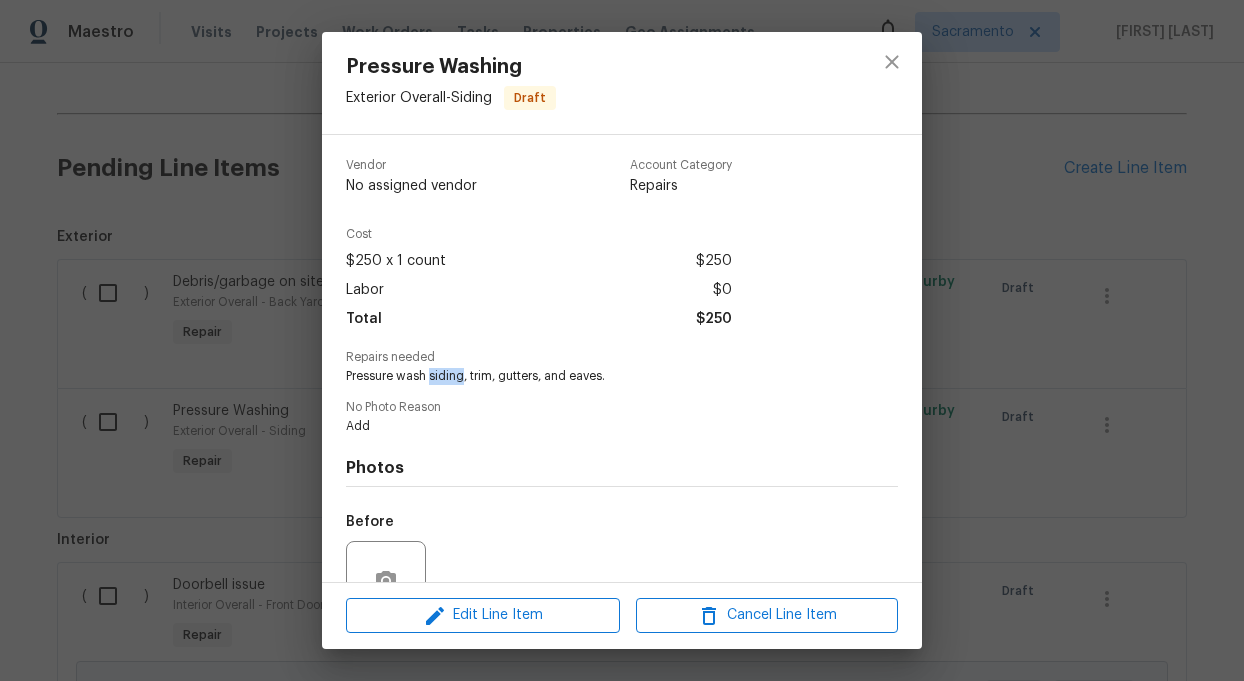 click on "Pressure wash siding, trim, gutters, and eaves." at bounding box center [594, 376] 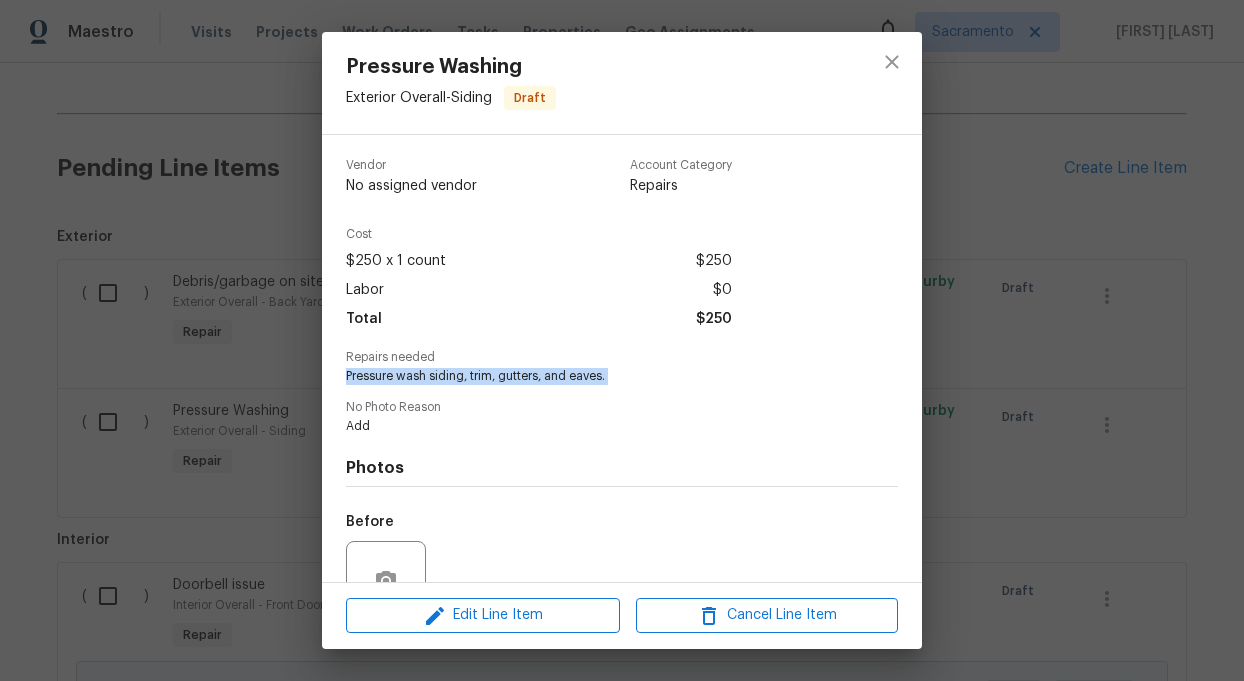 click on "Pressure wash siding, trim, gutters, and eaves." at bounding box center [594, 376] 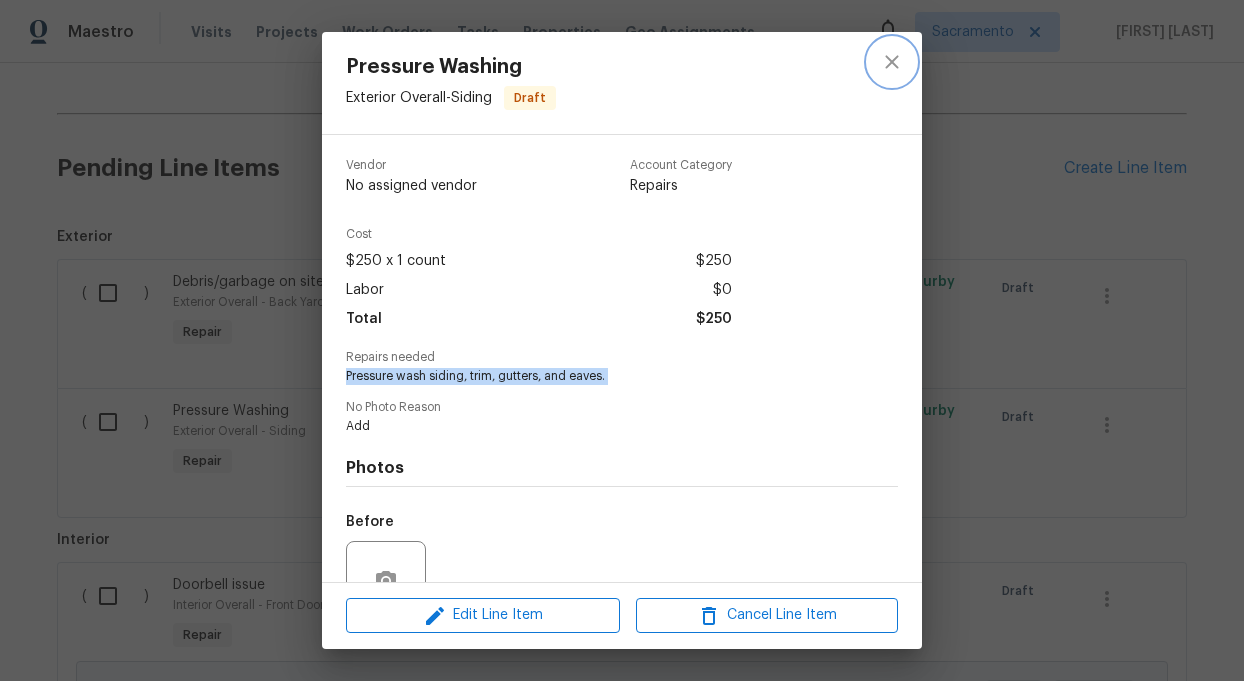 click 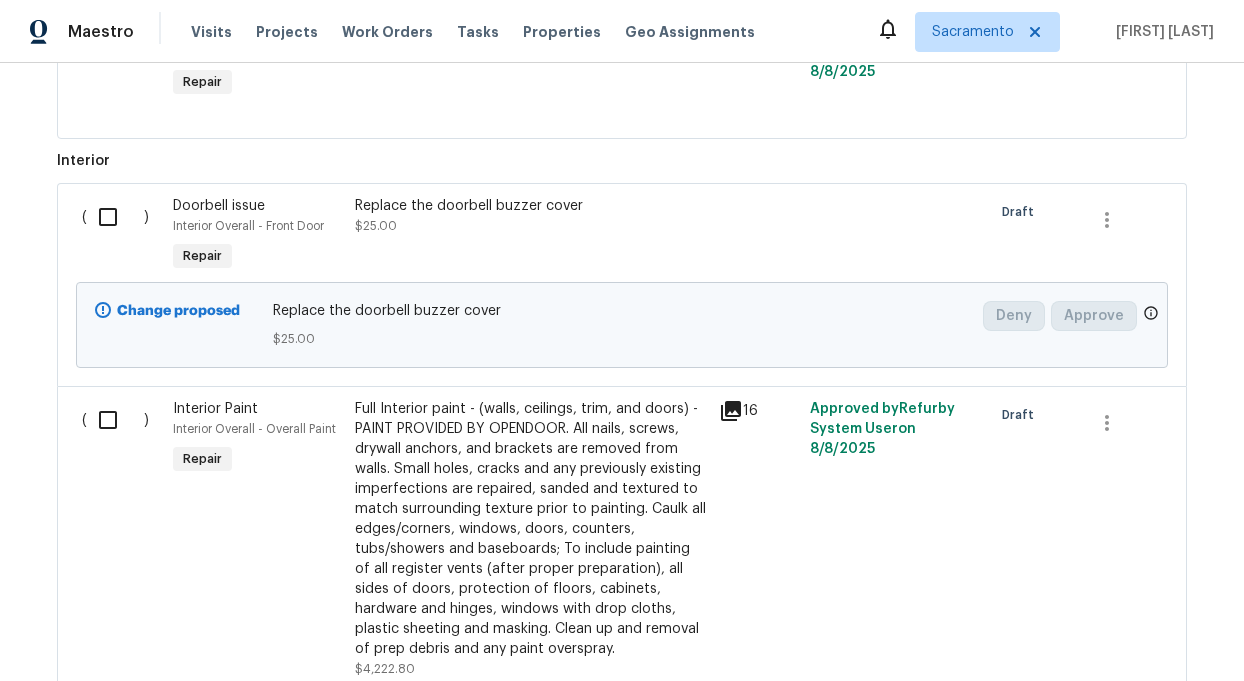 scroll, scrollTop: 943, scrollLeft: 0, axis: vertical 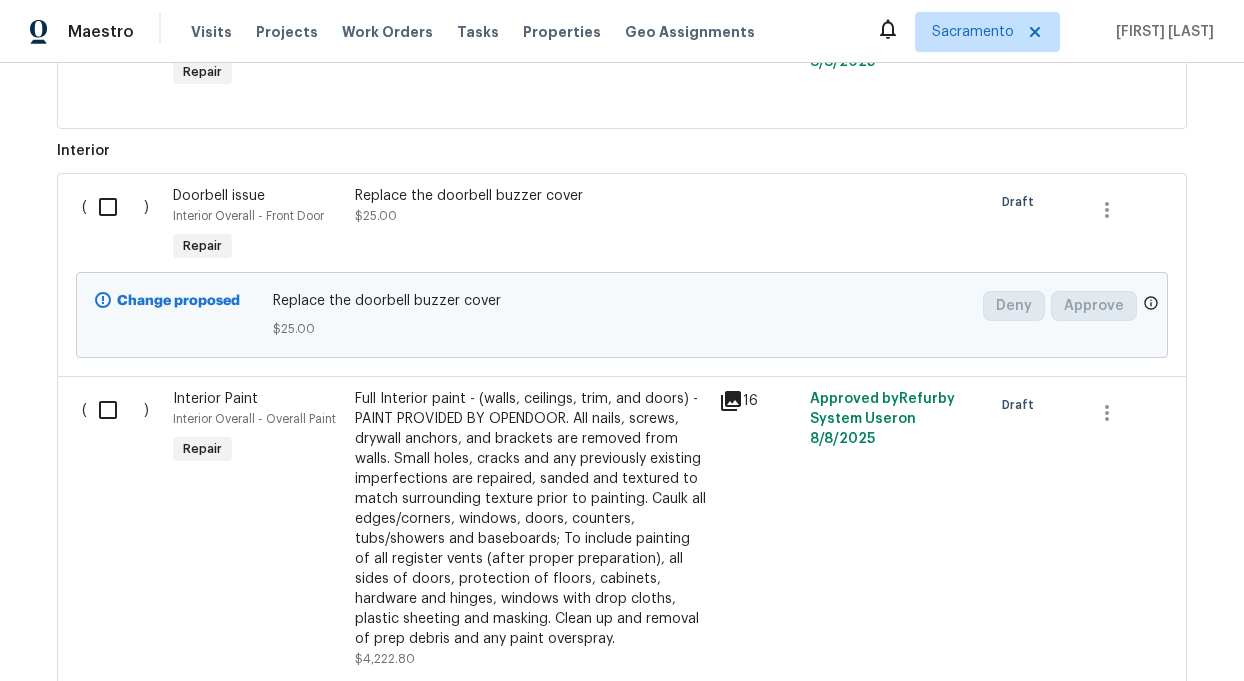 click on "Replace the doorbell buzzer cover" at bounding box center [531, 196] 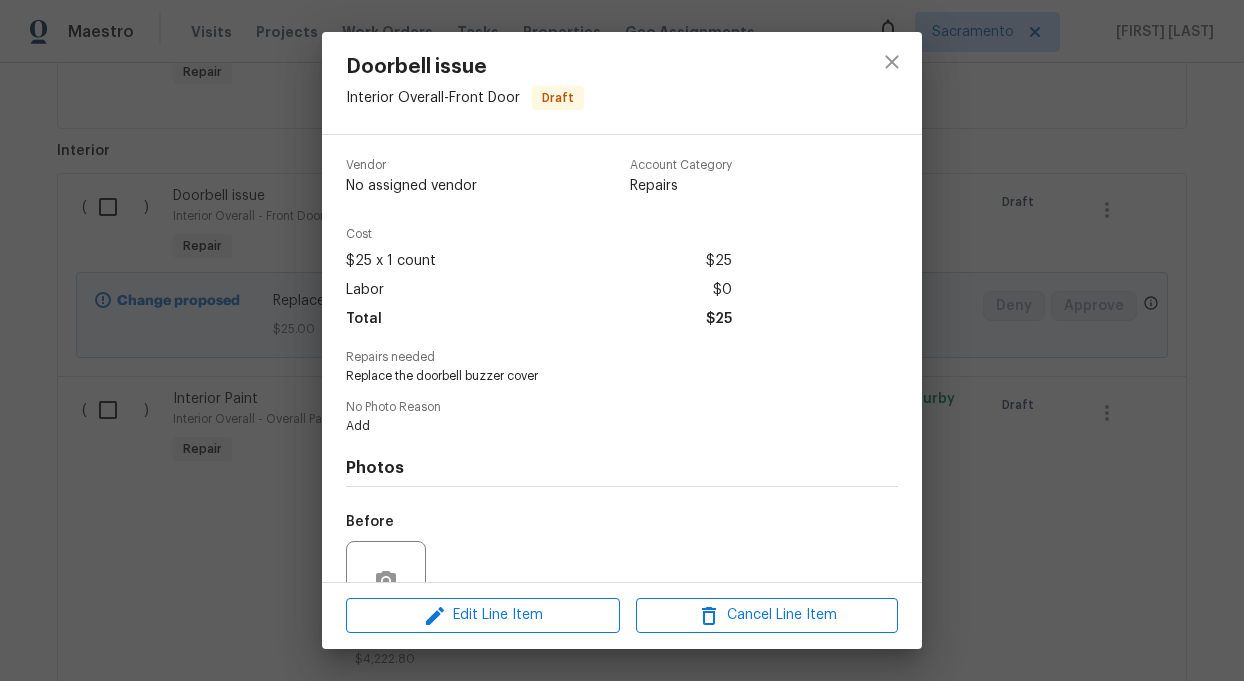 click on "Replace the doorbell buzzer cover" at bounding box center [594, 376] 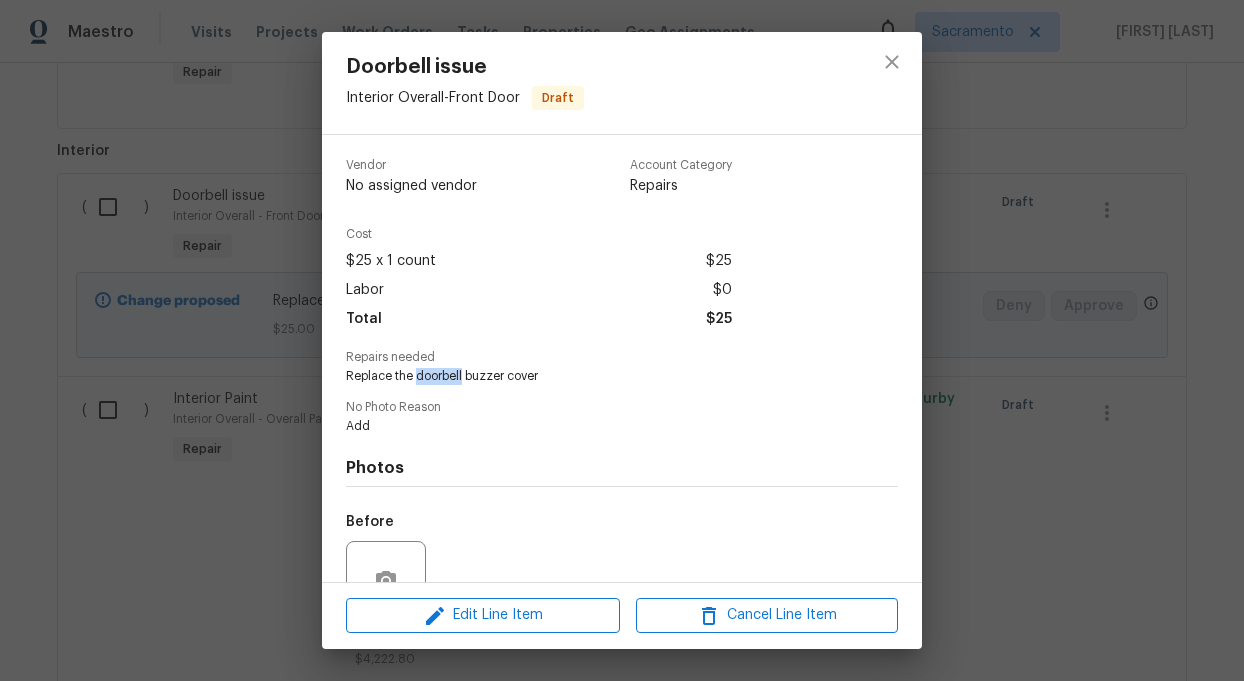 click on "Replace the doorbell buzzer cover" at bounding box center [594, 376] 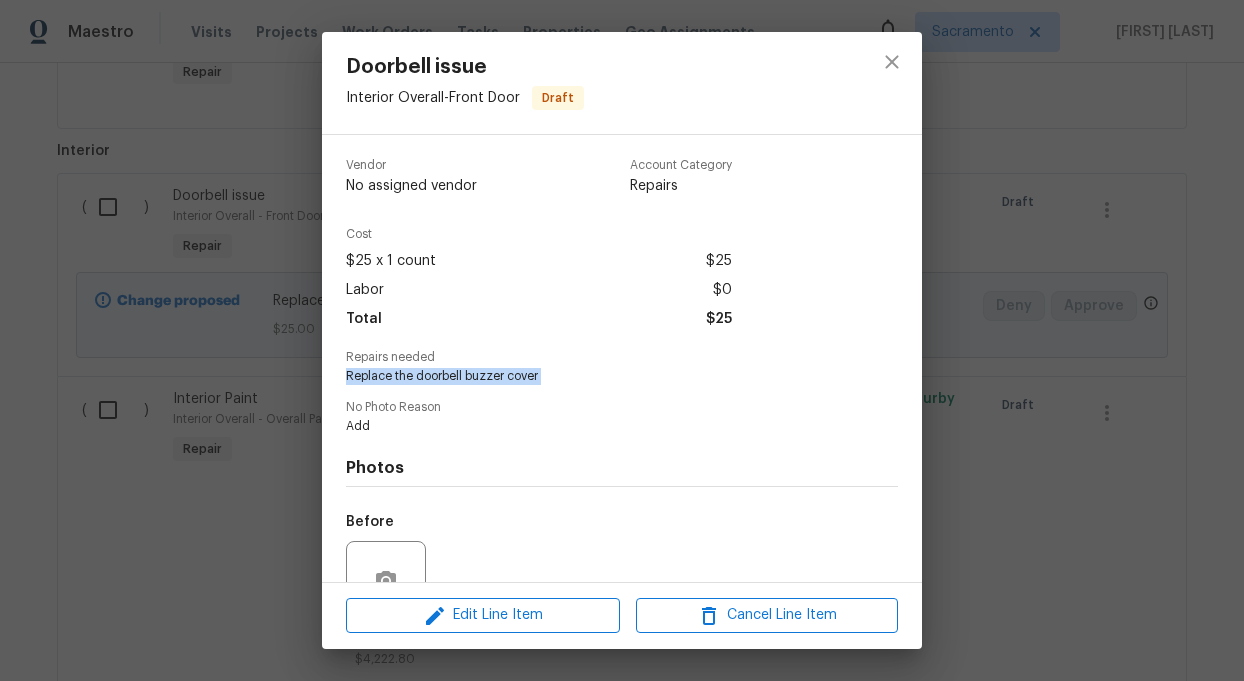click on "Replace the doorbell buzzer cover" at bounding box center (594, 376) 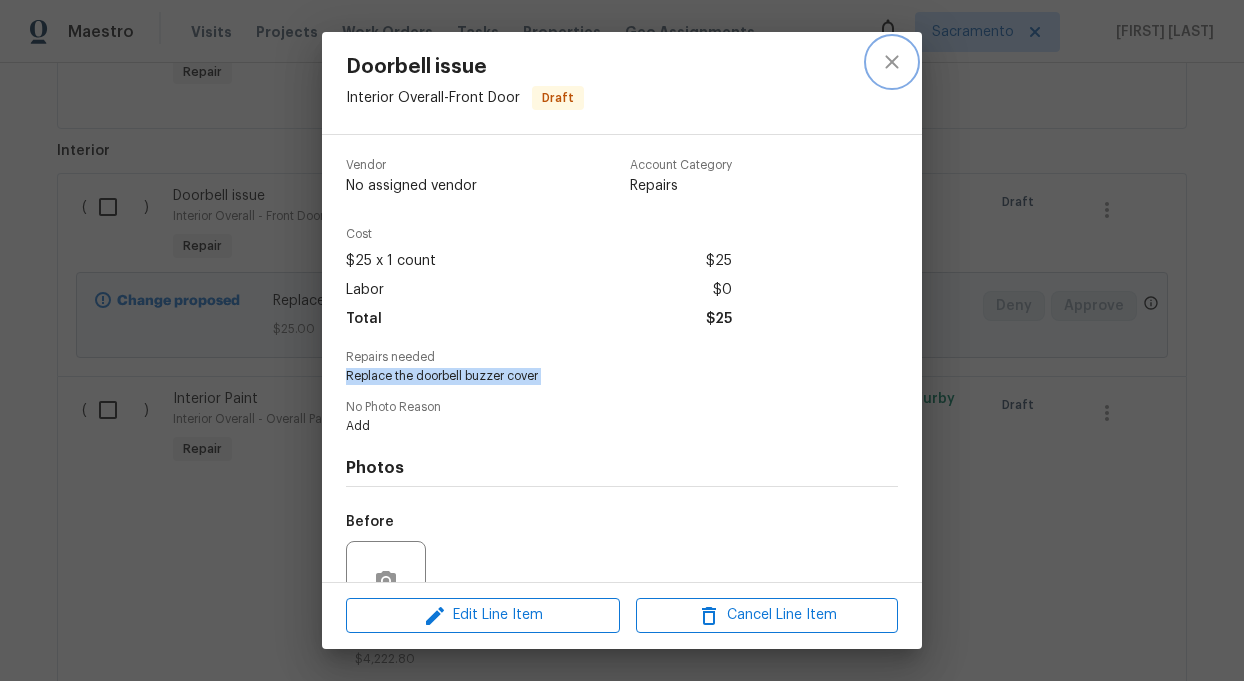 click 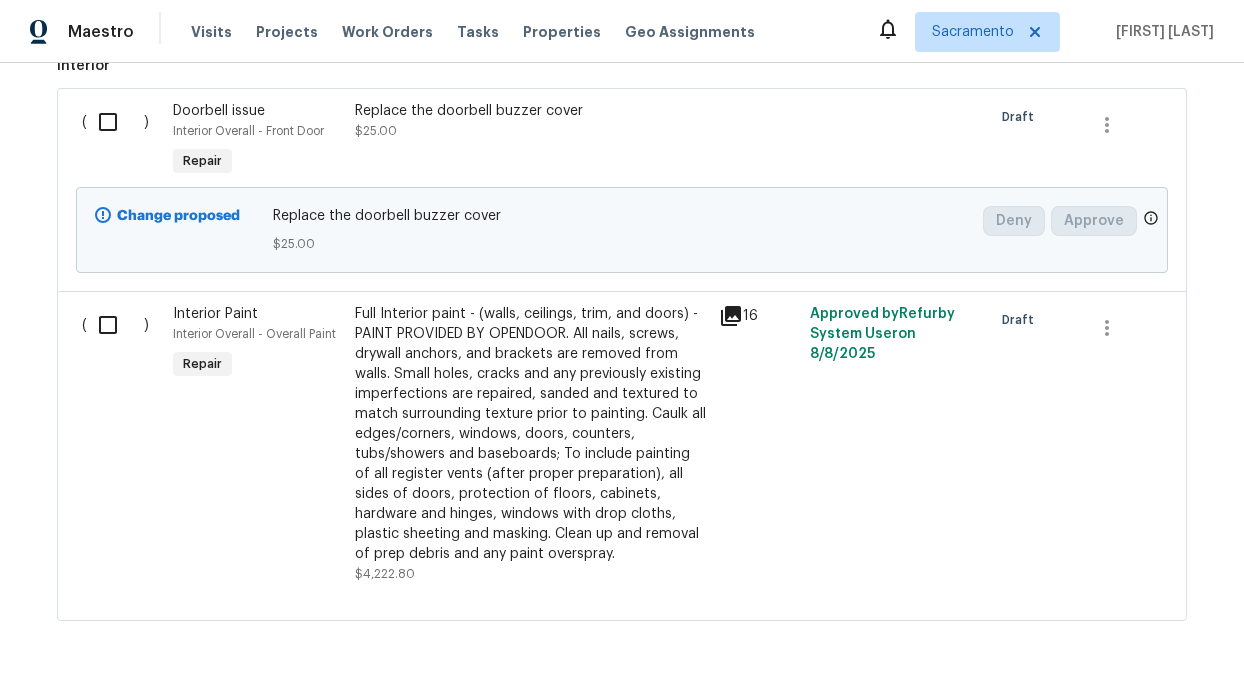 scroll, scrollTop: 1086, scrollLeft: 0, axis: vertical 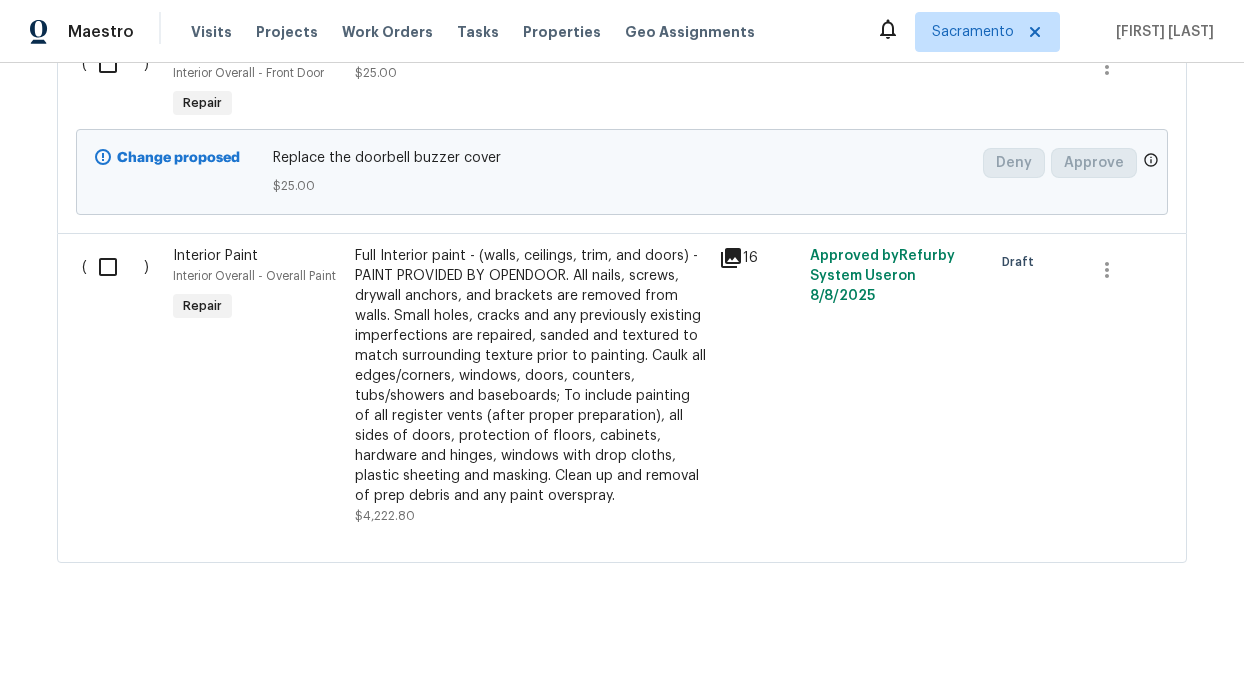 click on "Full Interior paint - (walls, ceilings, trim, and doors) - PAINT PROVIDED BY OPENDOOR. All nails, screws, drywall anchors, and brackets are removed from walls. Small holes, cracks and any previously existing imperfections are repaired, sanded and textured to match surrounding texture prior to painting. Caulk all edges/corners, windows, doors, counters, tubs/showers and baseboards; To include painting of all register vents (after proper preparation), all sides of doors, protection of floors, cabinets, hardware and hinges, windows with drop cloths, plastic sheeting and masking. Clean up and removal of prep debris and any paint overspray." at bounding box center (531, 376) 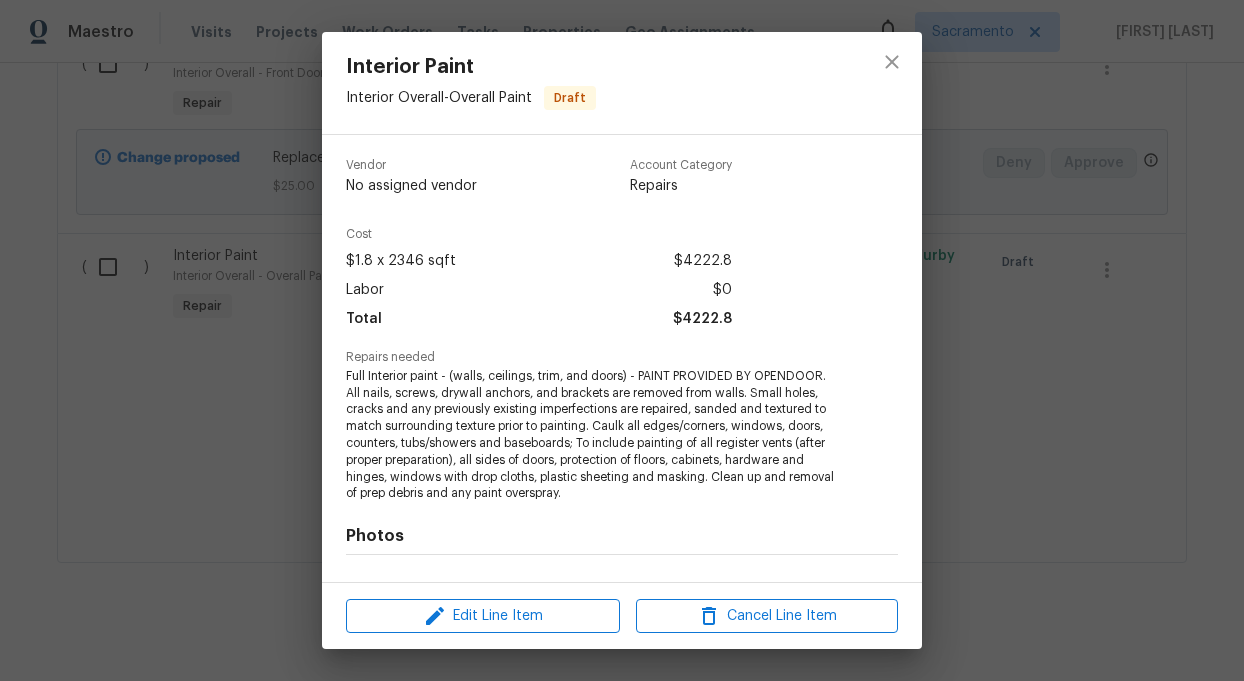 click on "Full Interior paint - (walls, ceilings, trim, and doors) - PAINT PROVIDED BY OPENDOOR. All nails, screws, drywall anchors, and brackets are removed from walls. Small holes, cracks and any previously existing imperfections are repaired, sanded and textured to match surrounding texture prior to painting. Caulk all edges/corners, windows, doors, counters, tubs/showers and baseboards; To include painting of all register vents (after proper preparation), all sides of doors, protection of floors, cabinets, hardware and hinges, windows with drop cloths, plastic sheeting and masking. Clean up and removal of prep debris and any paint overspray." at bounding box center [594, 435] 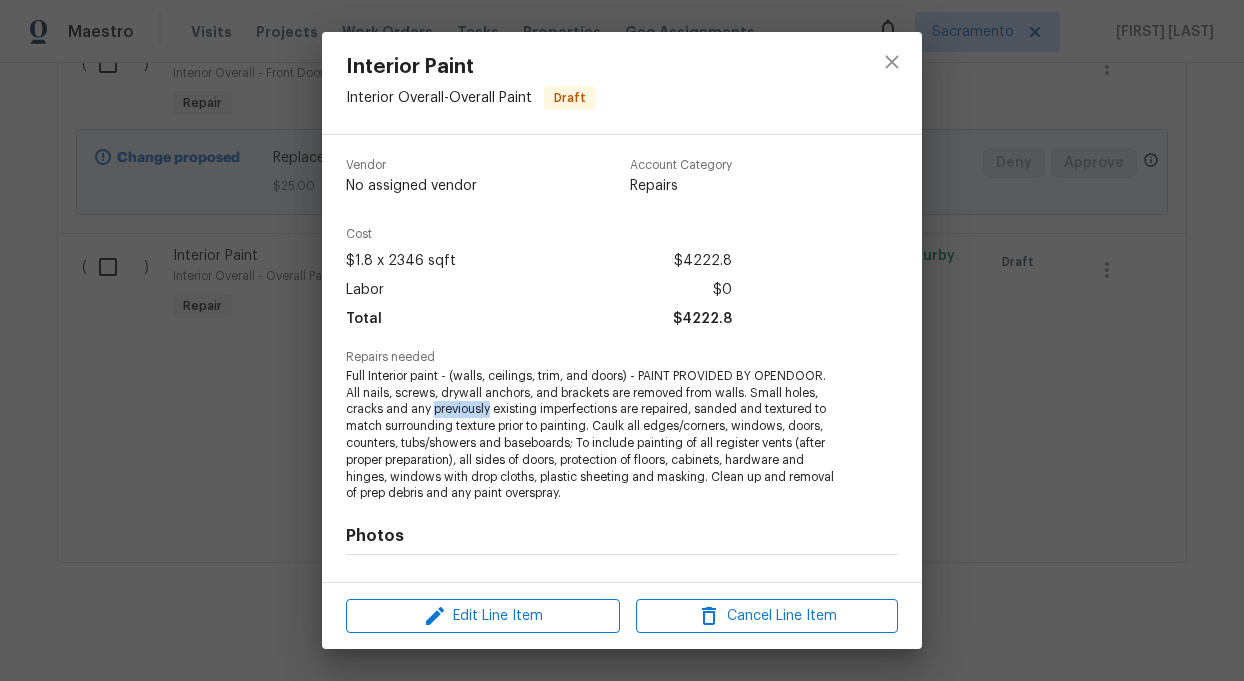 click on "Full Interior paint - (walls, ceilings, trim, and doors) - PAINT PROVIDED BY OPENDOOR. All nails, screws, drywall anchors, and brackets are removed from walls. Small holes, cracks and any previously existing imperfections are repaired, sanded and textured to match surrounding texture prior to painting. Caulk all edges/corners, windows, doors, counters, tubs/showers and baseboards; To include painting of all register vents (after proper preparation), all sides of doors, protection of floors, cabinets, hardware and hinges, windows with drop cloths, plastic sheeting and masking. Clean up and removal of prep debris and any paint overspray." at bounding box center [594, 435] 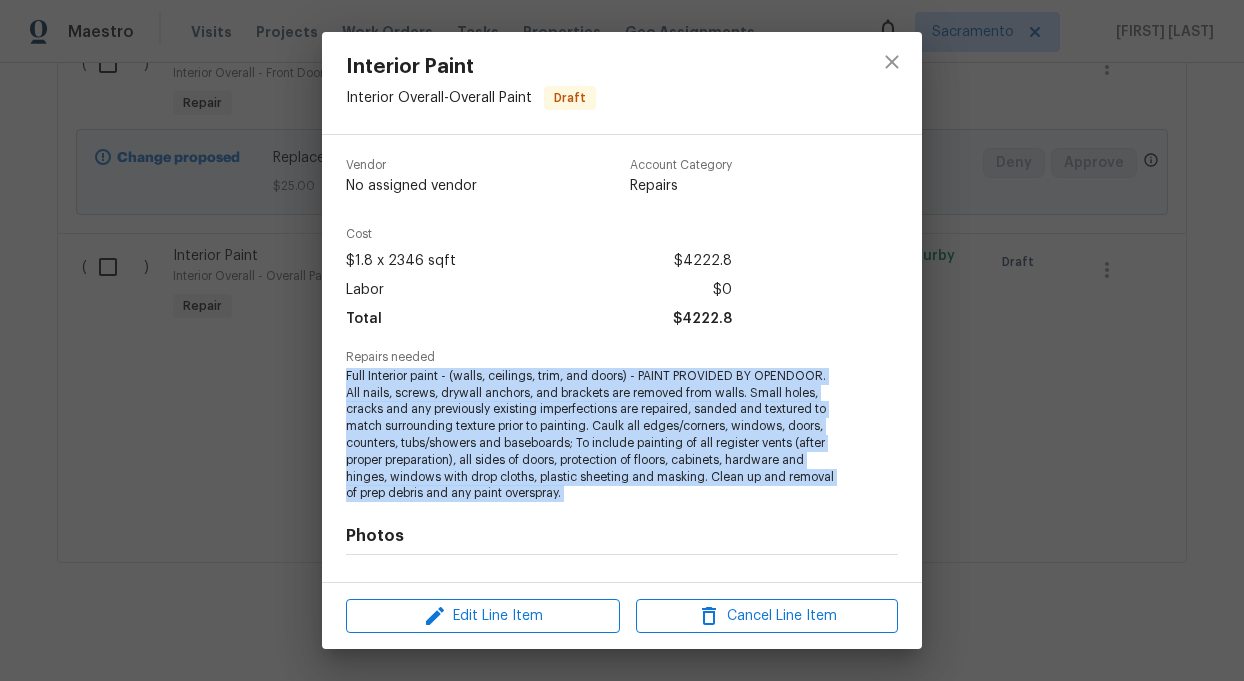 click on "Full Interior paint - (walls, ceilings, trim, and doors) - PAINT PROVIDED BY OPENDOOR. All nails, screws, drywall anchors, and brackets are removed from walls. Small holes, cracks and any previously existing imperfections are repaired, sanded and textured to match surrounding texture prior to painting. Caulk all edges/corners, windows, doors, counters, tubs/showers and baseboards; To include painting of all register vents (after proper preparation), all sides of doors, protection of floors, cabinets, hardware and hinges, windows with drop cloths, plastic sheeting and masking. Clean up and removal of prep debris and any paint overspray." at bounding box center (594, 435) 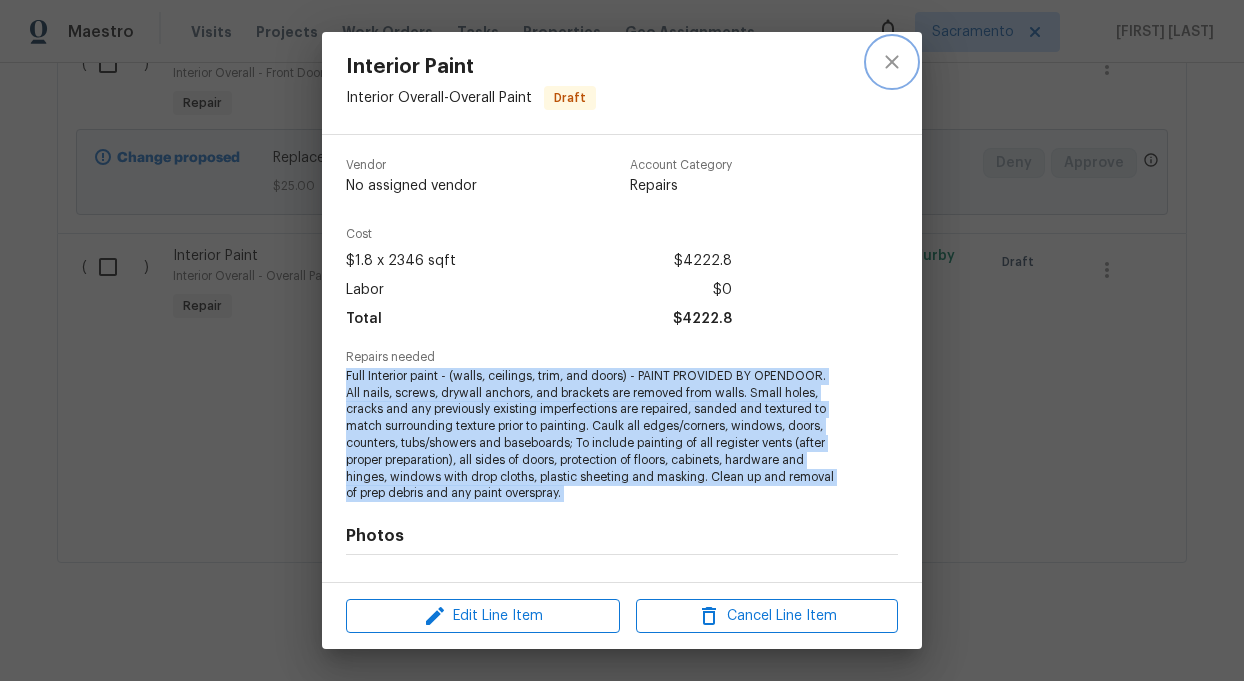 click 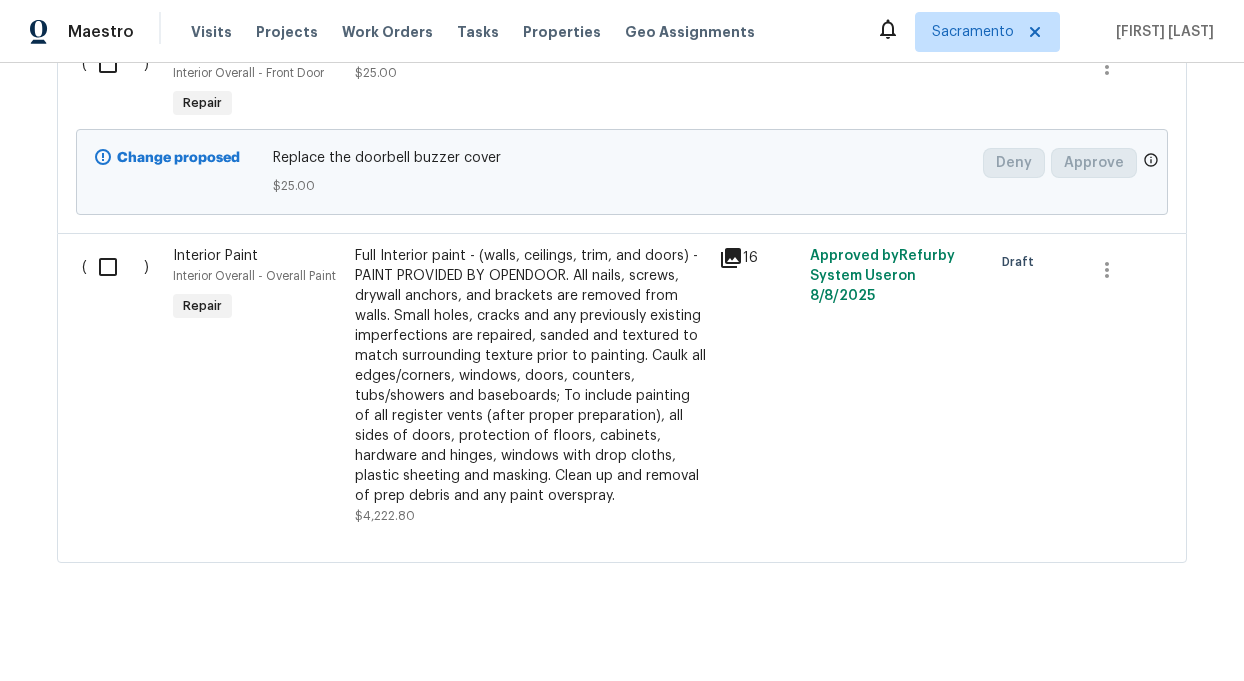 click 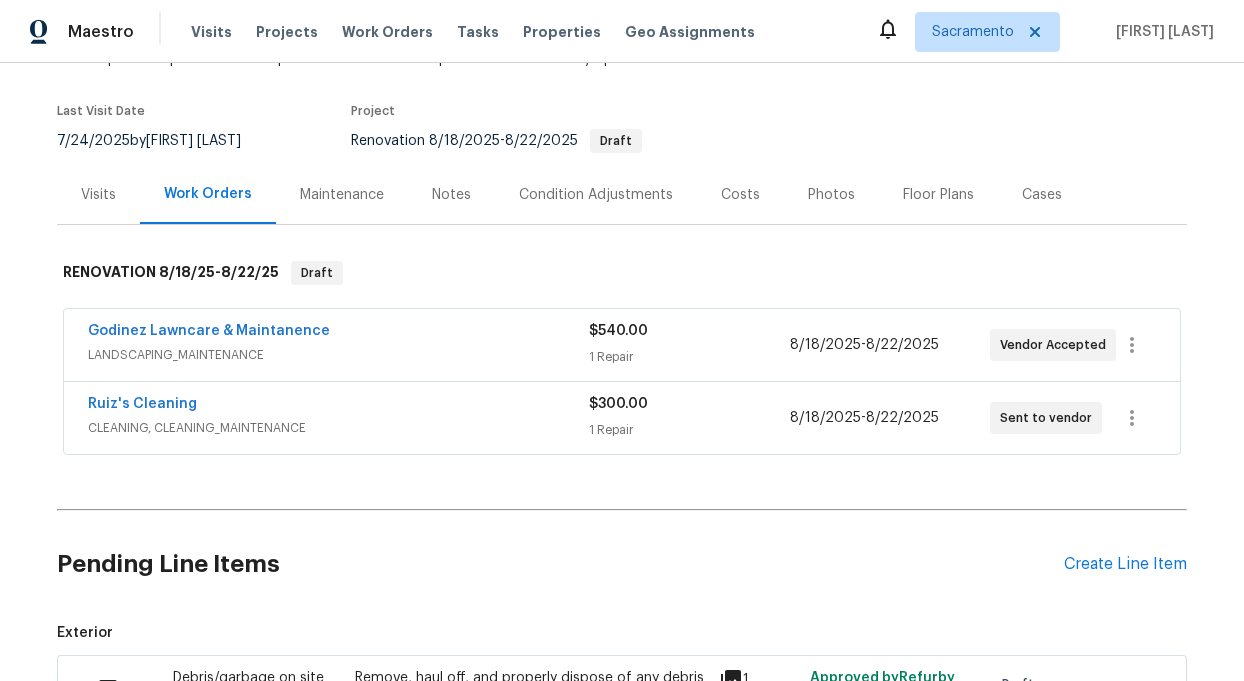 scroll, scrollTop: 150, scrollLeft: 0, axis: vertical 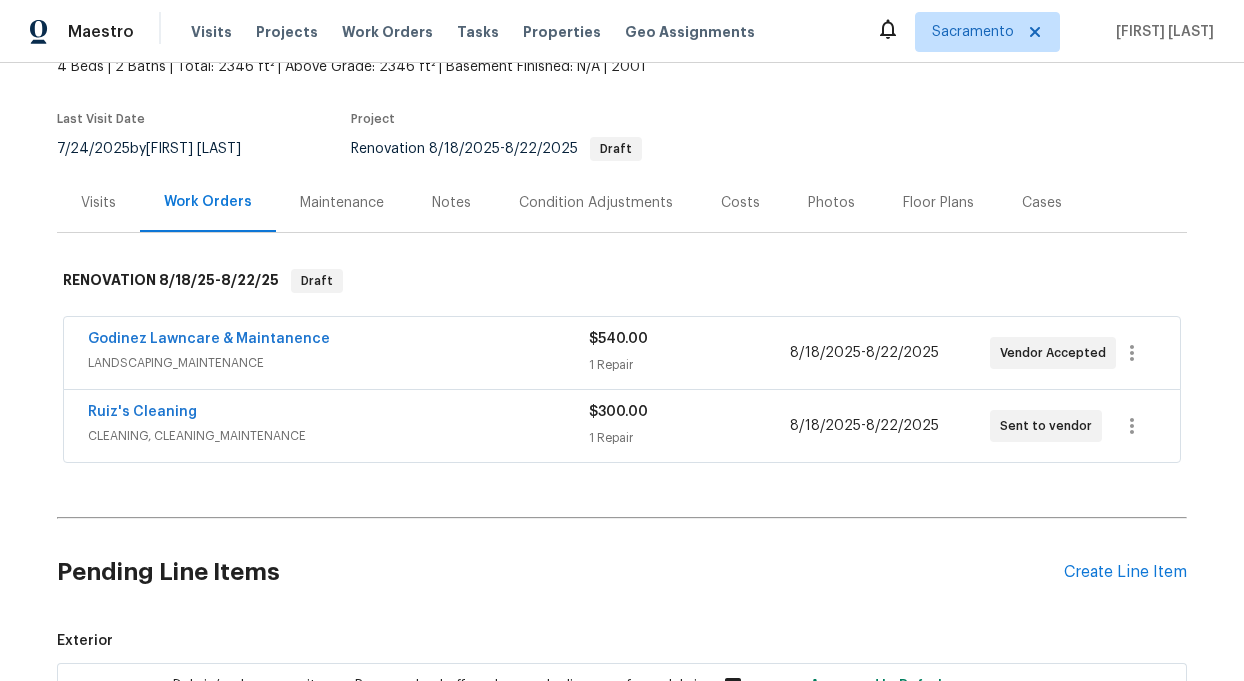 click on "Costs" at bounding box center [740, 203] 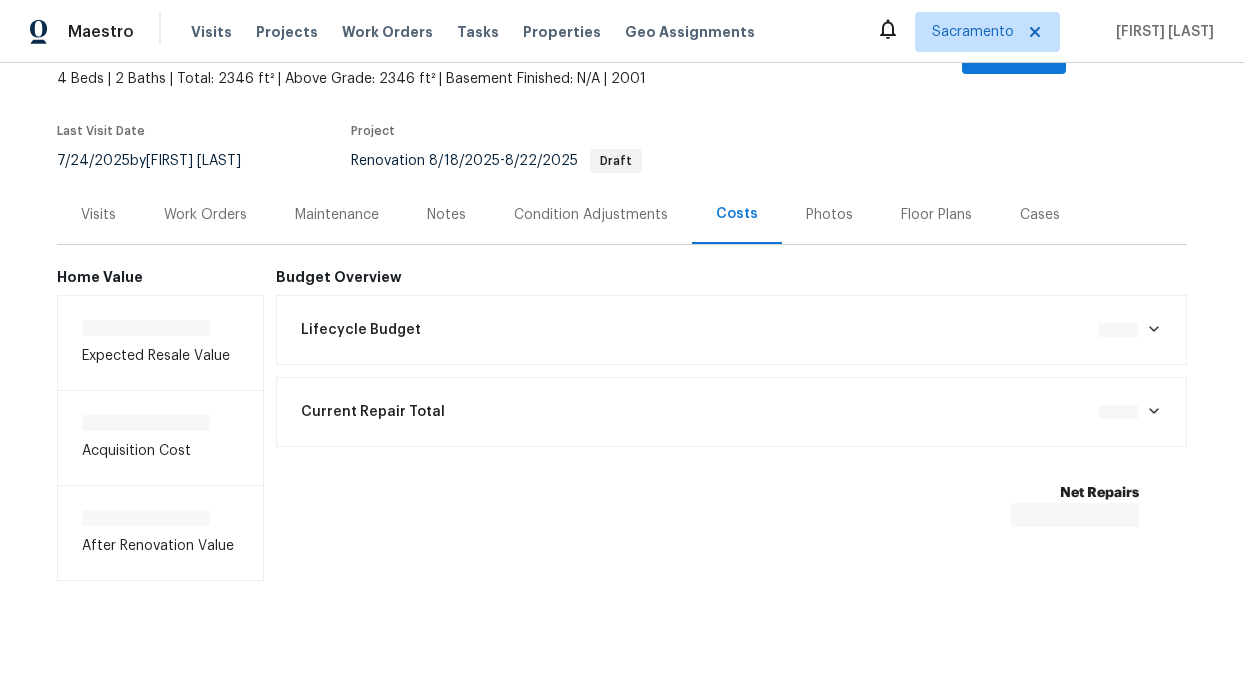 scroll, scrollTop: 142, scrollLeft: 0, axis: vertical 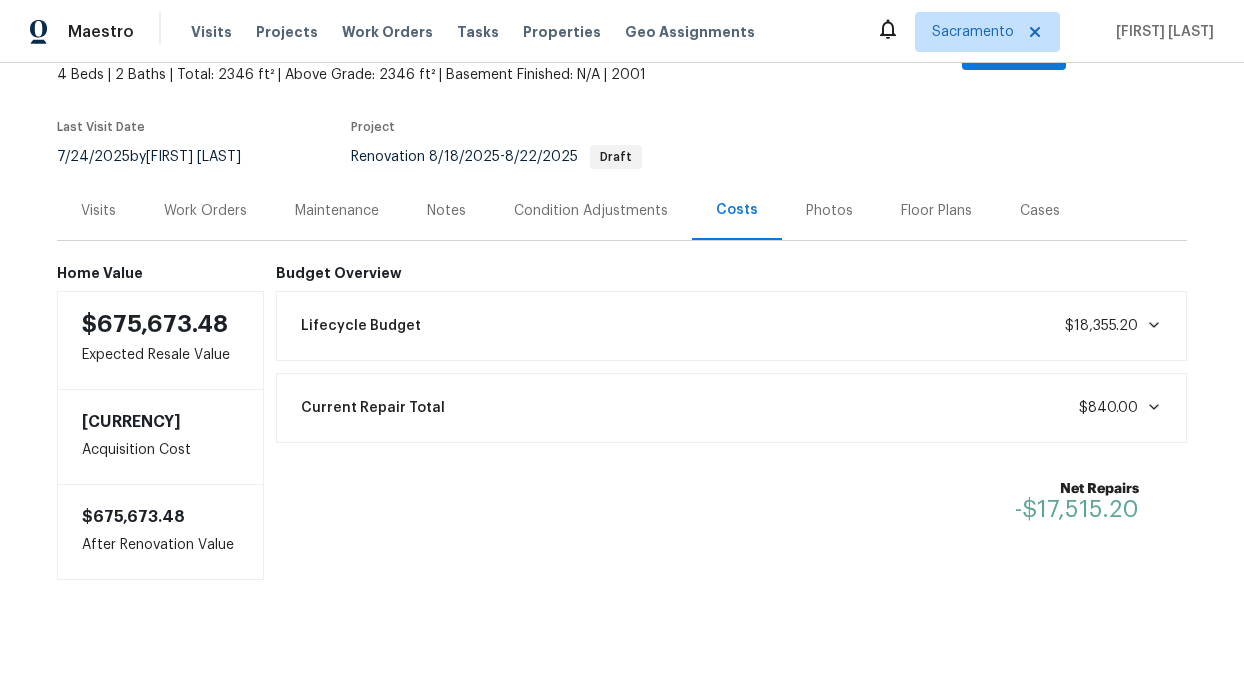 click on "Condition Adjustments" at bounding box center (591, 211) 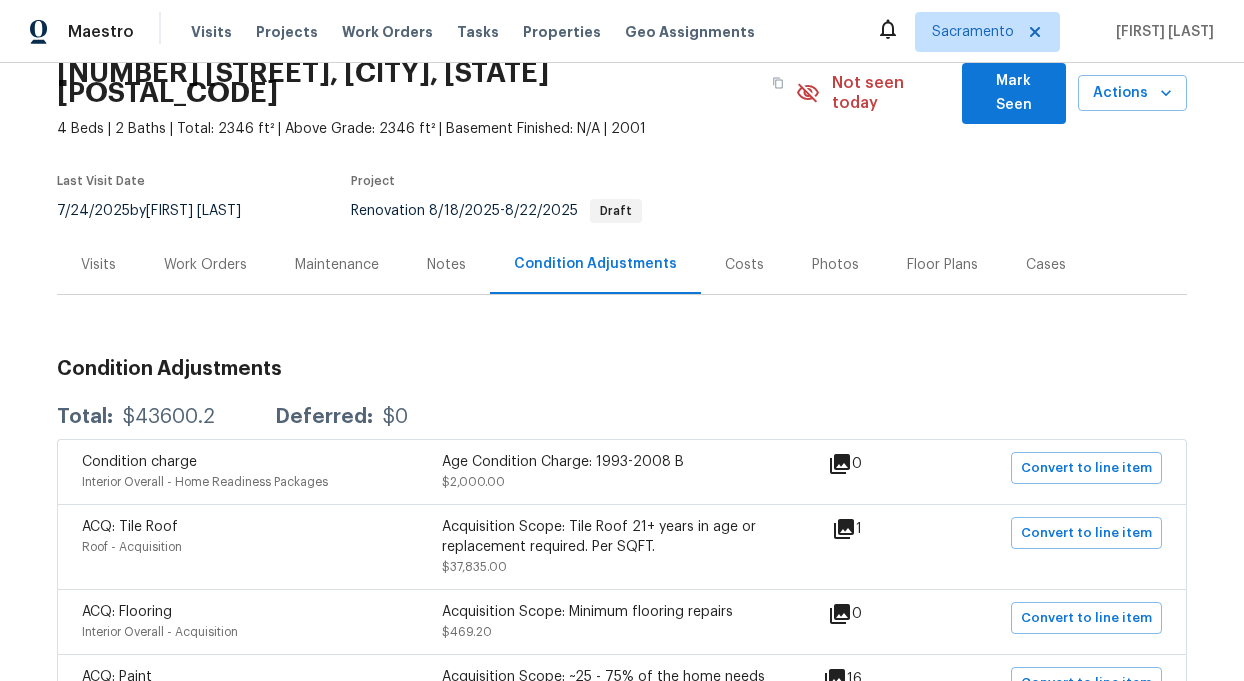 scroll, scrollTop: 0, scrollLeft: 0, axis: both 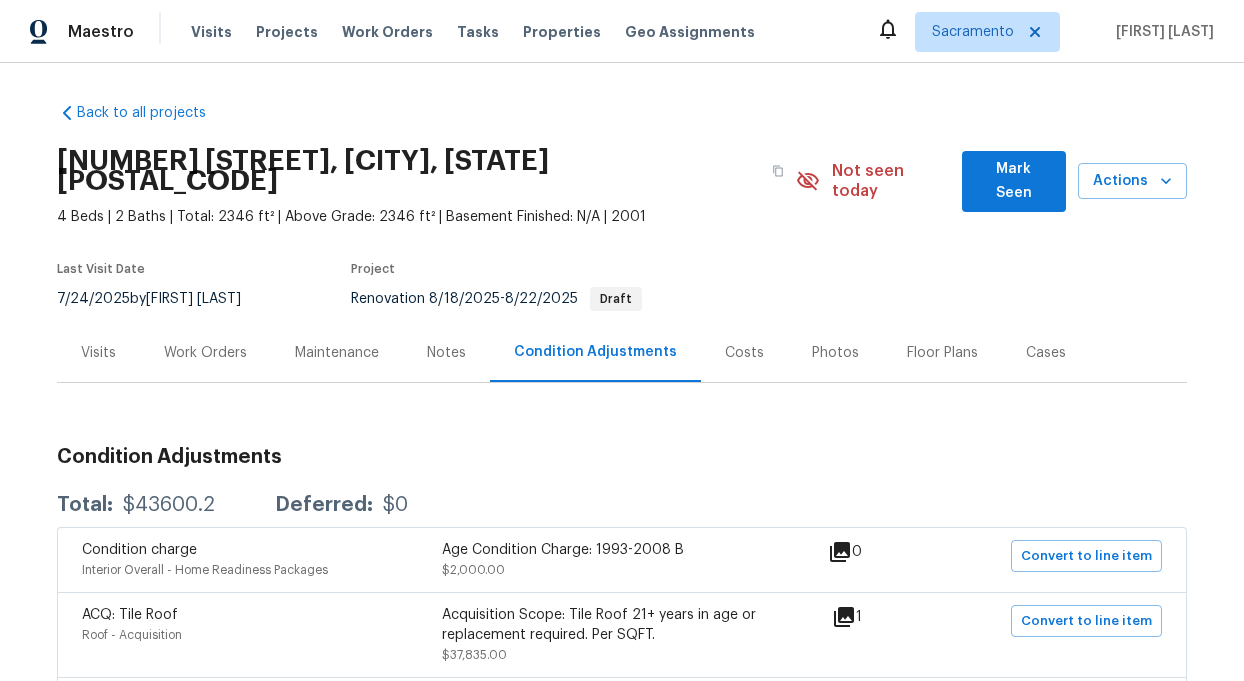 click on "Work Orders" at bounding box center (205, 353) 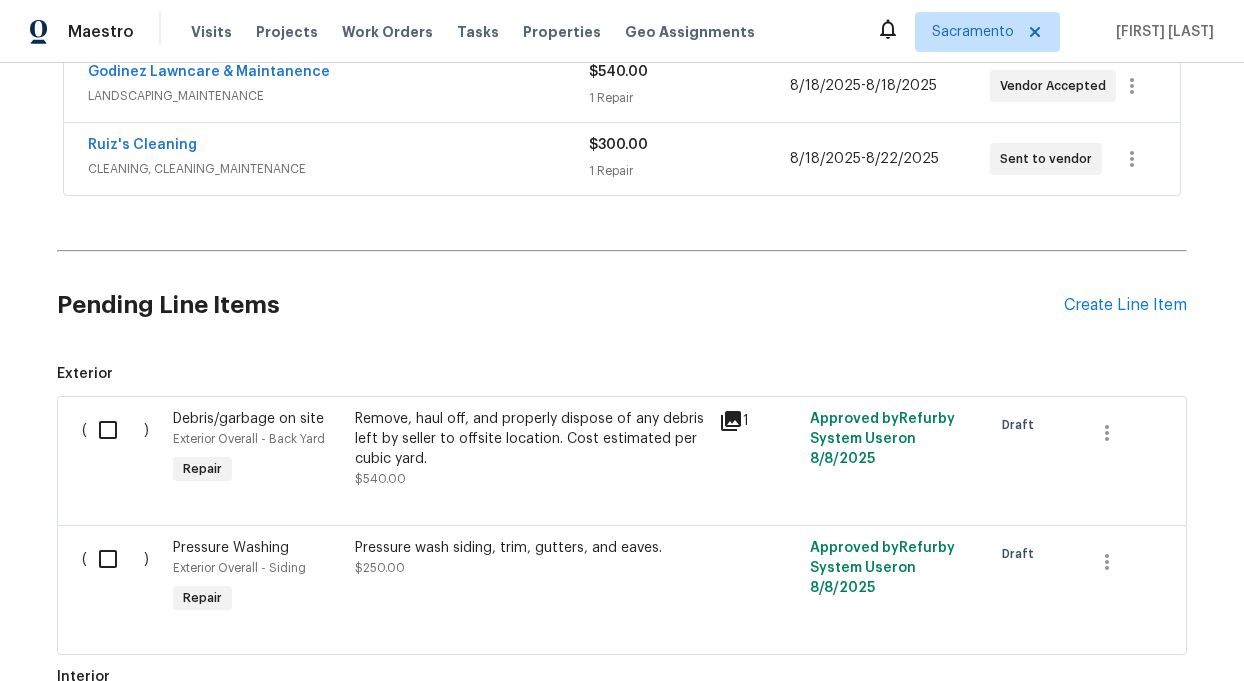 scroll, scrollTop: 422, scrollLeft: 0, axis: vertical 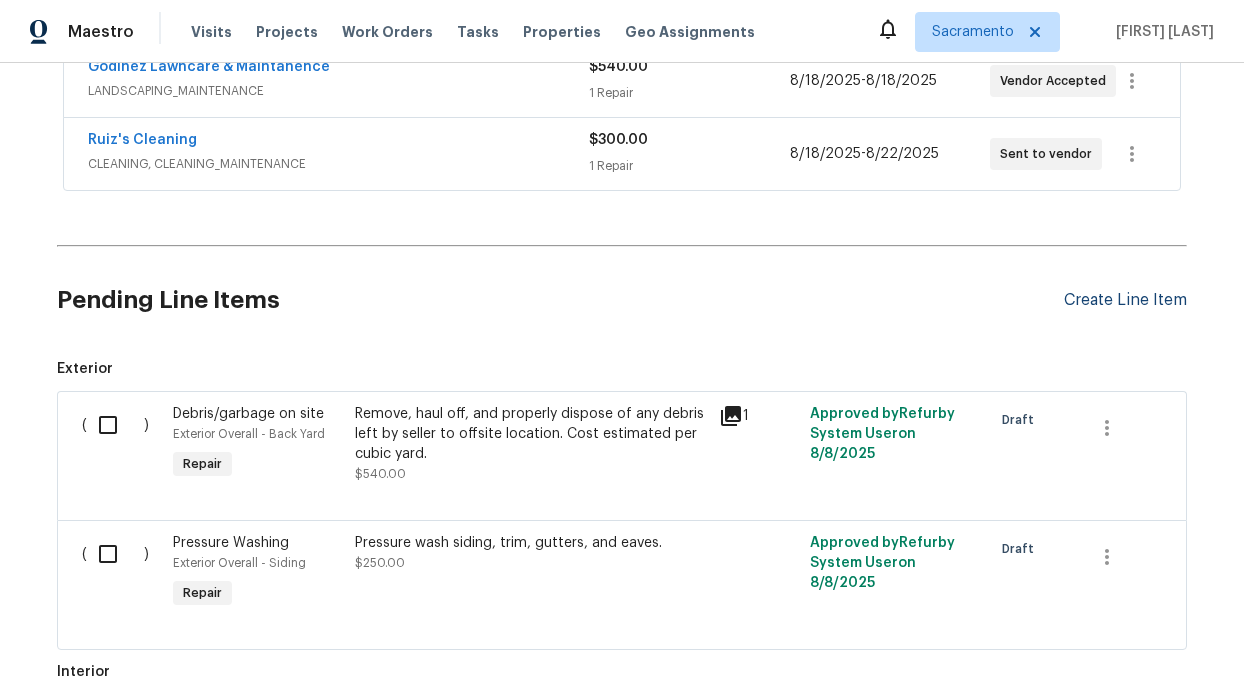 click on "Create Line Item" at bounding box center (1125, 300) 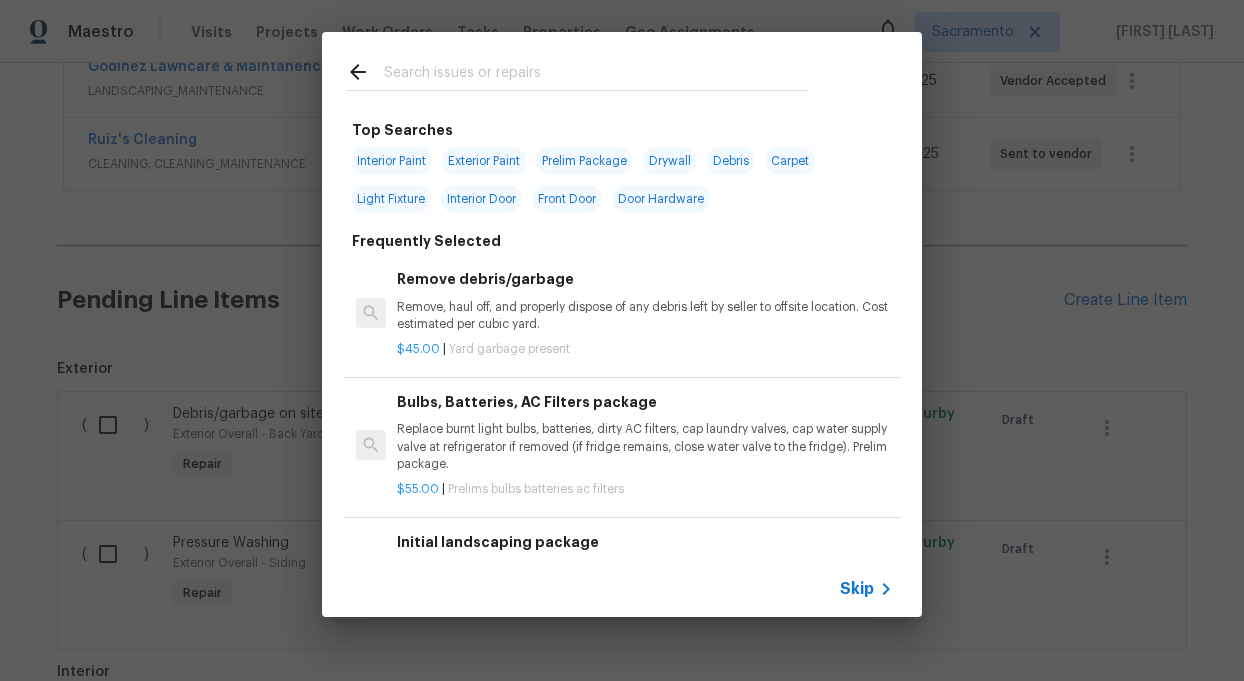 click at bounding box center [596, 75] 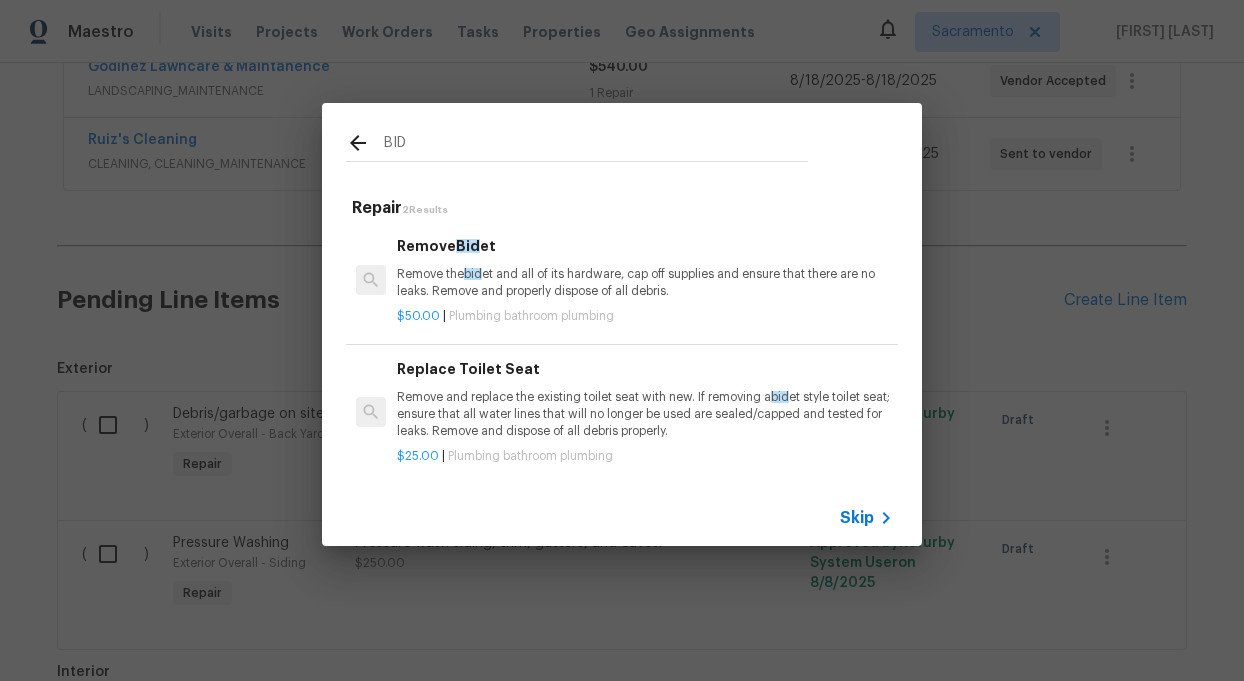 type on "BID" 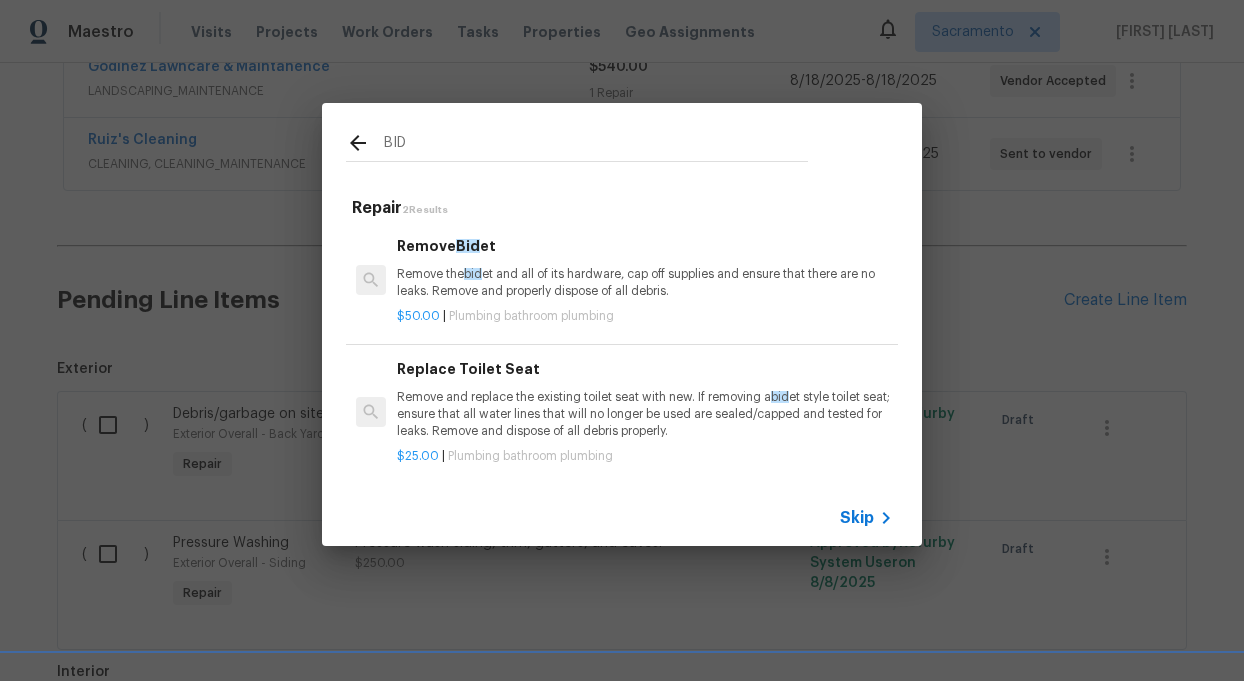 click on "Remove the  bid et and all of its hardware, cap off supplies and ensure that there are no leaks. Remove and properly dispose of all debris." at bounding box center [645, 283] 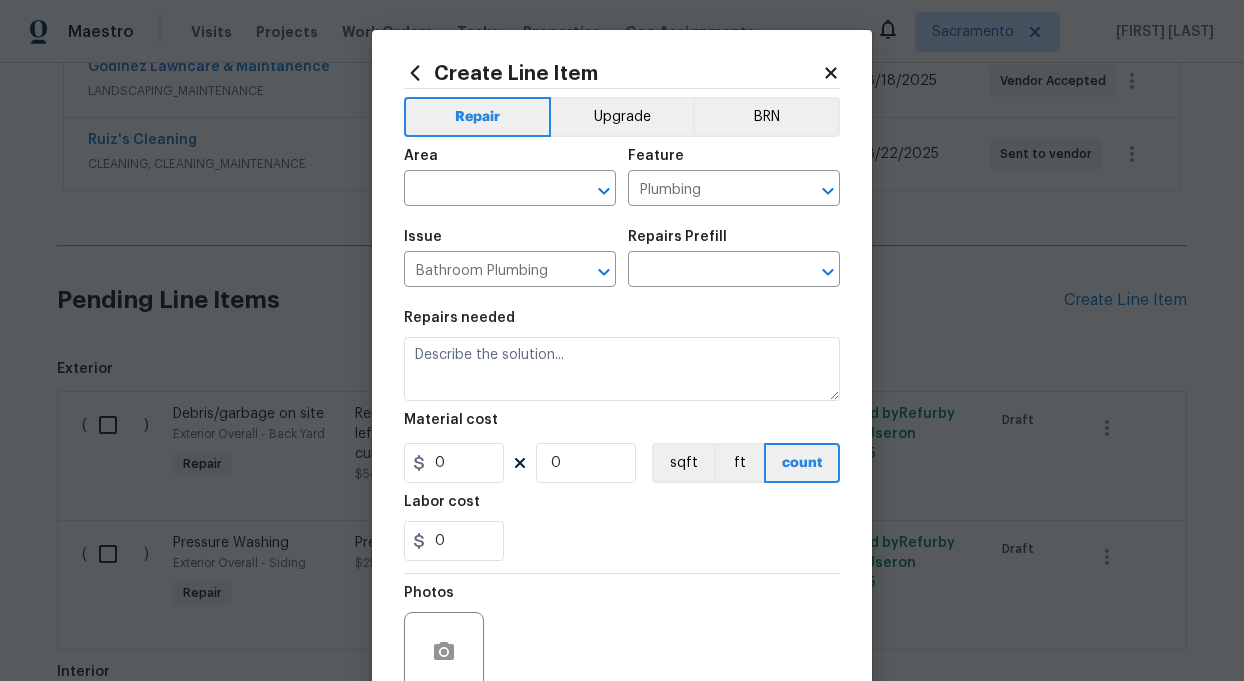 type on "Remove the bidet and all of its hardware, cap off supplies and ensure that there are no leaks. Remove and properly dispose of all debris." 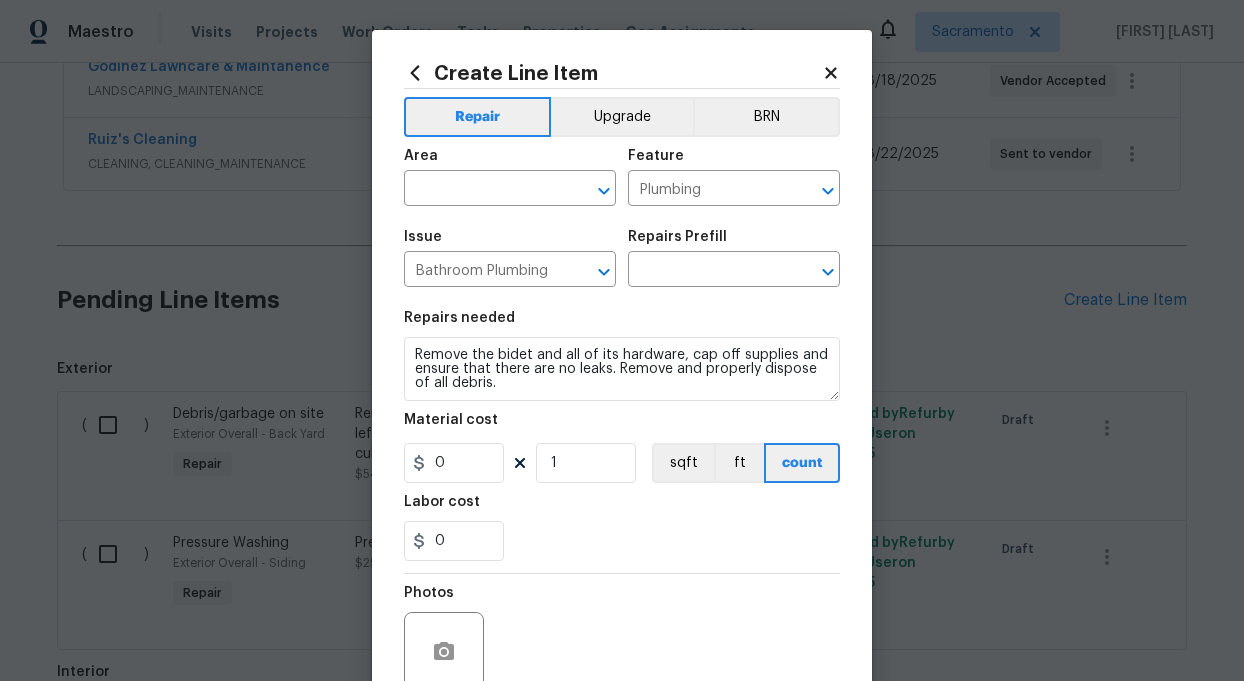 type on "Remove Bidet $50.00" 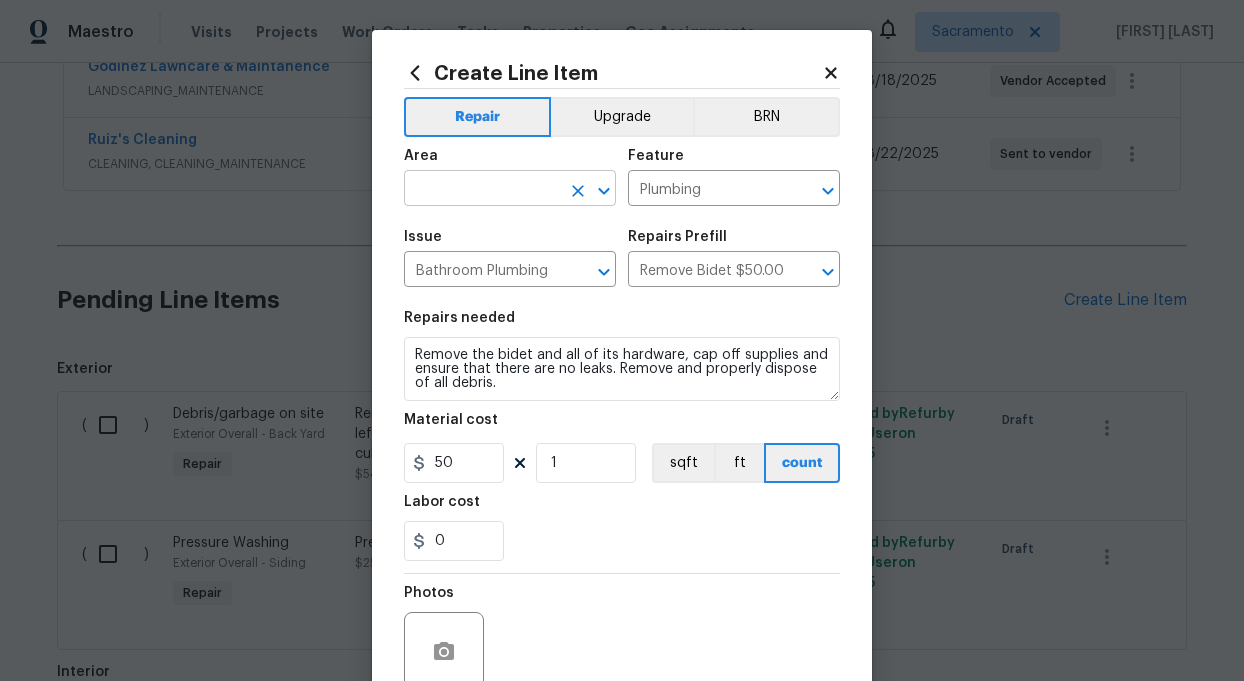 click at bounding box center [482, 190] 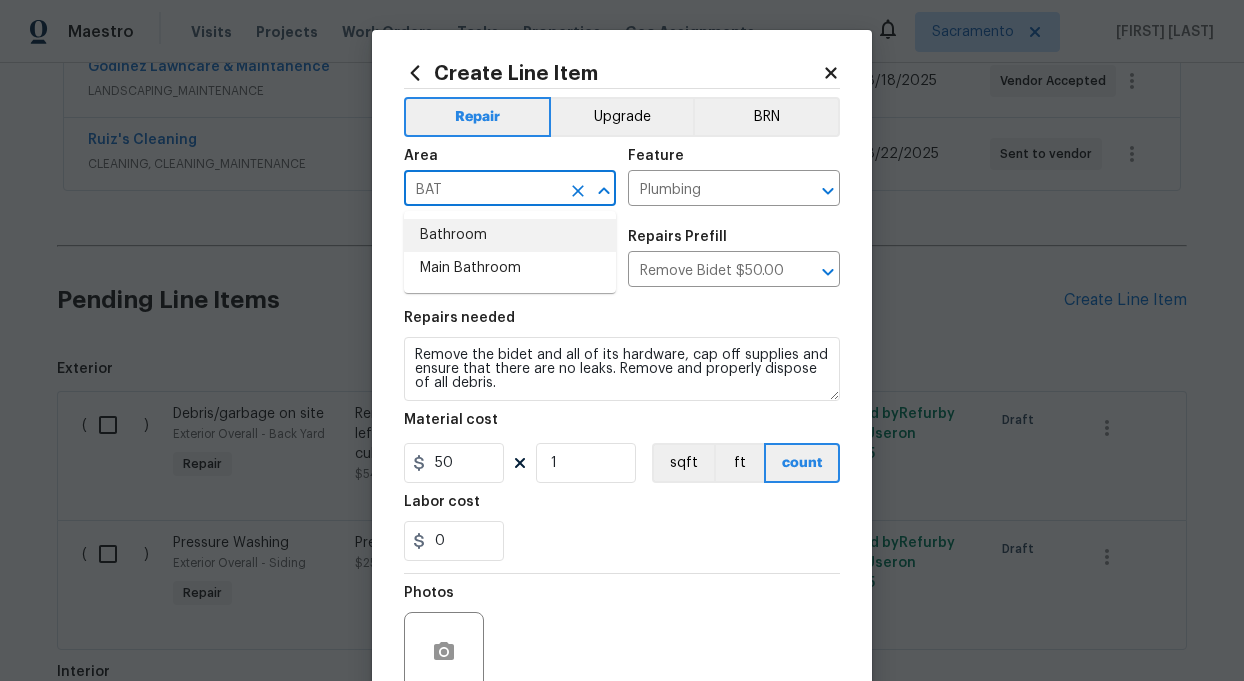click on "Bathroom" at bounding box center [510, 235] 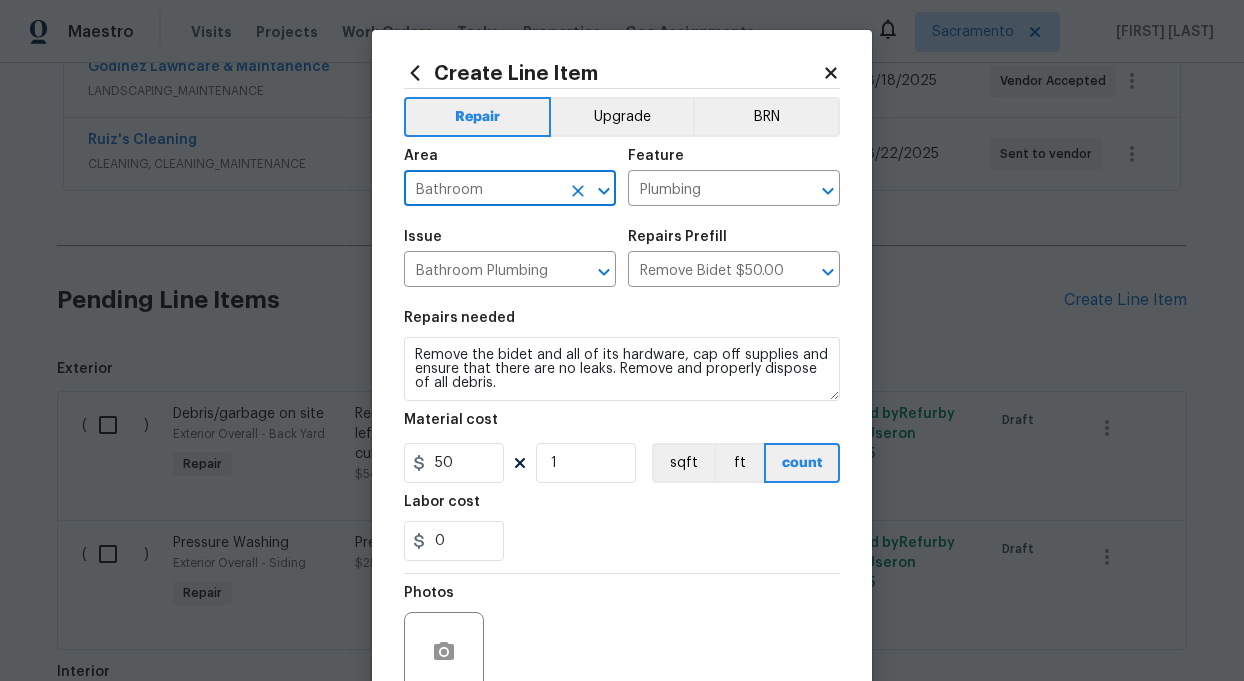 type on "Bathroom" 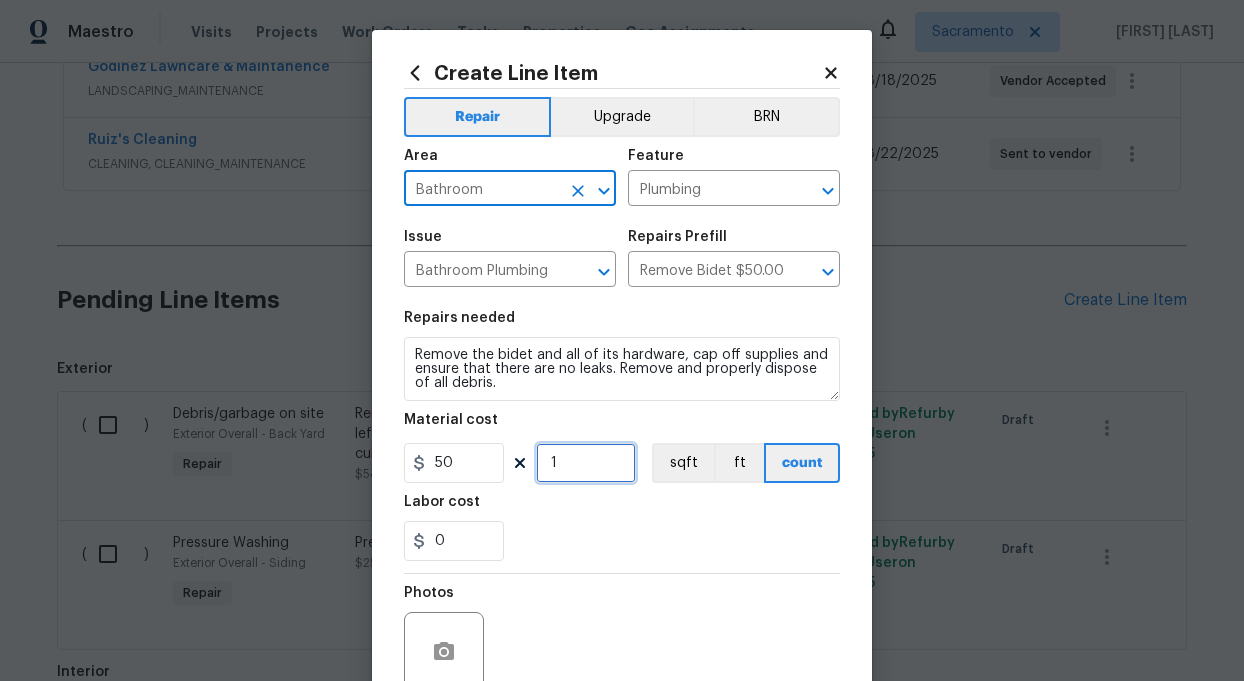 click on "1" at bounding box center [586, 463] 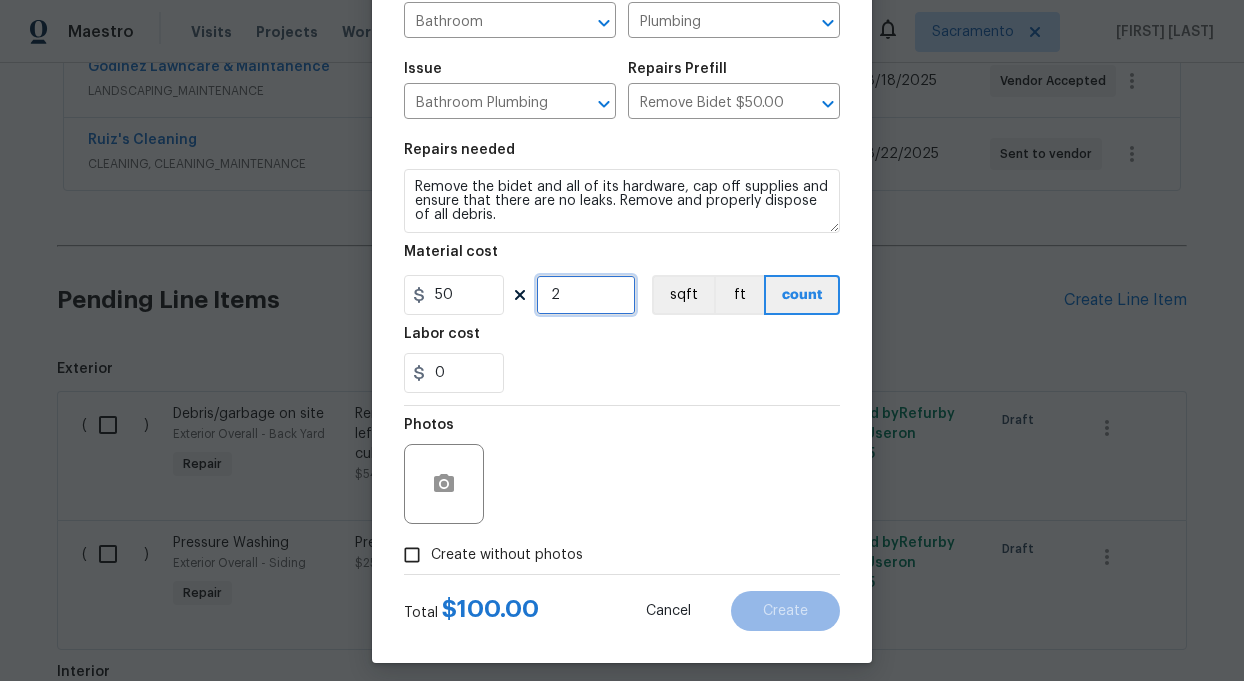 scroll, scrollTop: 181, scrollLeft: 0, axis: vertical 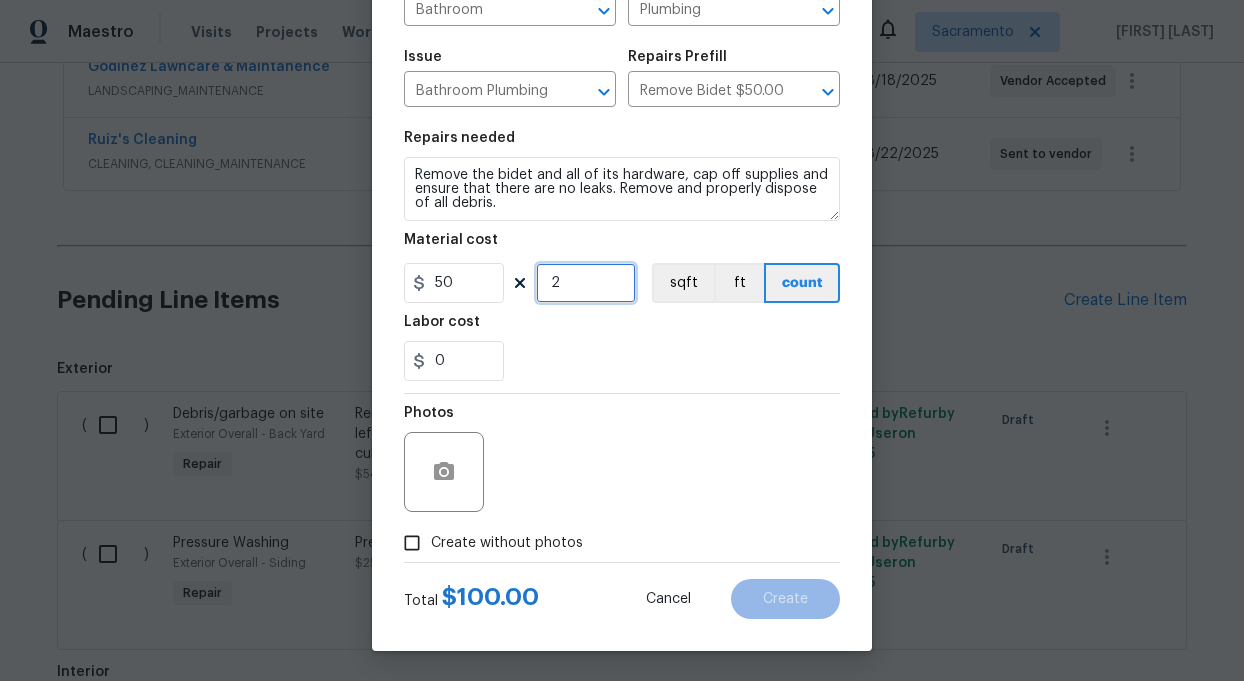 type on "2" 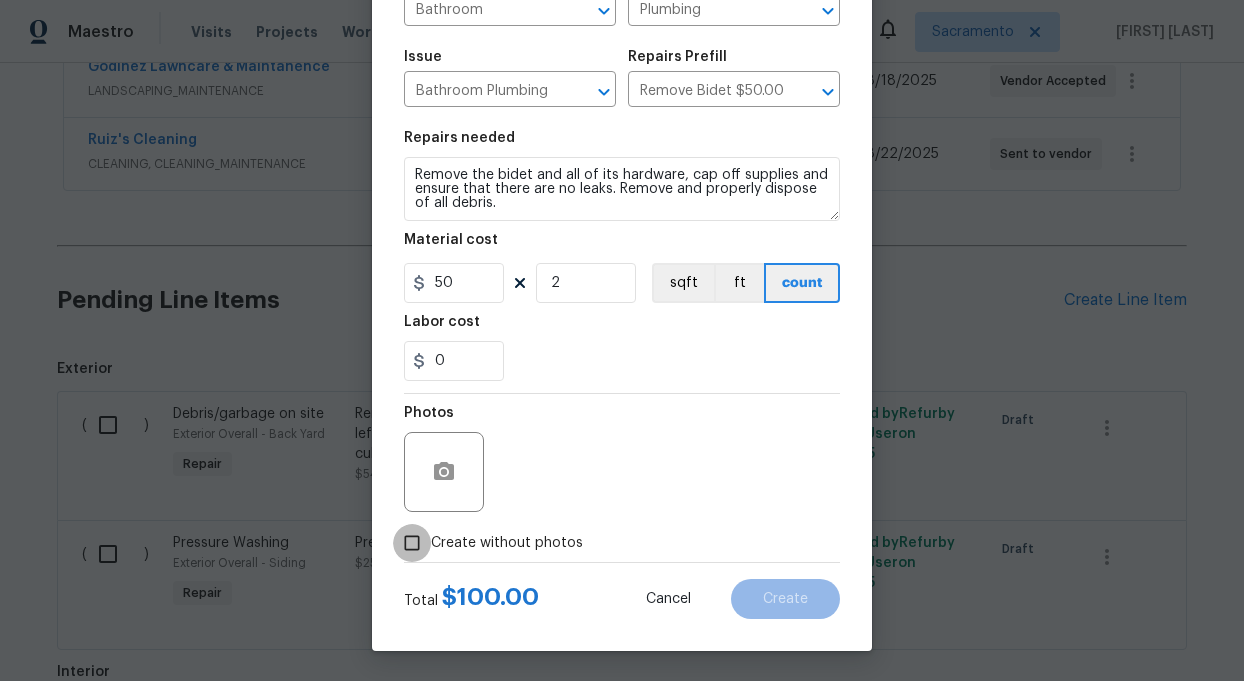 click on "Create without photos" at bounding box center (412, 543) 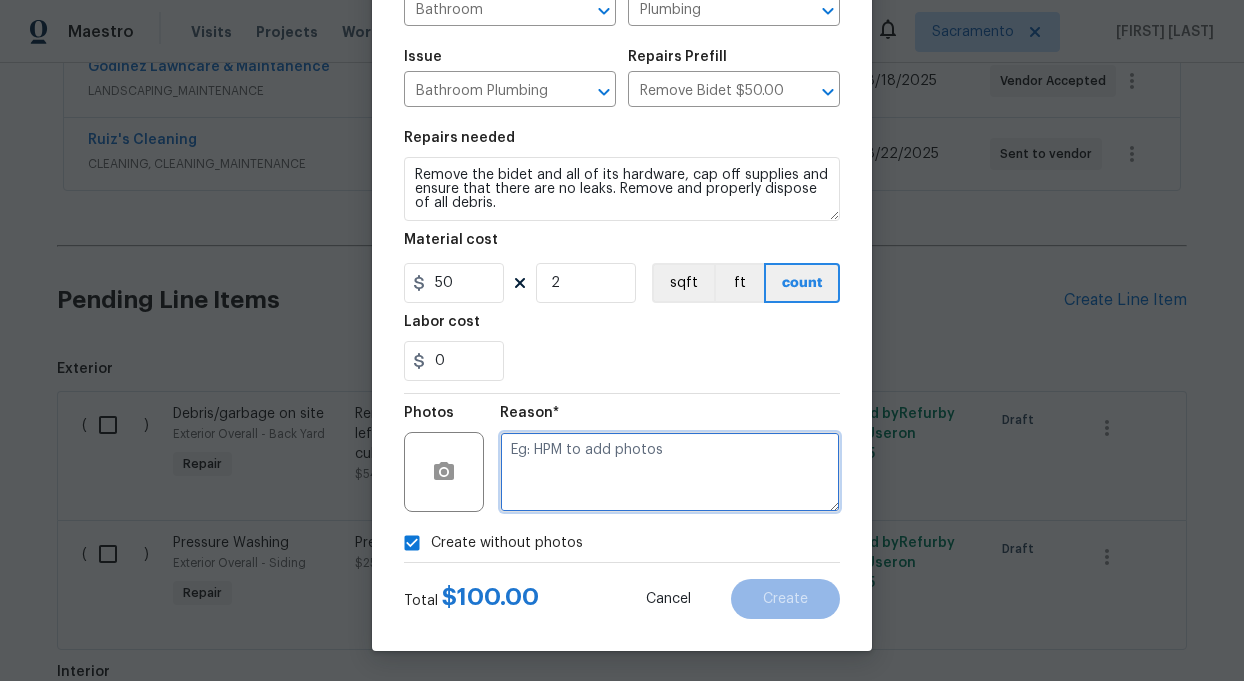 click at bounding box center [670, 472] 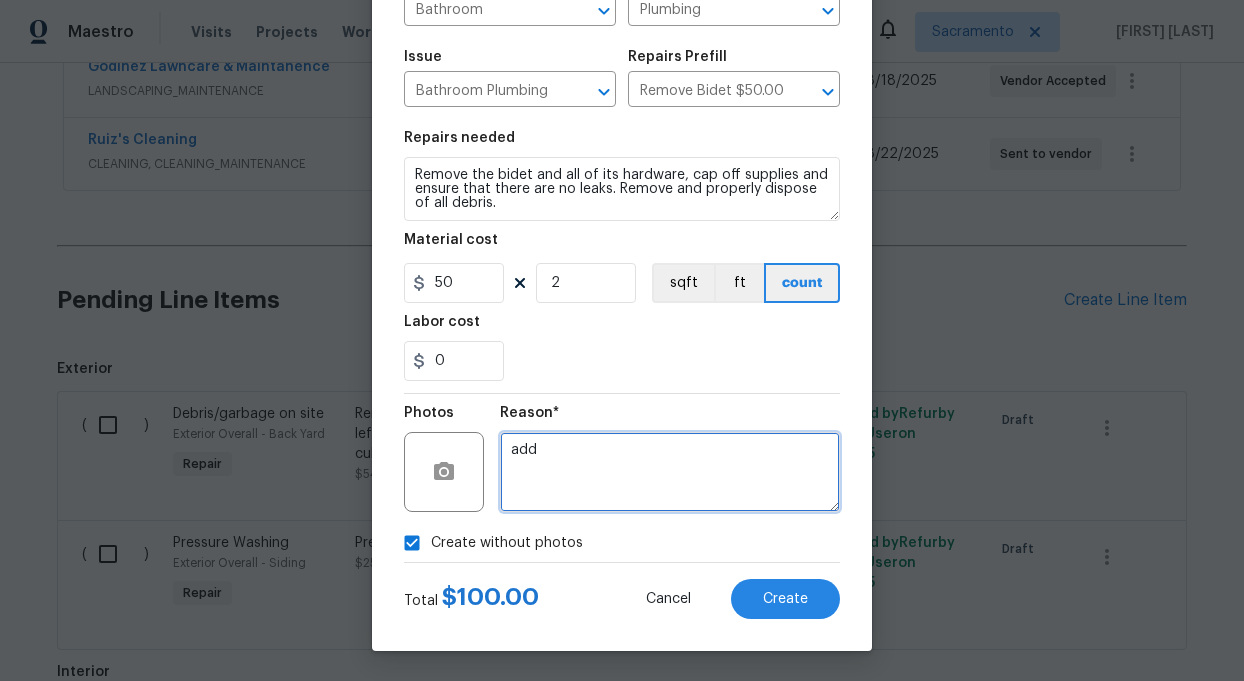 type on "add" 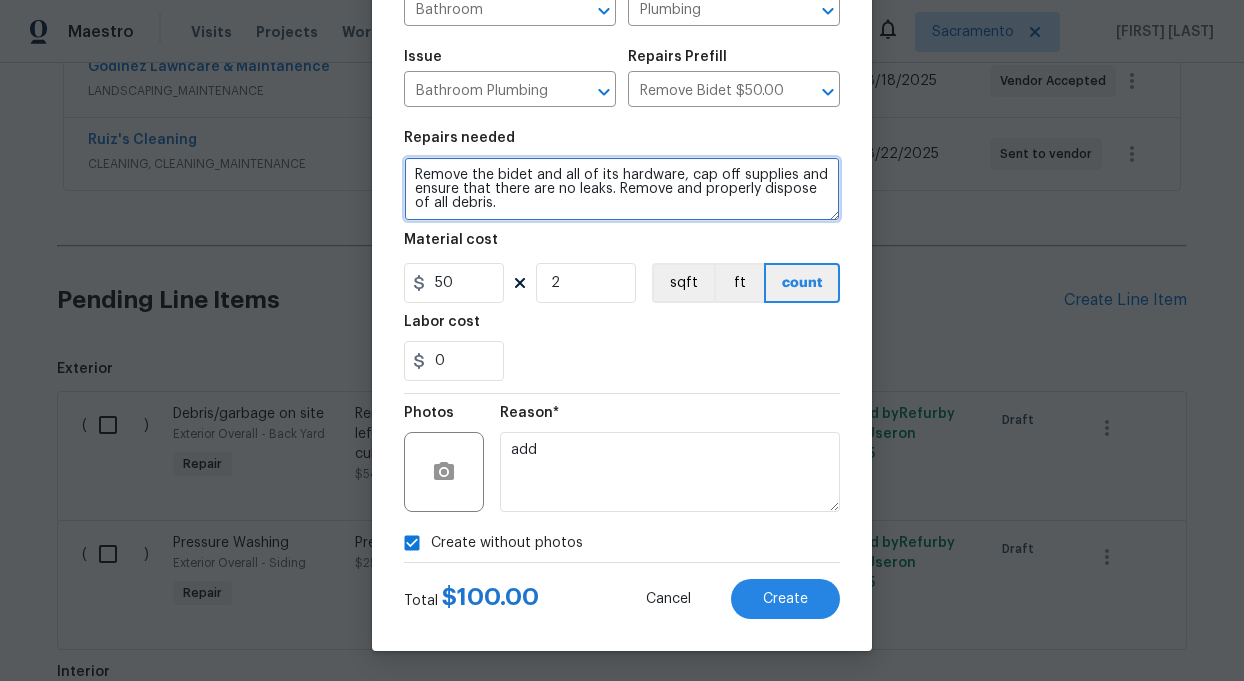 click on "Remove the bidet and all of its hardware, cap off supplies and ensure that there are no leaks. Remove and properly dispose of all debris." at bounding box center [622, 189] 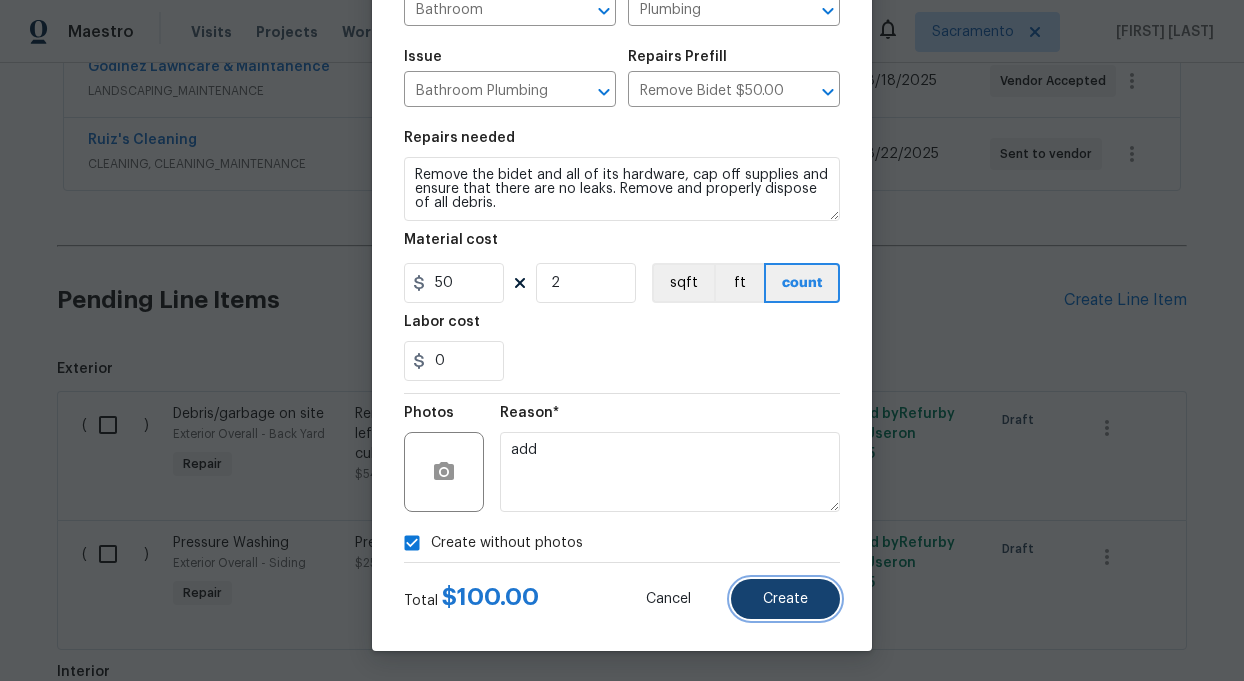 click on "Create" at bounding box center [785, 599] 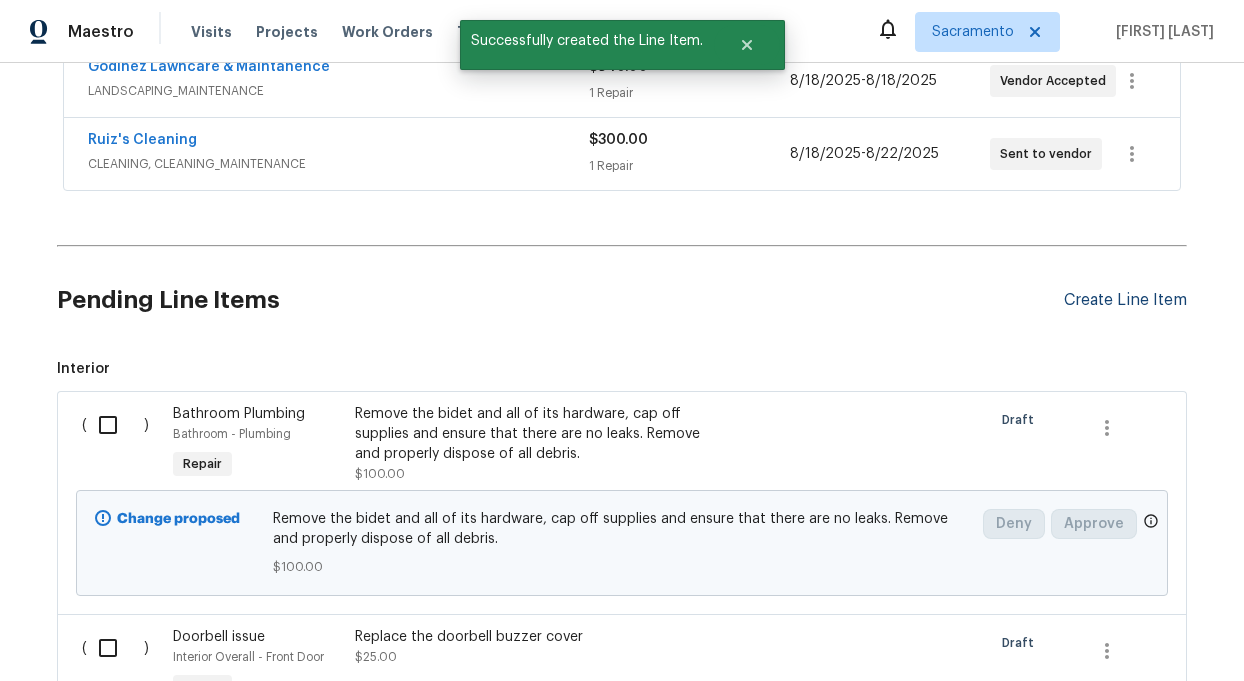 click on "Create Line Item" at bounding box center [1125, 300] 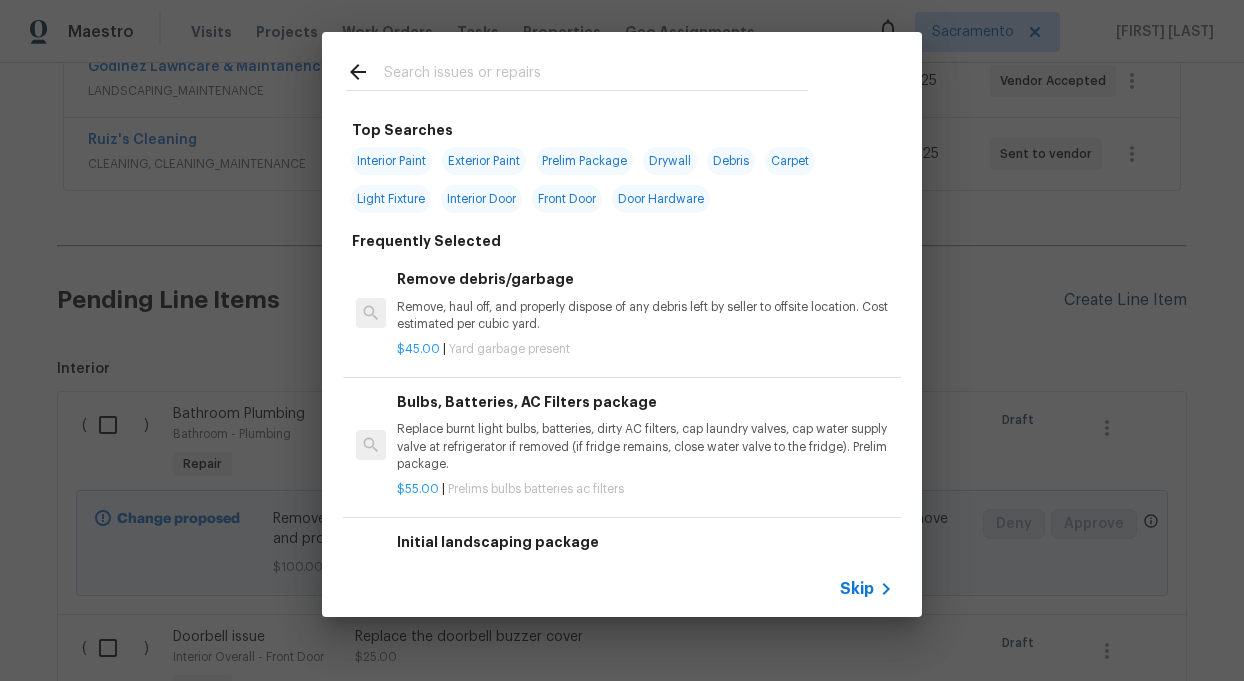 click on "Top Searches Interior Paint Exterior Paint Prelim Package Drywall Debris Carpet Light Fixture Interior Door Front Door Door Hardware Frequently Selected Remove debris/garbage Remove, haul off, and properly dispose of any debris left by seller to offsite location. Cost estimated per cubic yard. $45.00   |   Yard garbage present Bulbs, Batteries, AC Filters package Replace burnt light bulbs, batteries, dirty AC filters, cap laundry valves, cap water supply valve at refrigerator if removed (if fridge remains, close water valve to the fridge). Prelim package. $55.00   |   Prelims bulbs batteries ac filters Initial landscaping package Mowing of grass up to 6" in height. Mow, edge along driveways & sidewalks, trim along standing structures, trim bushes and shrubs (<6' in height). Remove weeds from previously maintained flowerbeds and remove standing yard debris (small twigs, non seasonal falling leaves).  Use leaf blower to remove clippings from hard surfaces." $60.00   |   Prelims landscaping $10.00   |   $75.00" at bounding box center (622, 324) 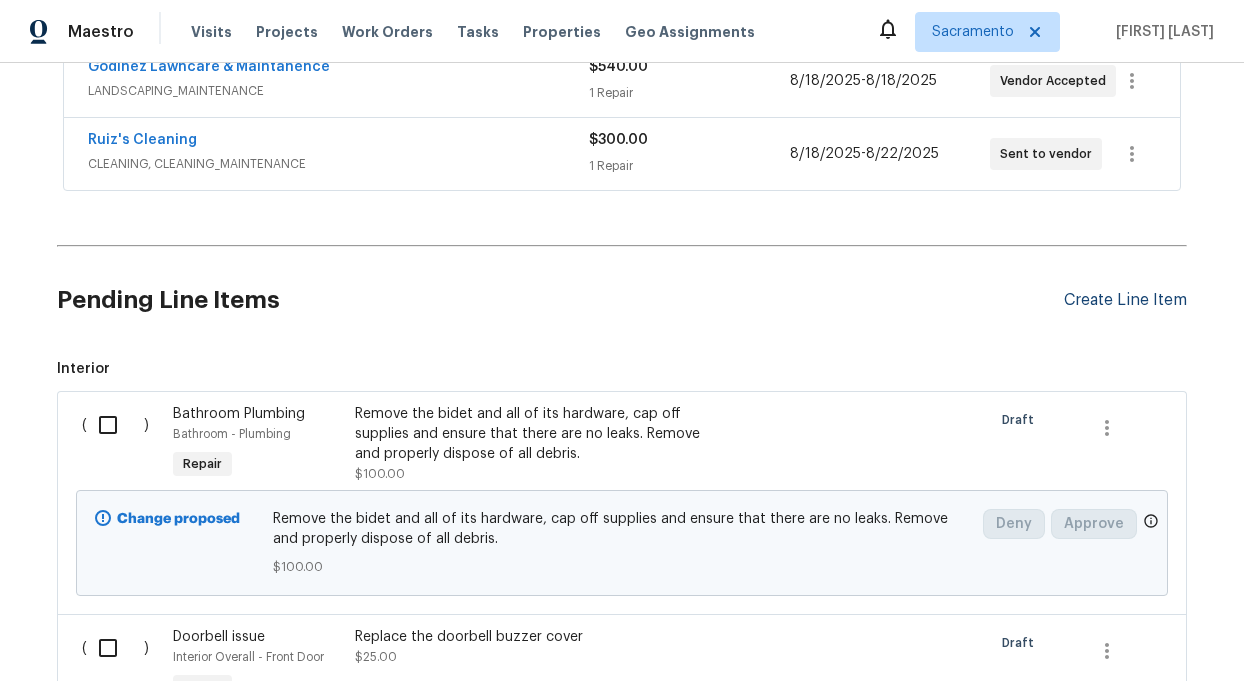 click on "Create Line Item" at bounding box center [1125, 300] 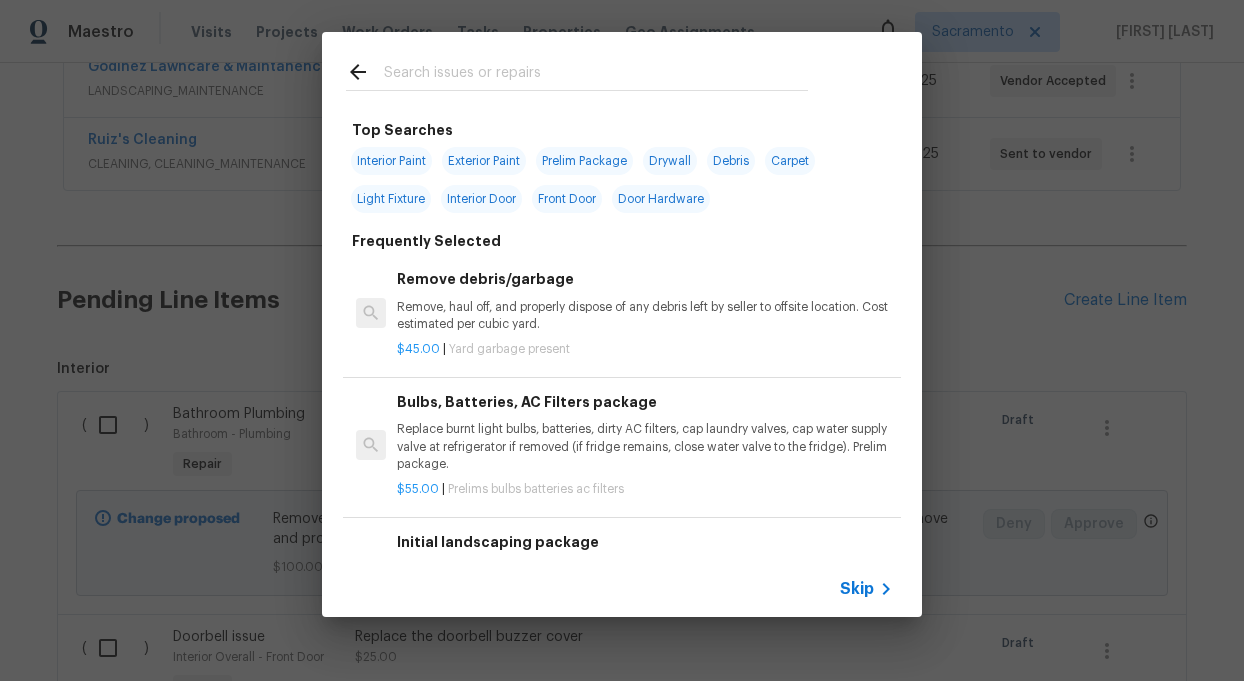 click on "Replace burnt light bulbs, batteries, dirty AC filters, cap laundry valves, cap water supply valve at refrigerator if removed (if fridge remains, close water valve to the fridge). Prelim package." at bounding box center (645, 446) 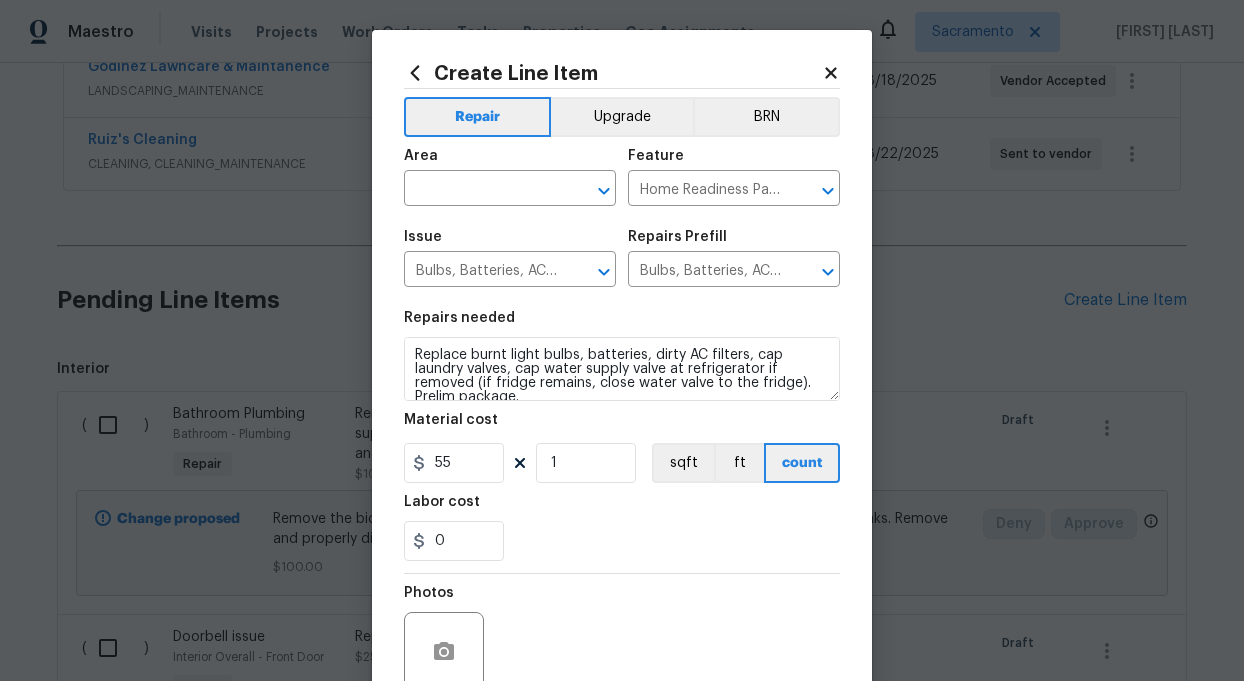 scroll, scrollTop: 14, scrollLeft: 0, axis: vertical 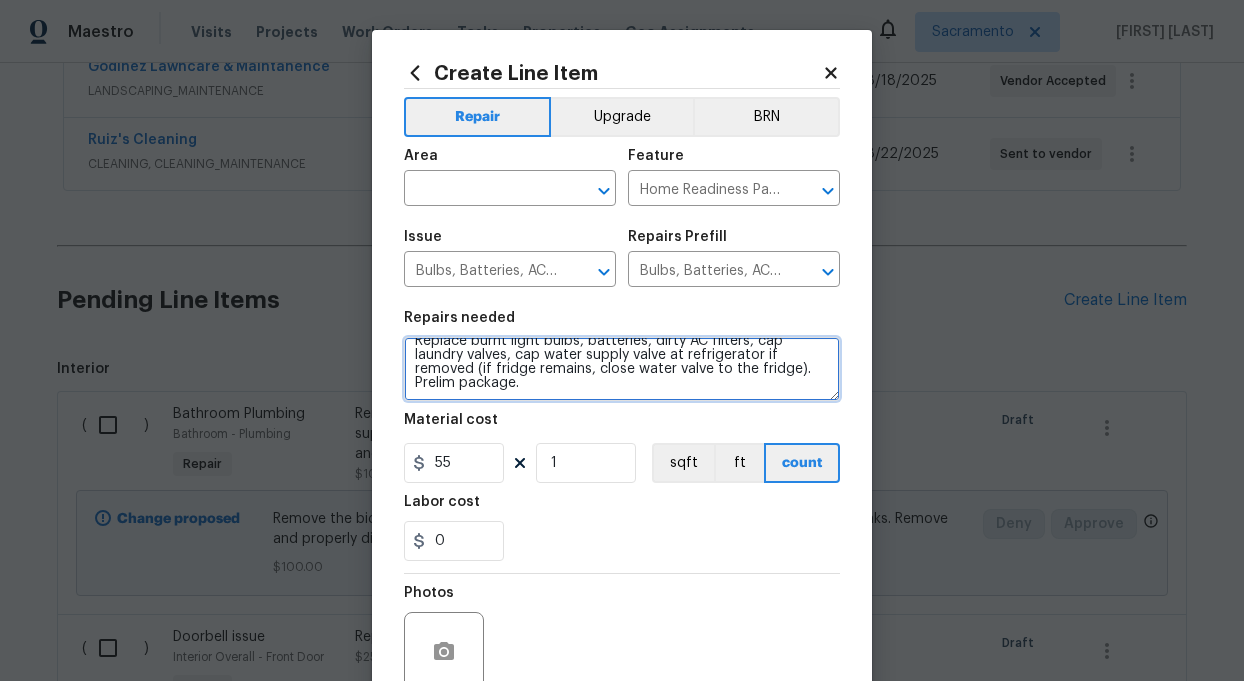 click on "Replace burnt light bulbs, batteries, dirty AC filters, cap laundry valves, cap water supply valve at refrigerator if removed (if fridge remains, close water valve to the fridge). Prelim package." at bounding box center (622, 369) 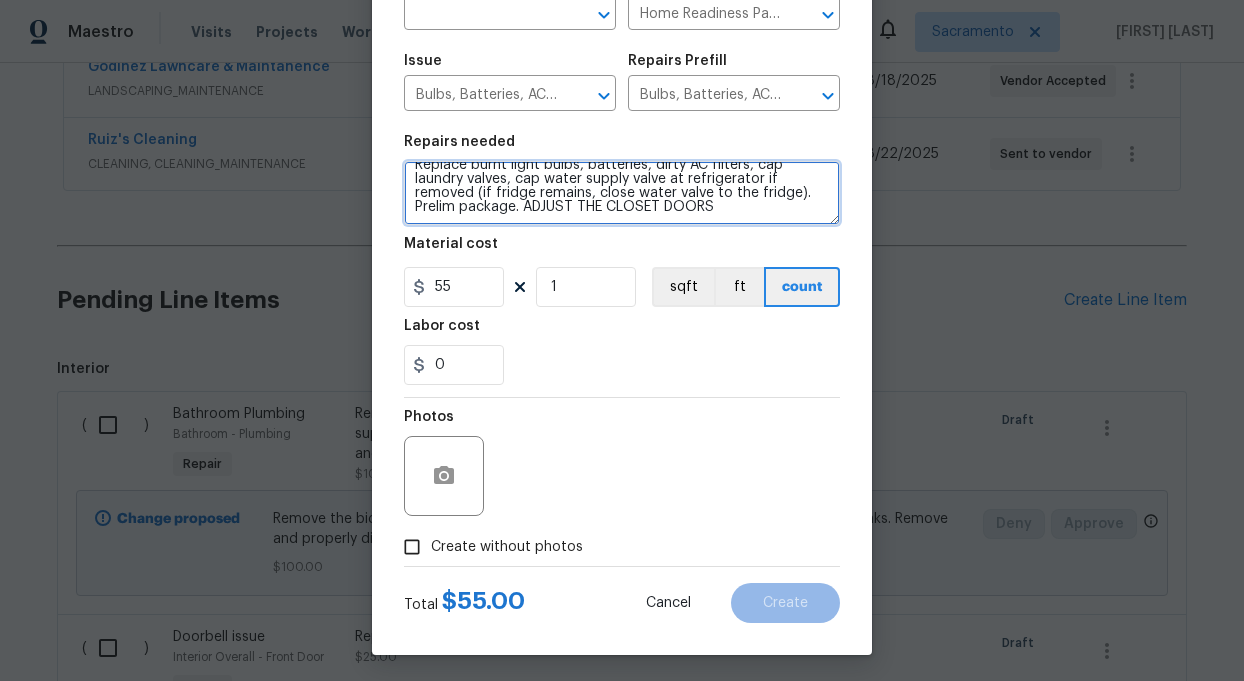 scroll, scrollTop: 181, scrollLeft: 0, axis: vertical 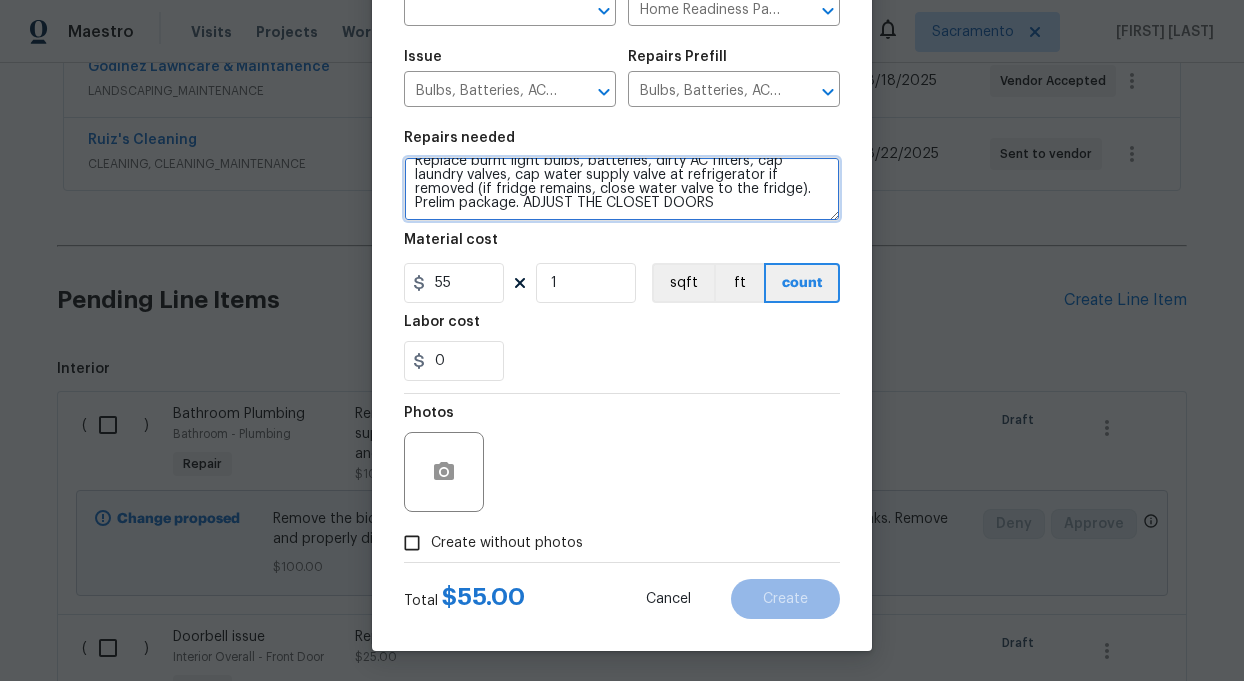 type on "Replace burnt light bulbs, batteries, dirty AC filters, cap laundry valves, cap water supply valve at refrigerator if removed (if fridge remains, close water valve to the fridge). Prelim package.   ADJUST THE CLOSET DOORS" 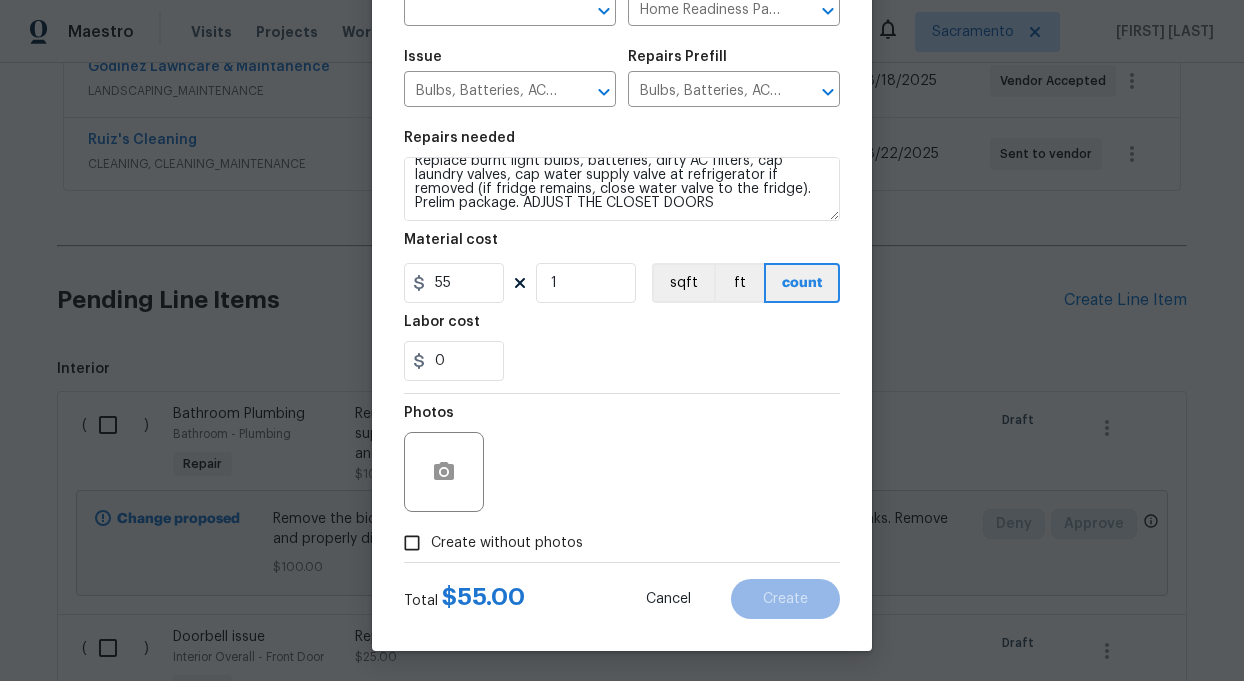 click on "Create without photos" at bounding box center [412, 543] 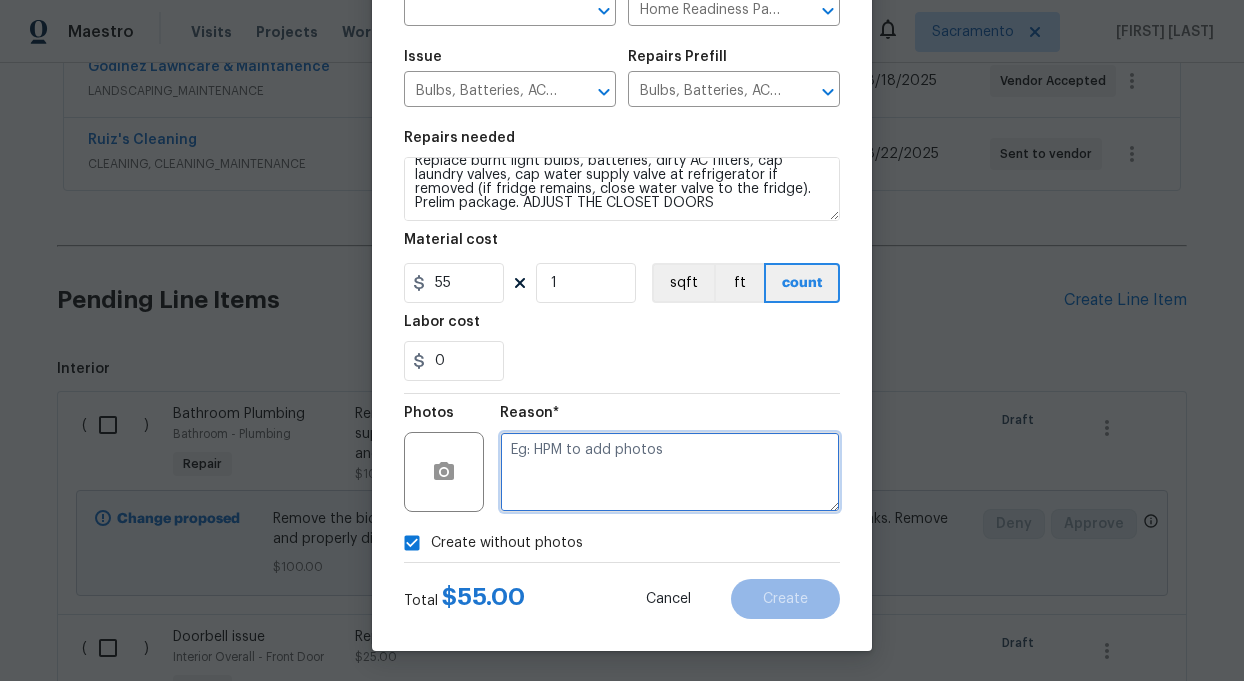 click at bounding box center [670, 472] 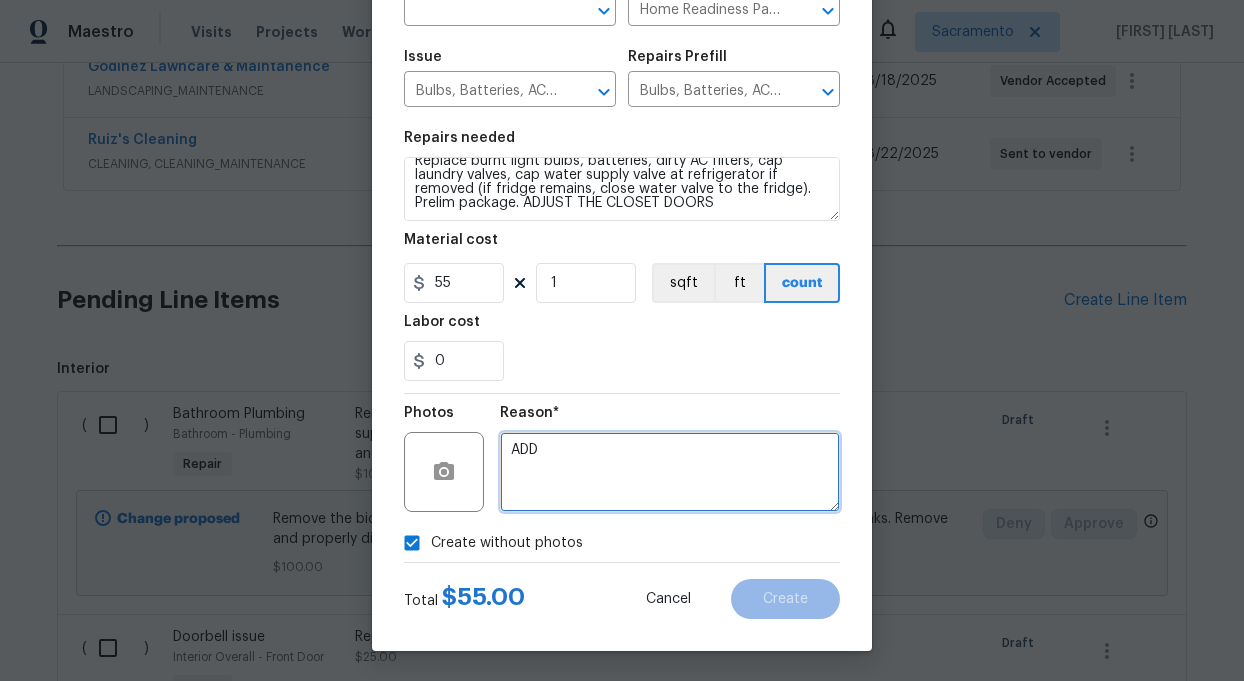 type on "ADD" 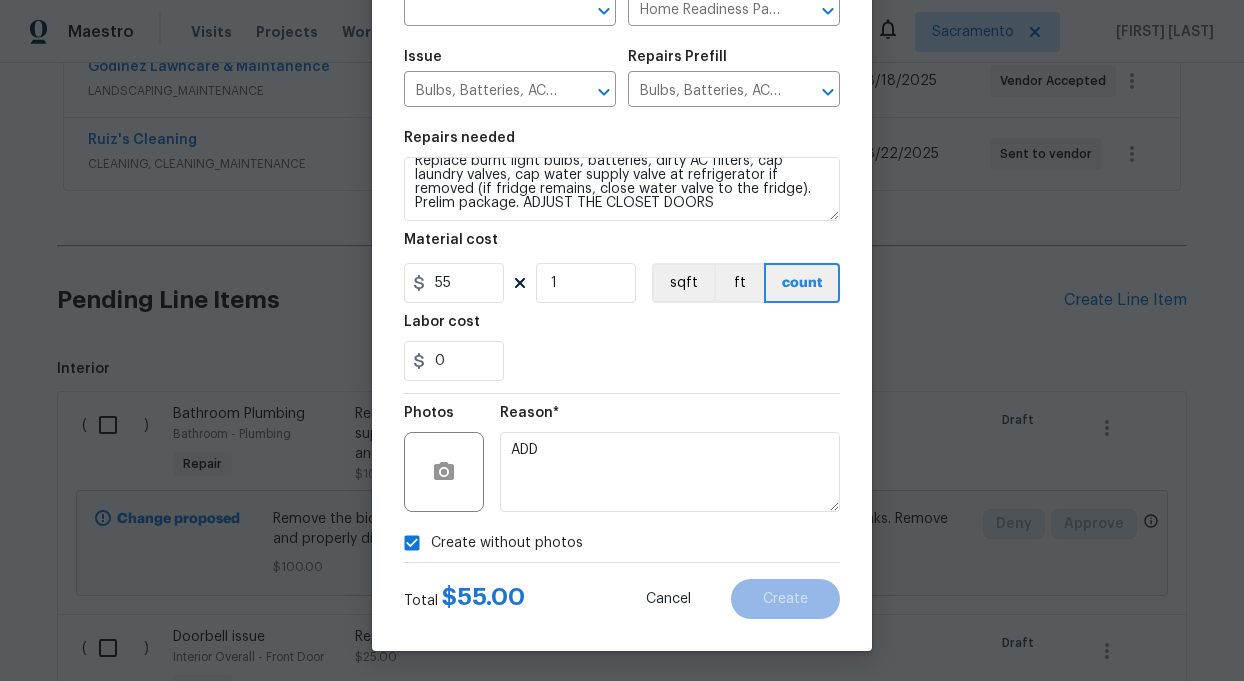 click on "Create without photos" at bounding box center [622, 543] 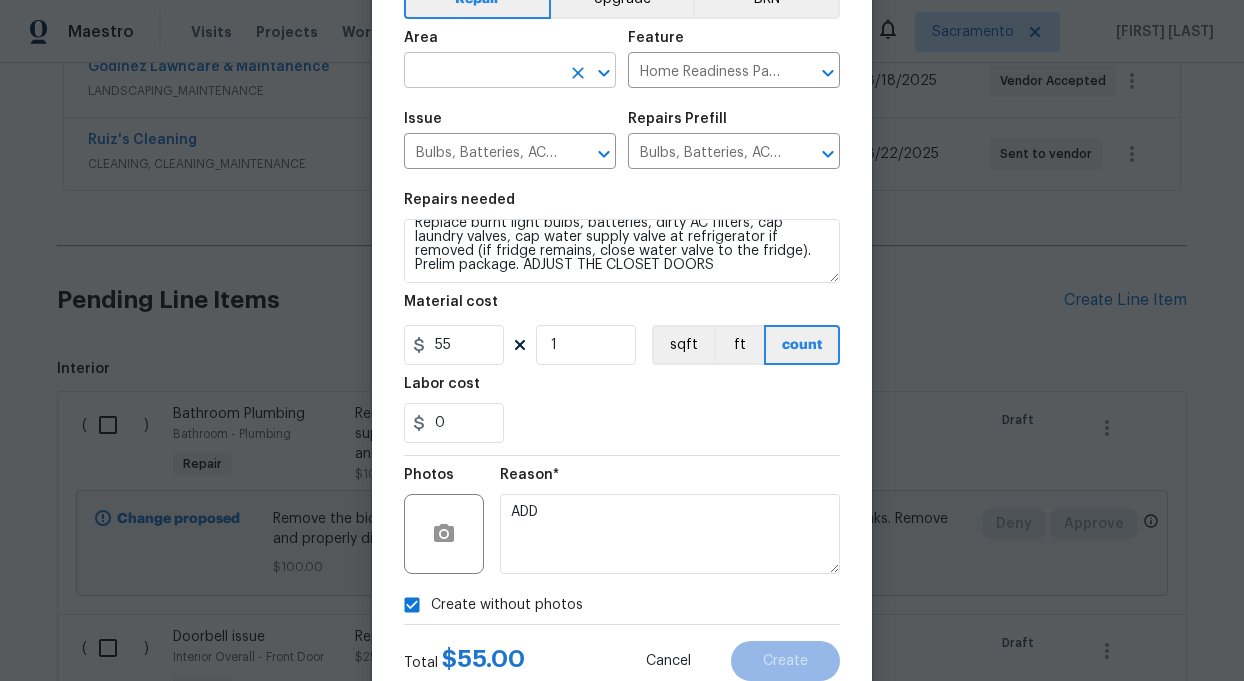 scroll, scrollTop: 104, scrollLeft: 0, axis: vertical 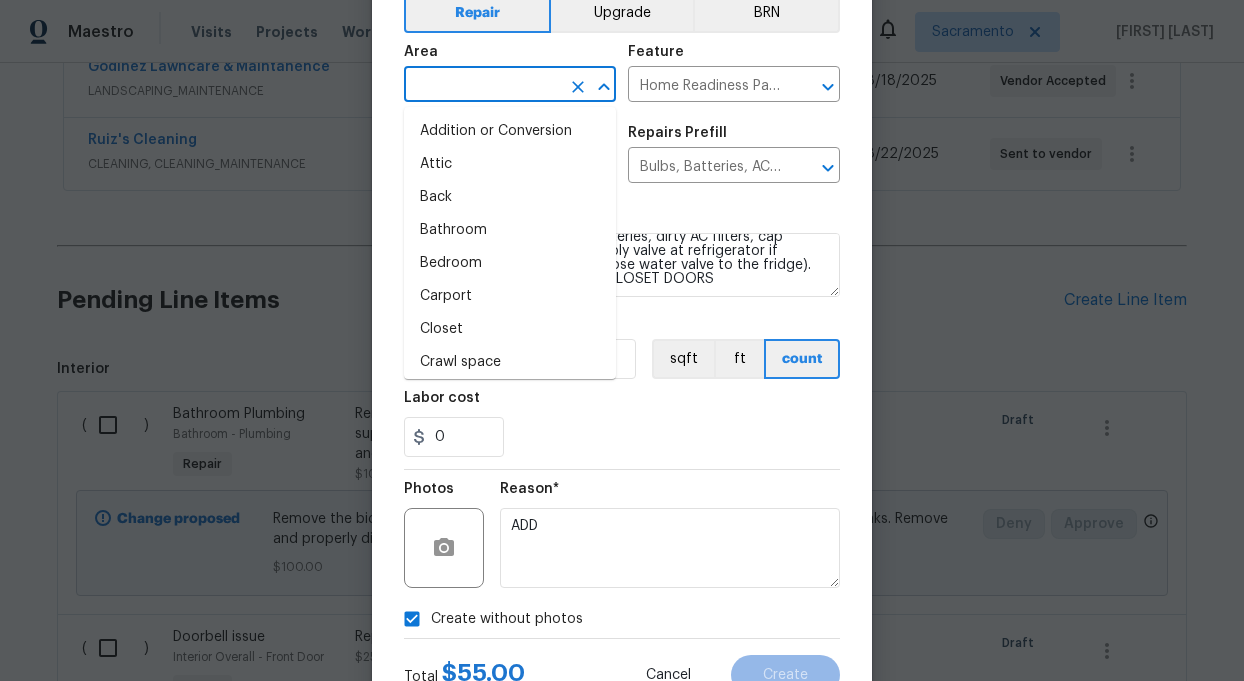 click at bounding box center [482, 86] 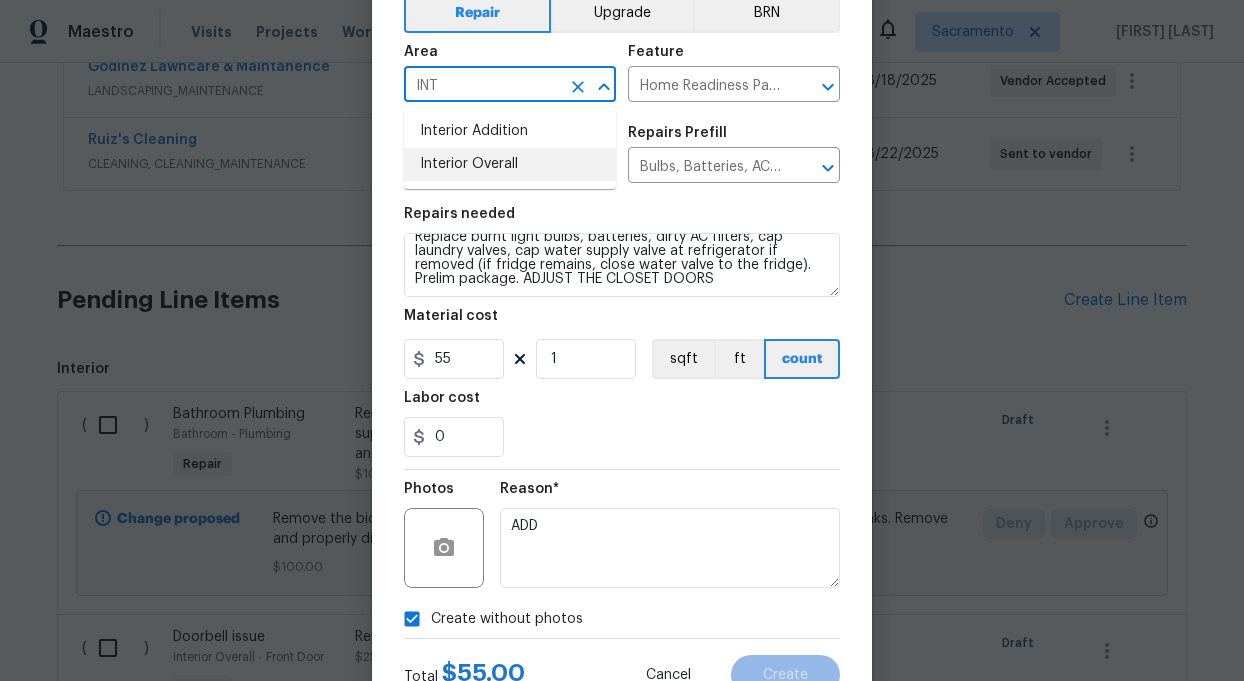 click on "Interior Overall" at bounding box center [510, 164] 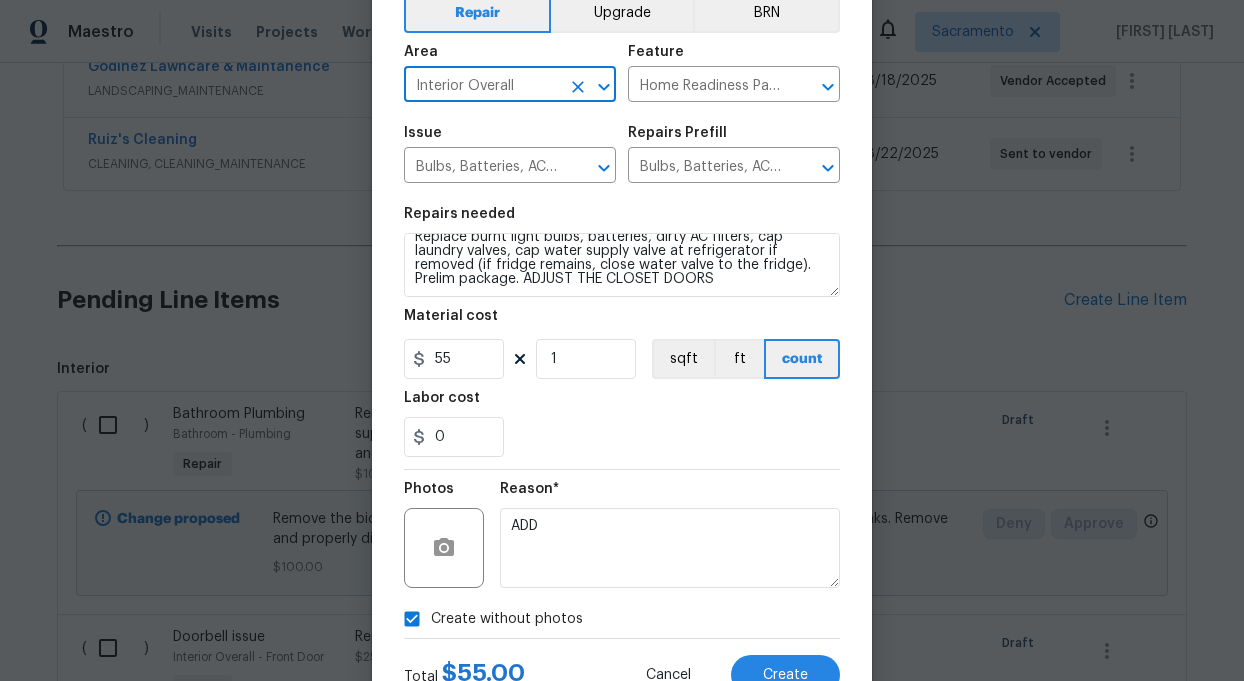 scroll, scrollTop: 181, scrollLeft: 0, axis: vertical 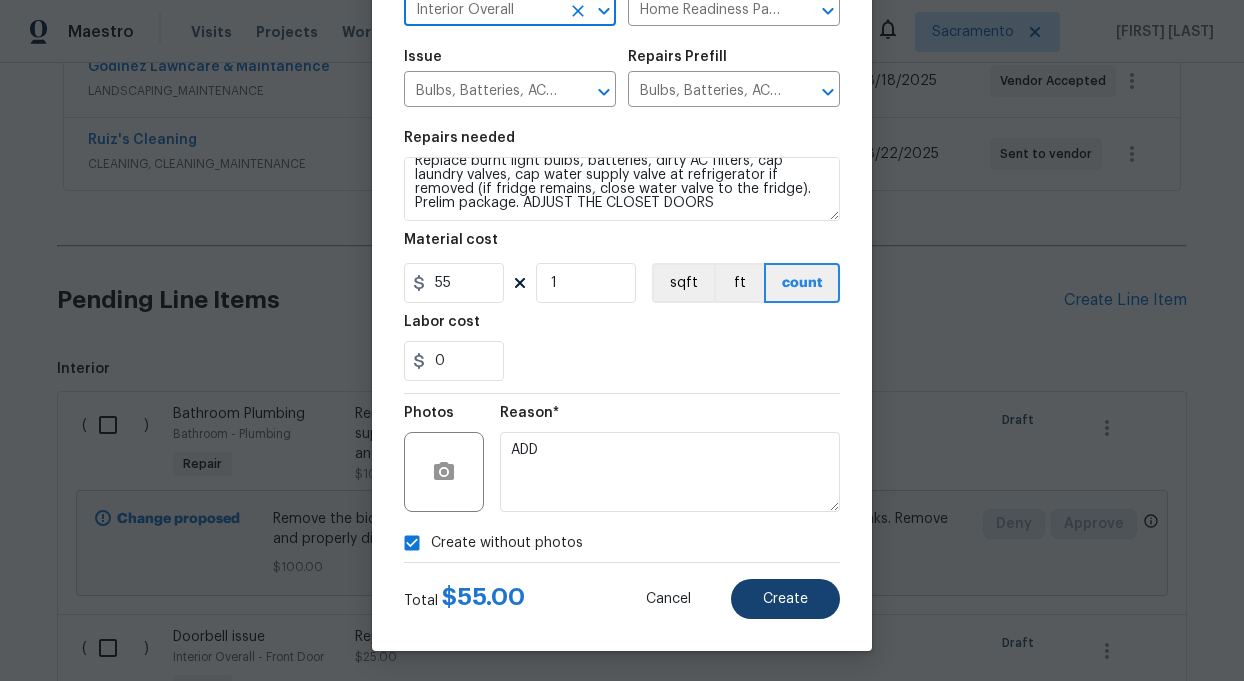 type on "Interior Overall" 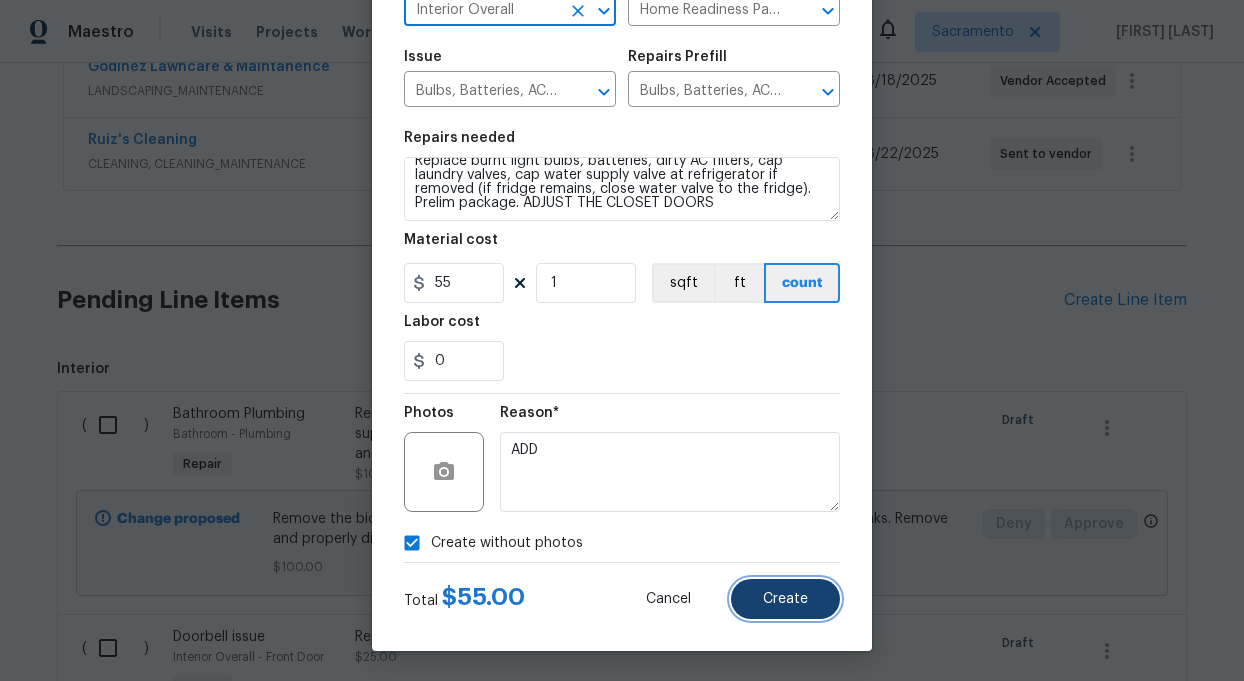click on "Create" at bounding box center (785, 599) 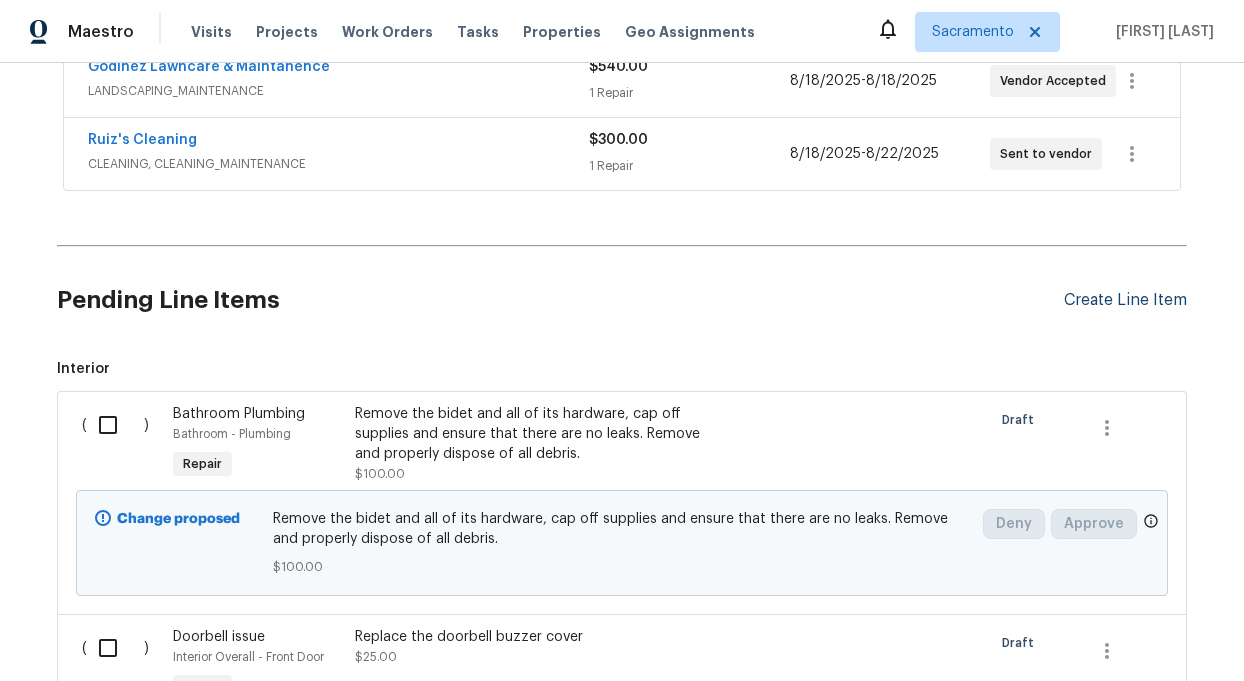 click on "Create Line Item" at bounding box center [1125, 300] 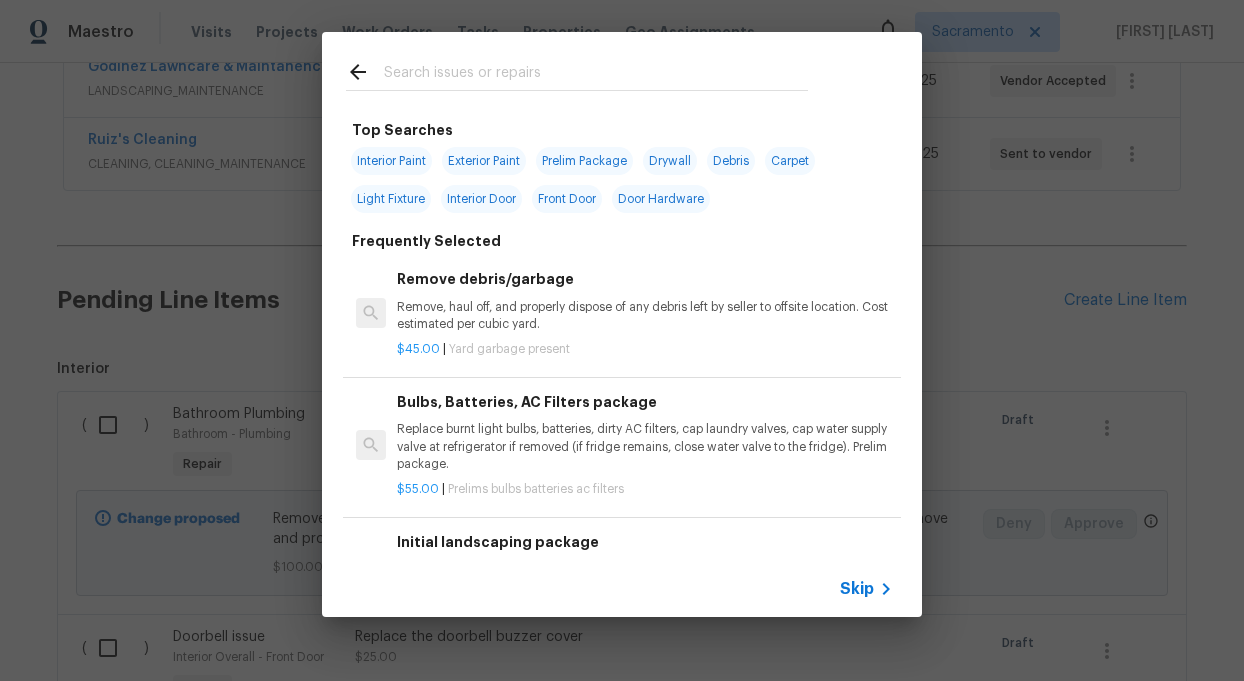 click at bounding box center [596, 75] 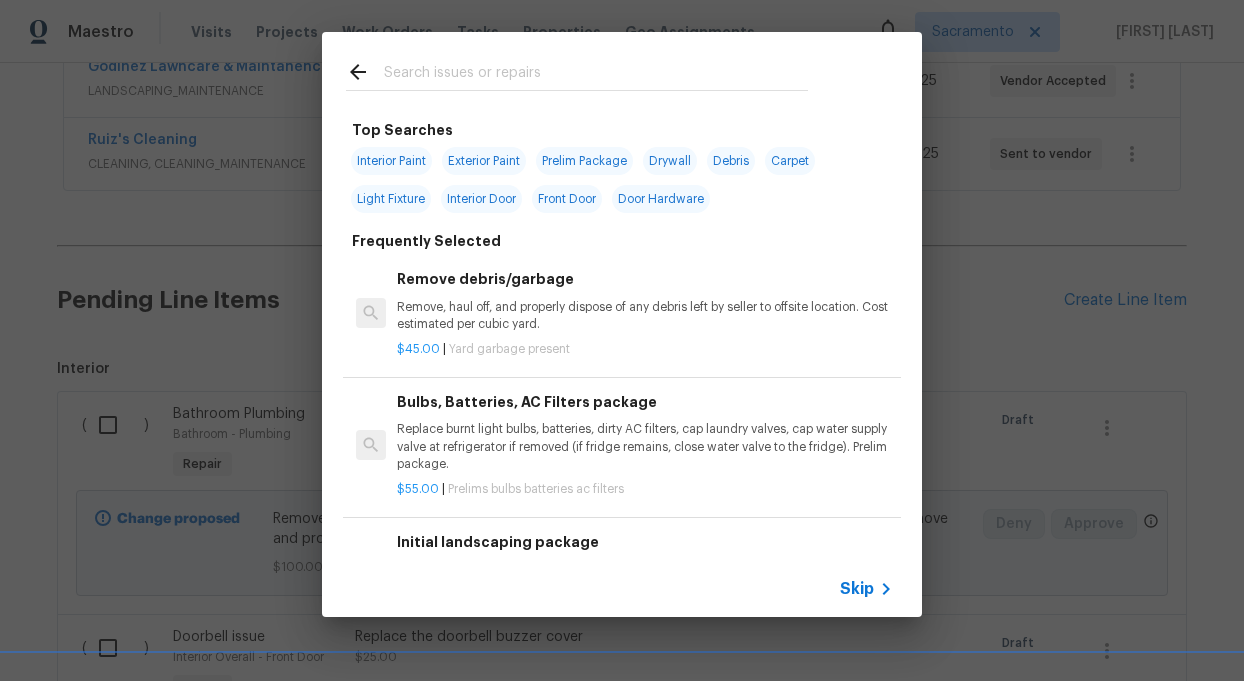 click 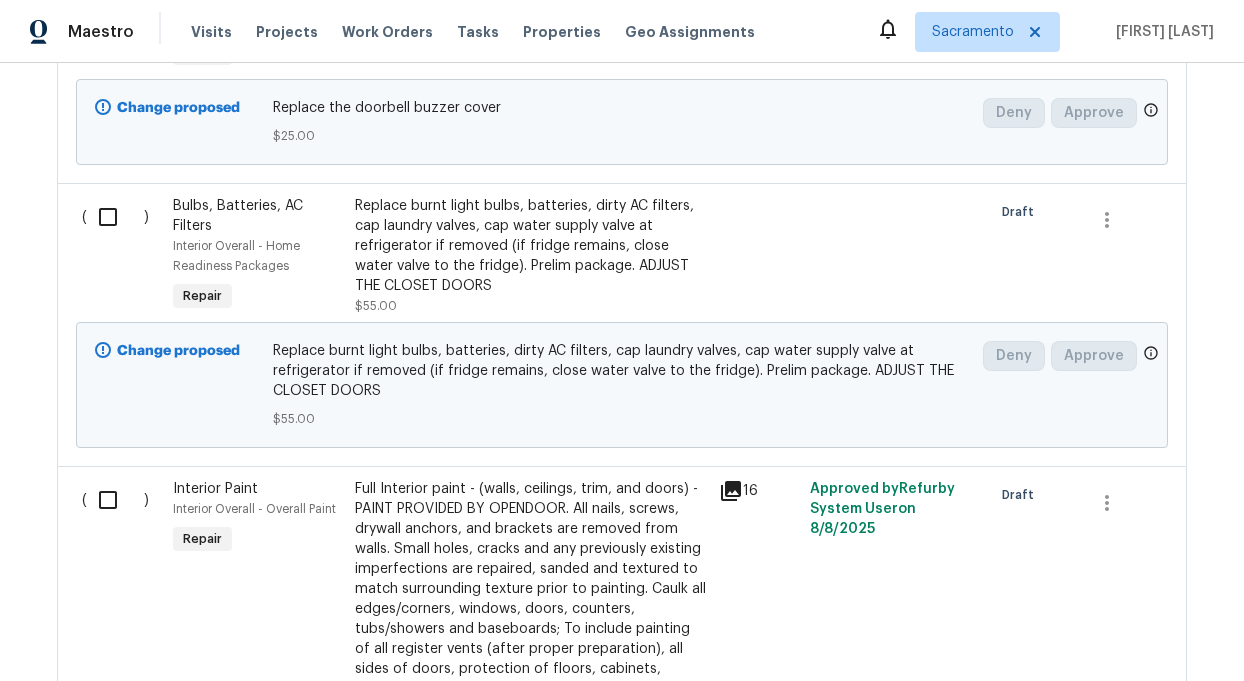 scroll, scrollTop: 1072, scrollLeft: 0, axis: vertical 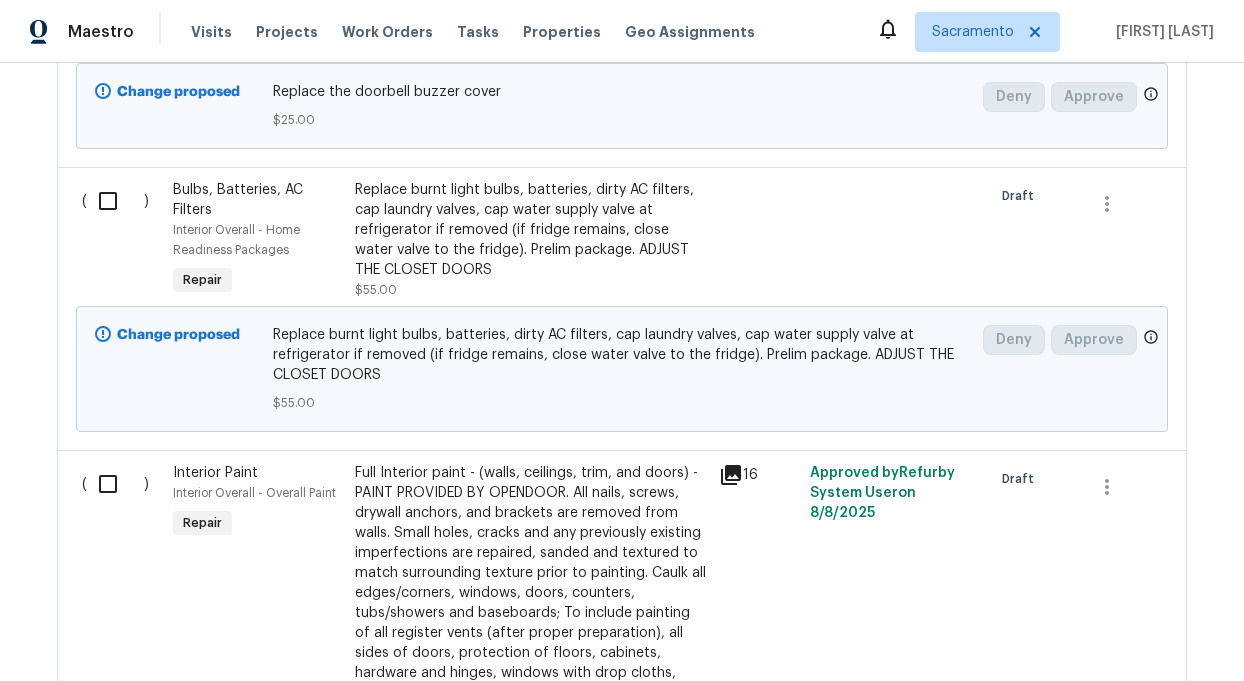 click on "Replace burnt light bulbs, batteries, dirty AC filters, cap laundry valves, cap water supply valve at refrigerator if removed (if fridge remains, close water valve to the fridge). Prelim package.   ADJUST THE CLOSET DOORS" at bounding box center [531, 230] 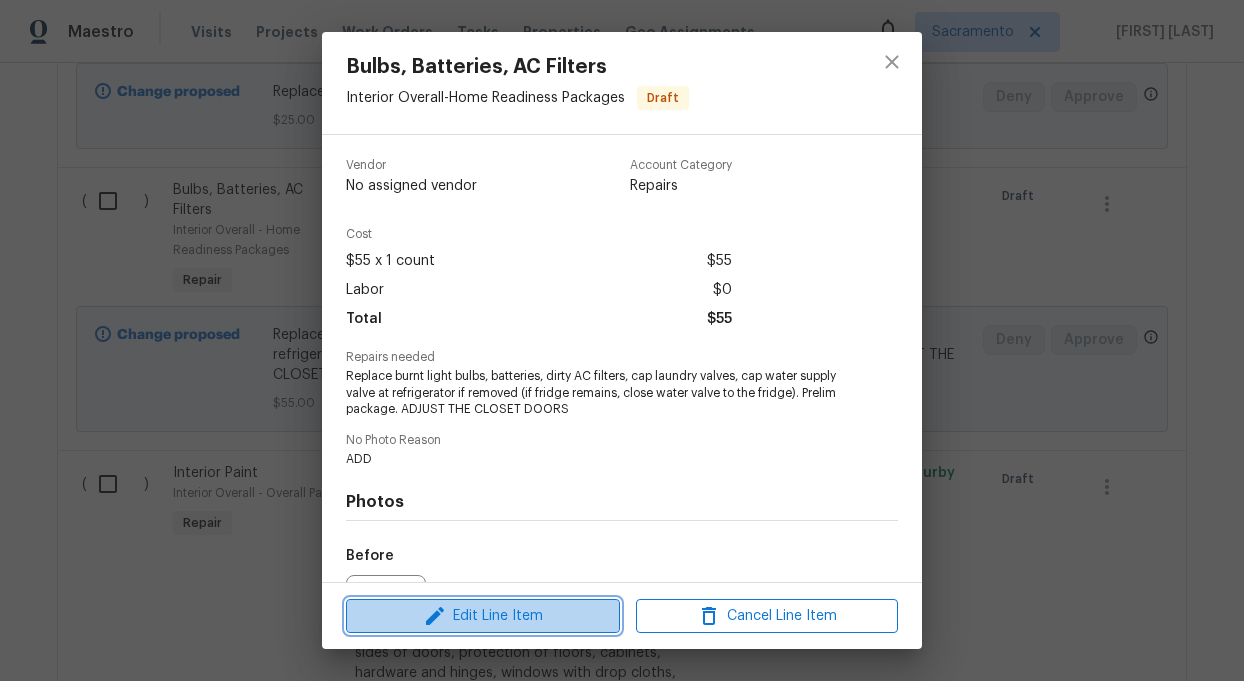 click on "Edit Line Item" at bounding box center [483, 616] 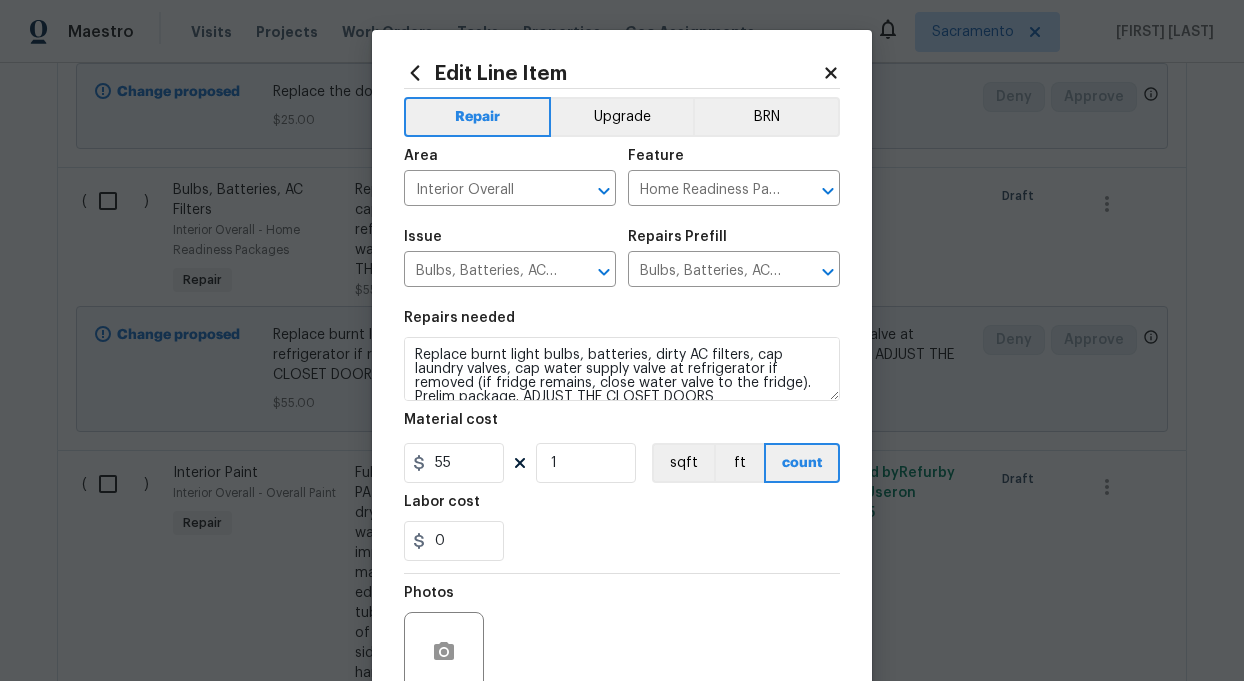 scroll, scrollTop: 14, scrollLeft: 0, axis: vertical 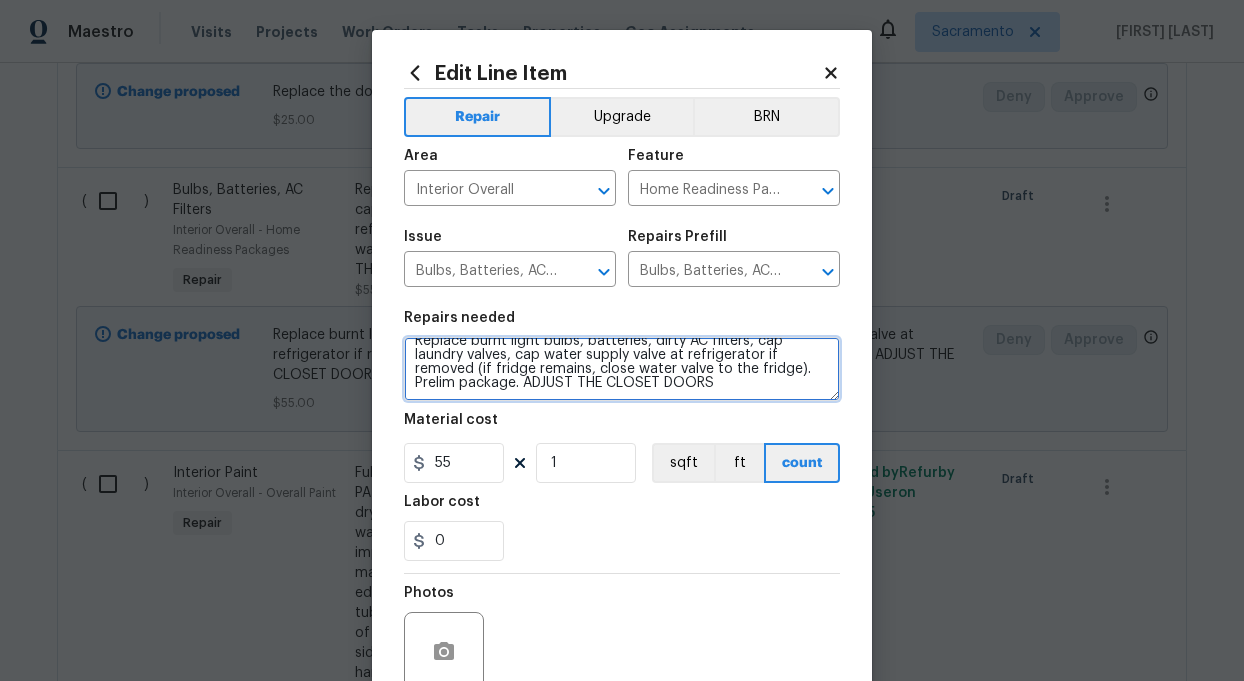 click on "Replace burnt light bulbs, batteries, dirty AC filters, cap laundry valves, cap water supply valve at refrigerator if removed (if fridge remains, close water valve to the fridge). Prelim package.   ADJUST THE CLOSET DOORS" at bounding box center (622, 369) 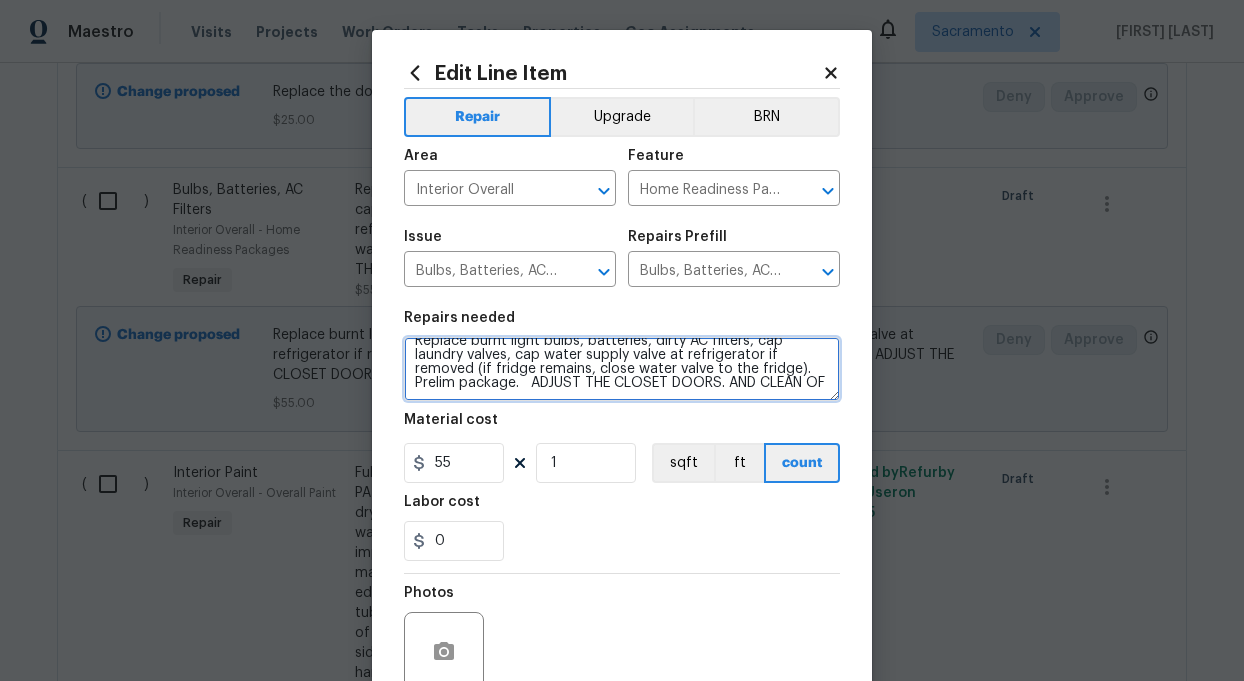 scroll, scrollTop: 18, scrollLeft: 0, axis: vertical 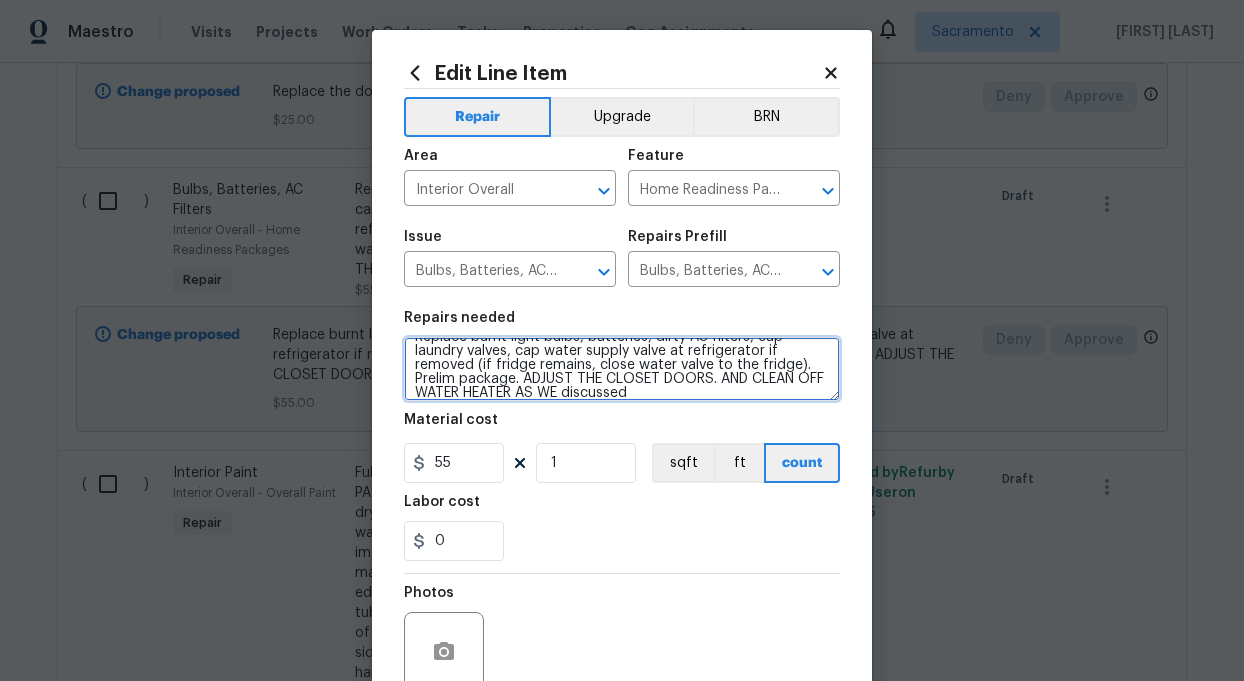 type on "Replace burnt light bulbs, batteries, dirty AC filters, cap laundry valves, cap water supply valve at refrigerator if removed (if fridge remains, close water valve to the fridge). Prelim package.   ADJUST THE CLOSET DOORS. AND CLEAN OFF WATER HEATER AS WE discussed" 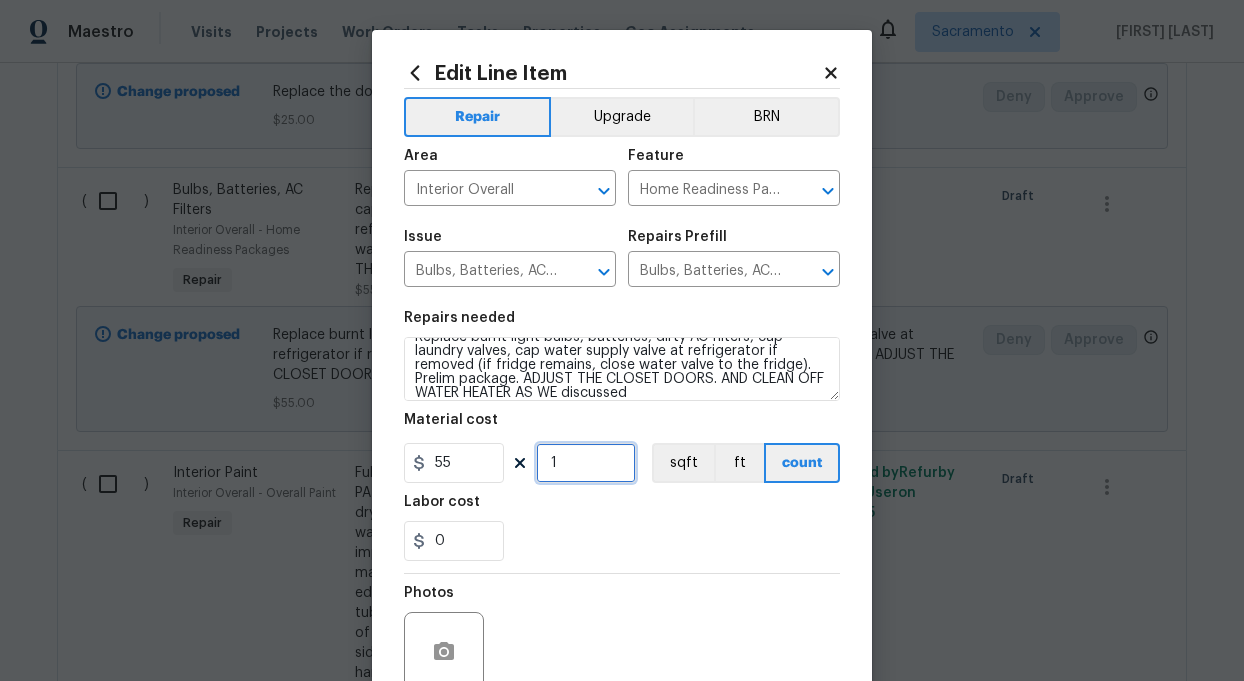 click on "1" at bounding box center [586, 463] 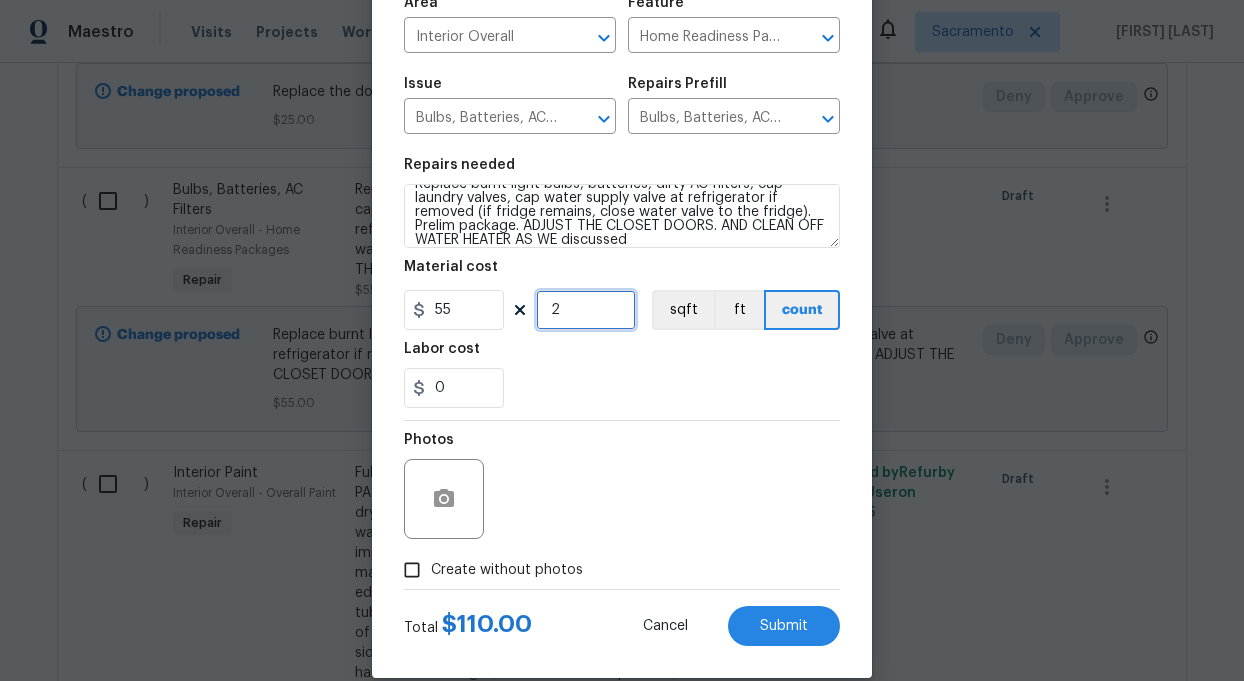 scroll, scrollTop: 181, scrollLeft: 0, axis: vertical 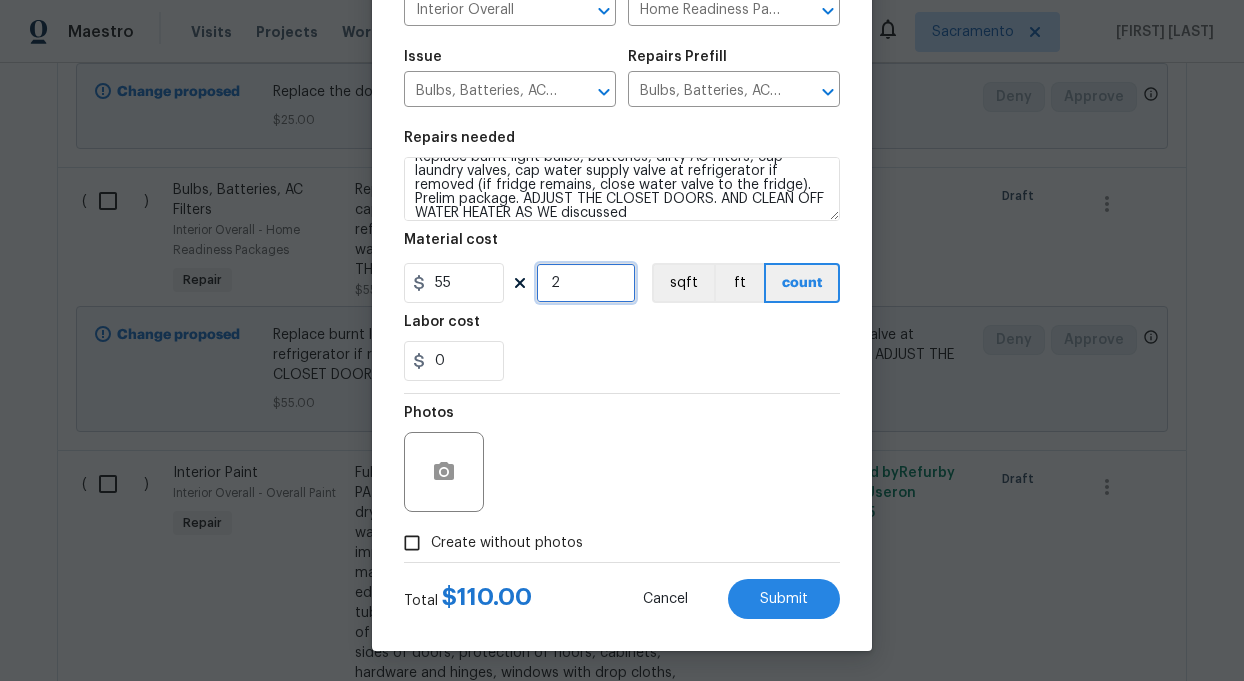 type on "2" 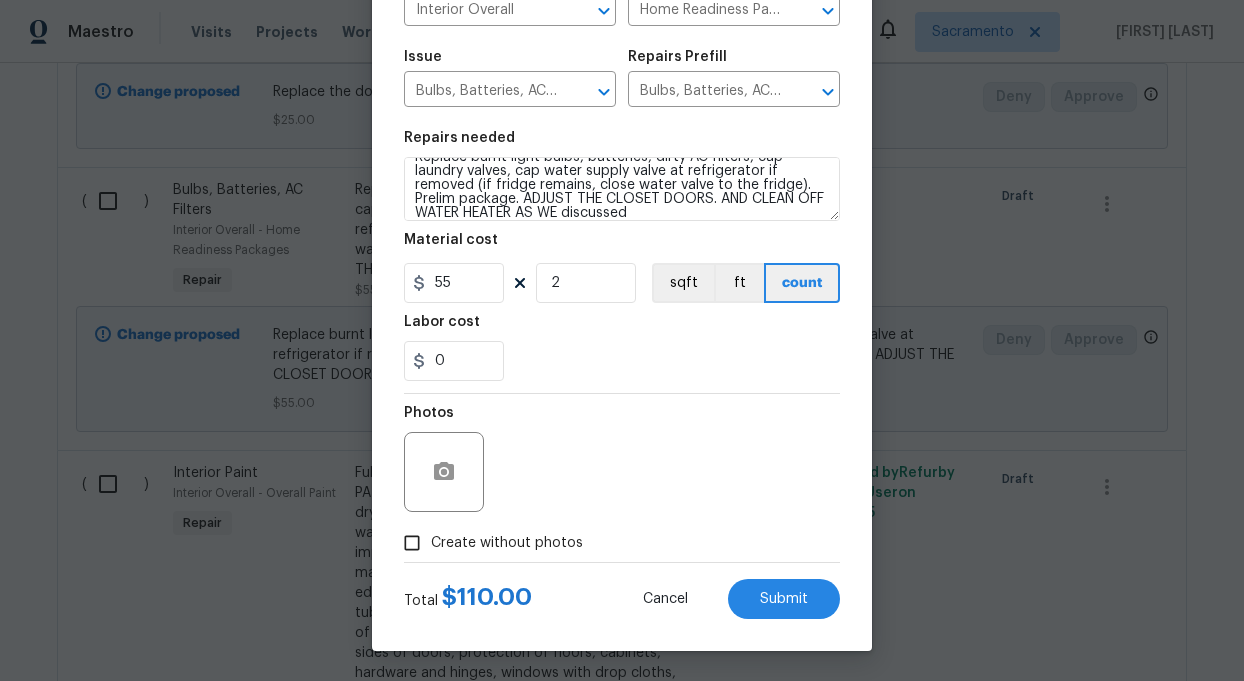click on "Create without photos" at bounding box center [412, 543] 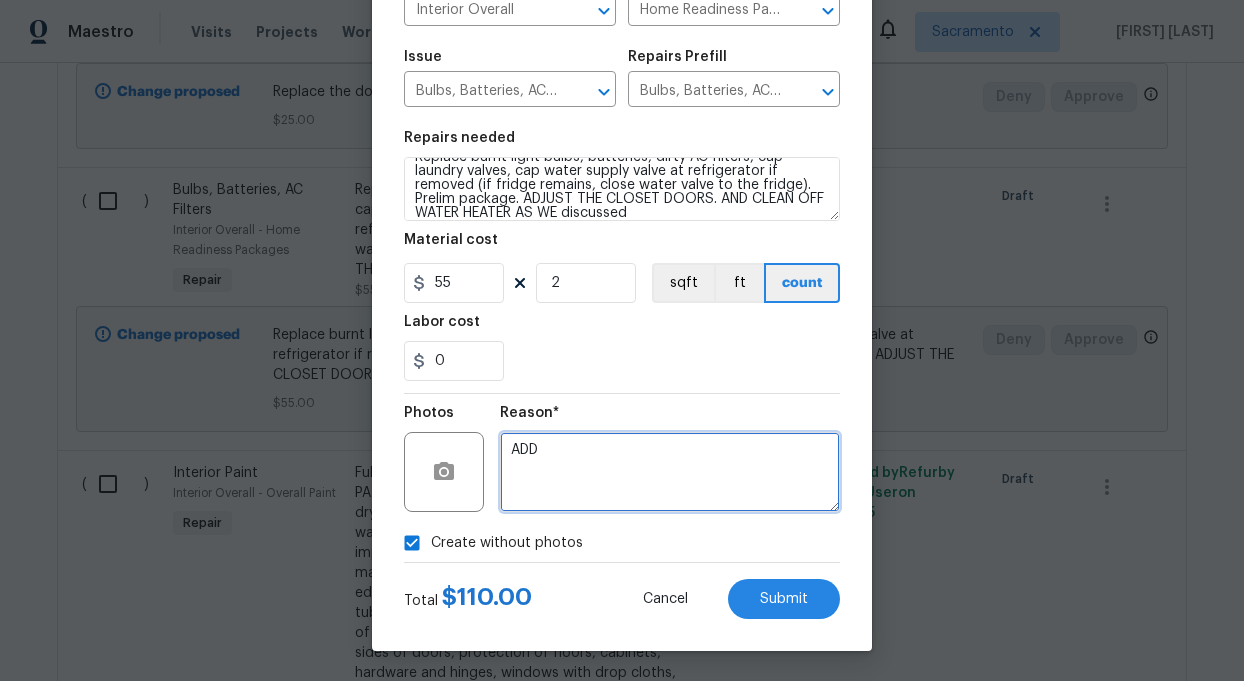 click on "ADD" at bounding box center [670, 472] 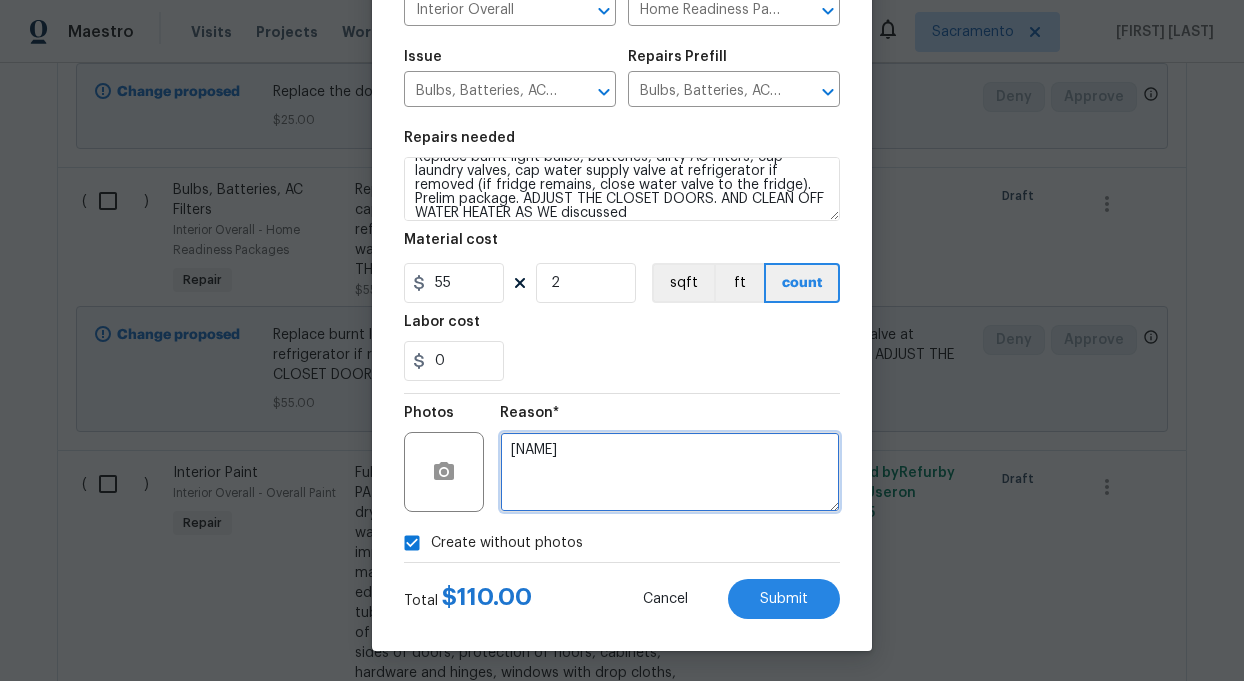 type on "ADD" 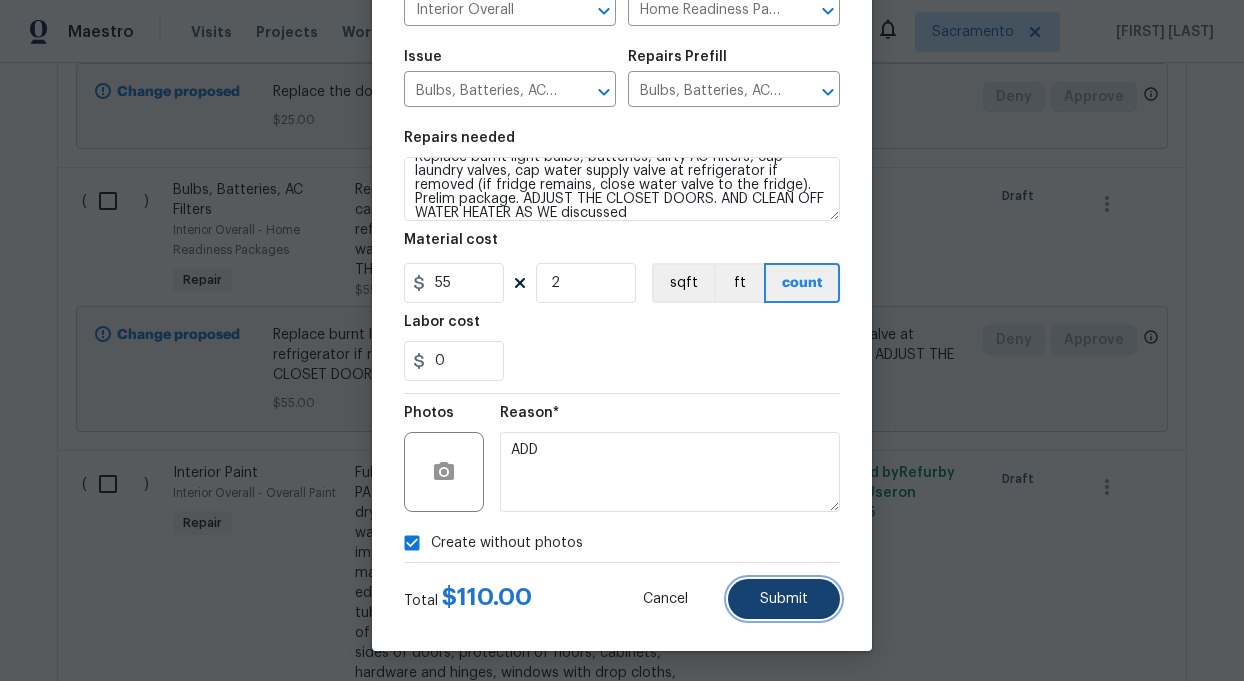 click on "Submit" at bounding box center (784, 599) 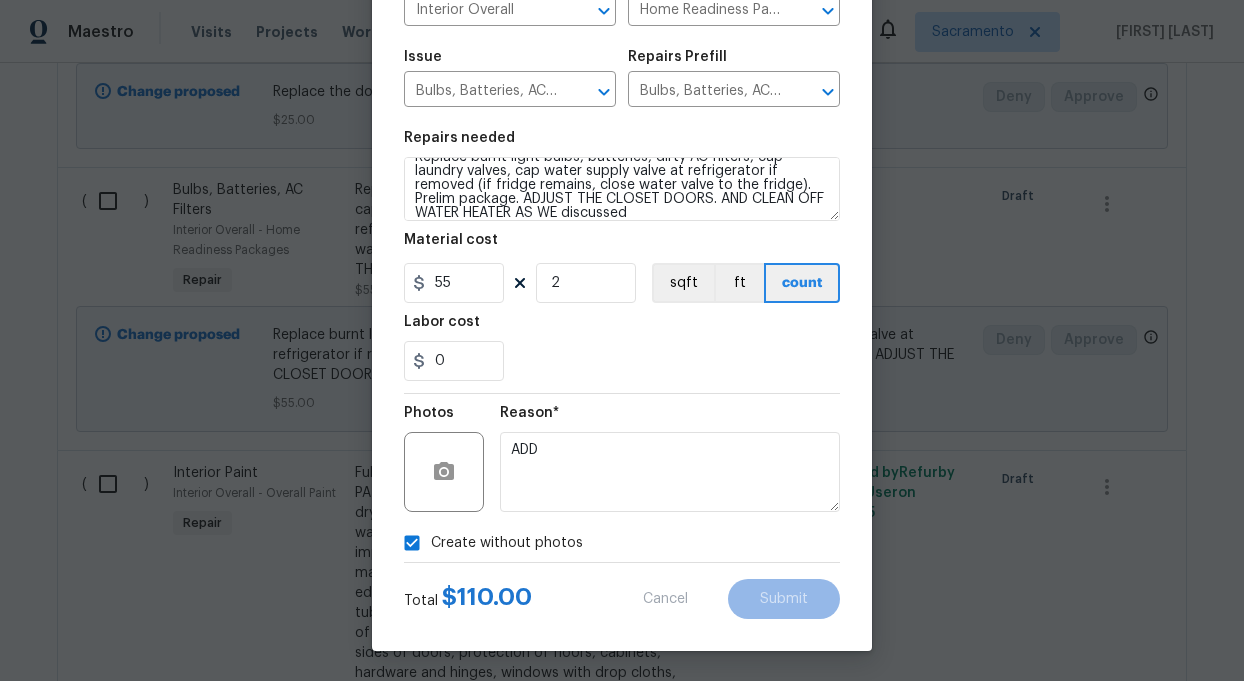 type on "Replace burnt light bulbs, batteries, dirty AC filters, cap laundry valves, cap water supply valve at refrigerator if removed (if fridge remains, close water valve to the fridge). Prelim package.   ADJUST THE CLOSET DOORS. AND CLEAN OFF WATER HEATER AS WE discussed" 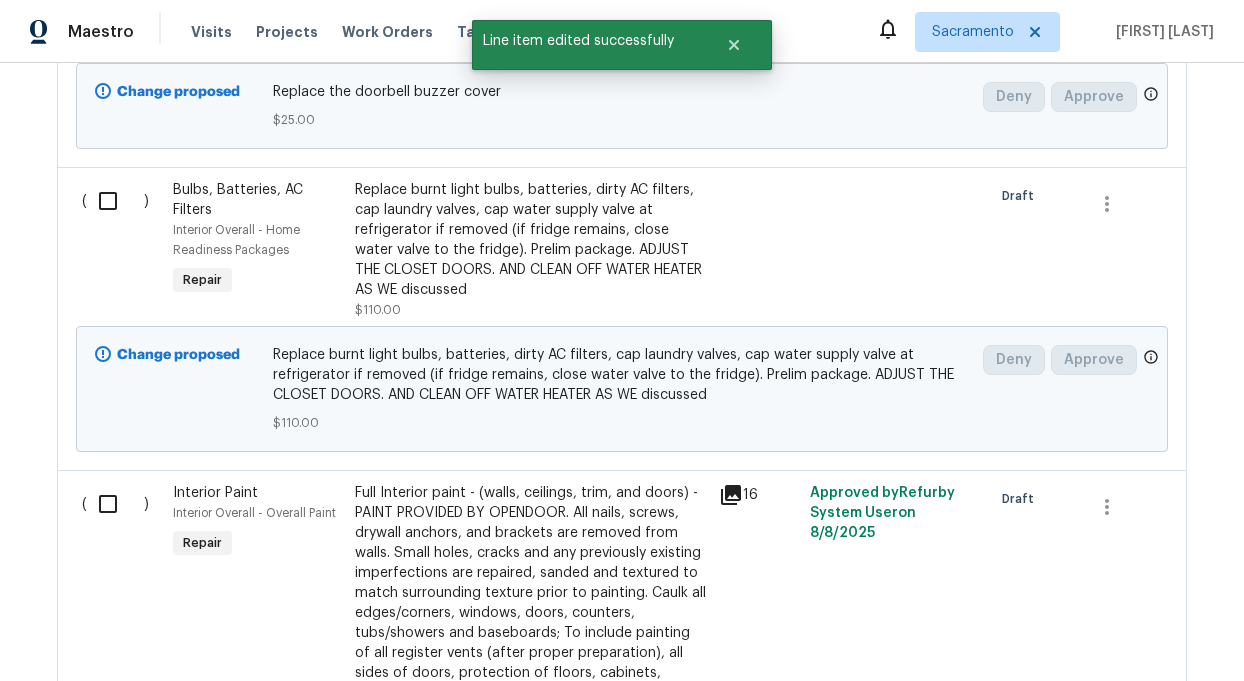scroll, scrollTop: 0, scrollLeft: 0, axis: both 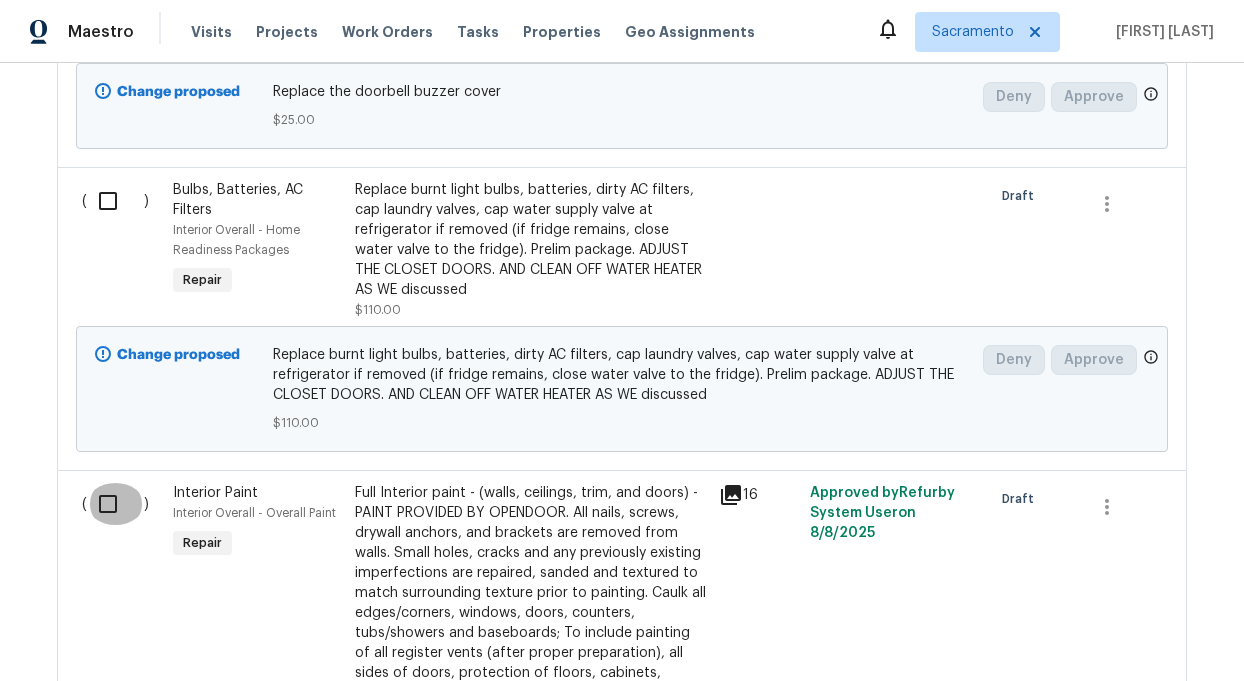 click at bounding box center [115, 504] 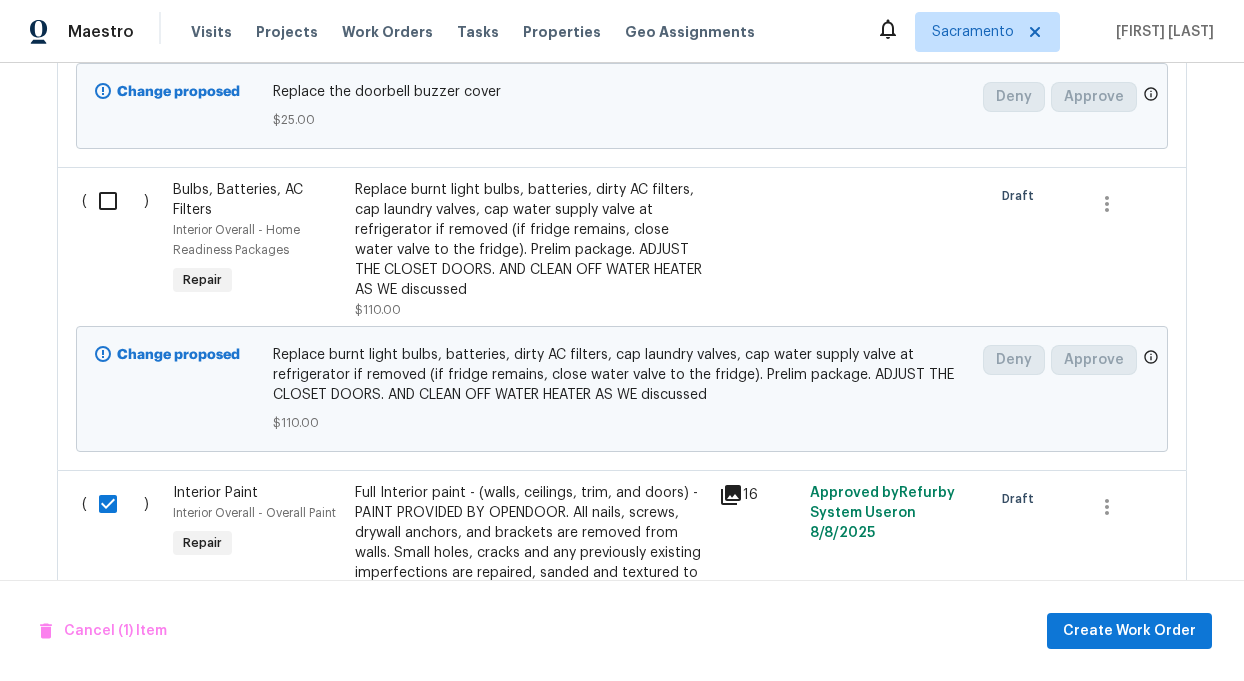 click at bounding box center [115, 201] 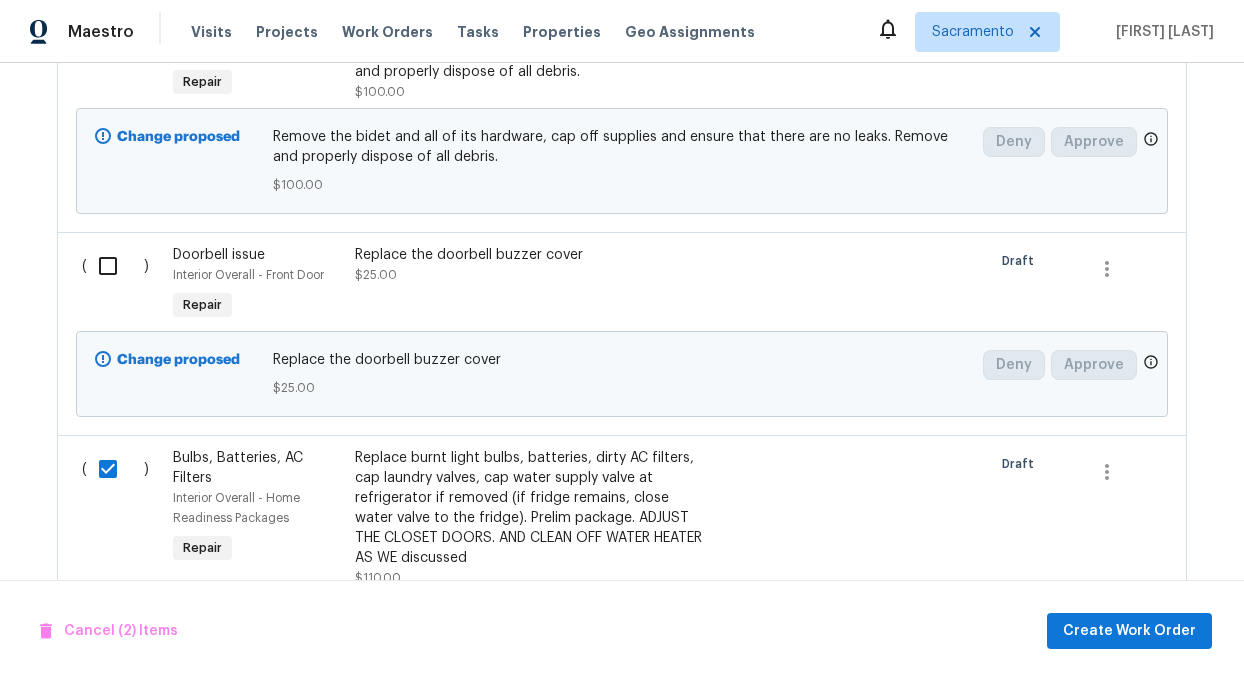 scroll, scrollTop: 803, scrollLeft: 0, axis: vertical 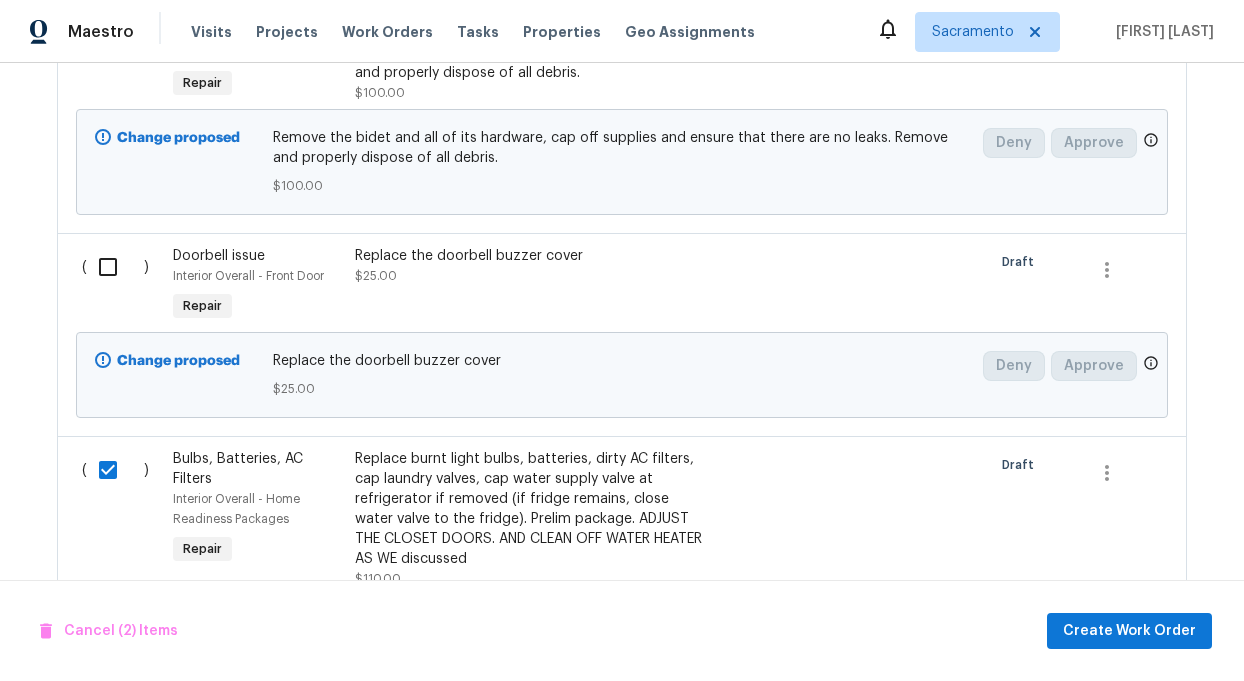 click at bounding box center [115, 267] 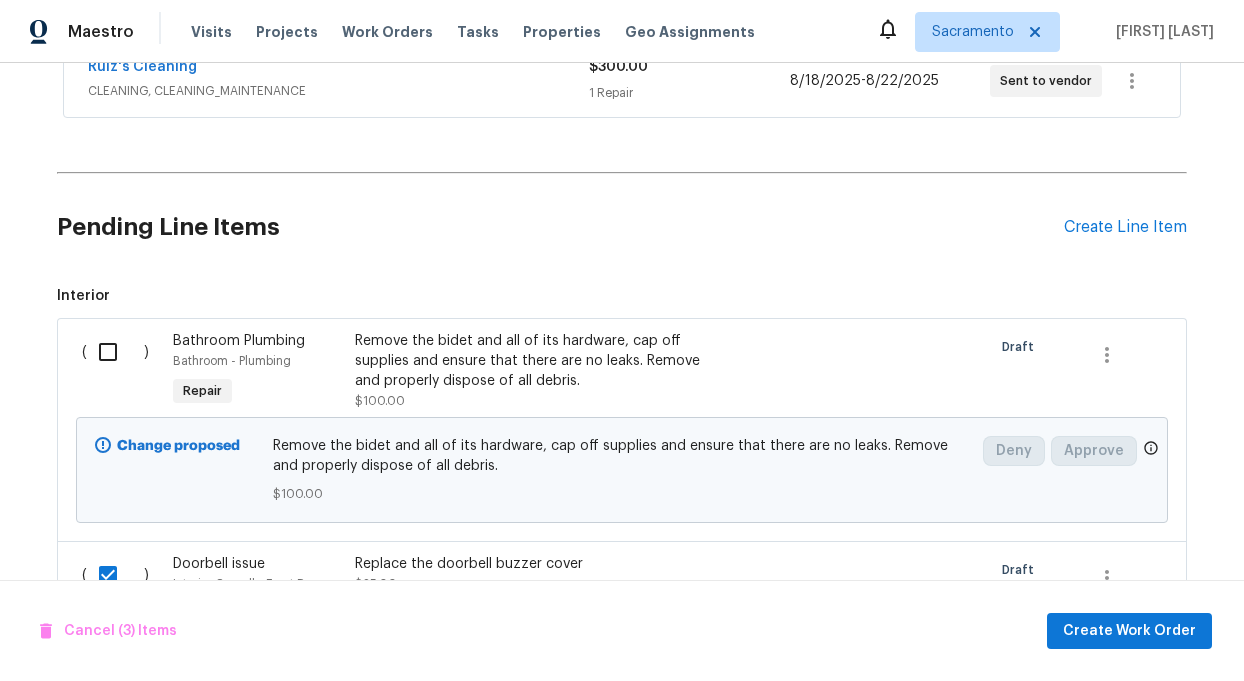 scroll, scrollTop: 490, scrollLeft: 0, axis: vertical 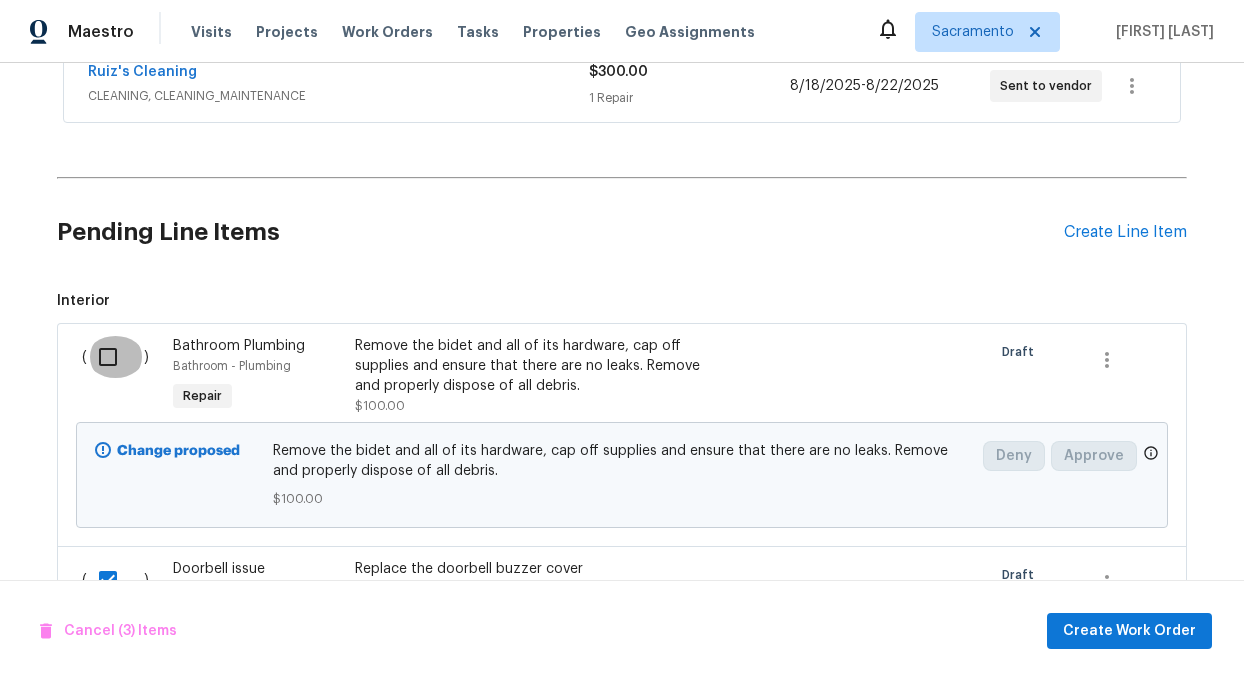 click at bounding box center (115, 357) 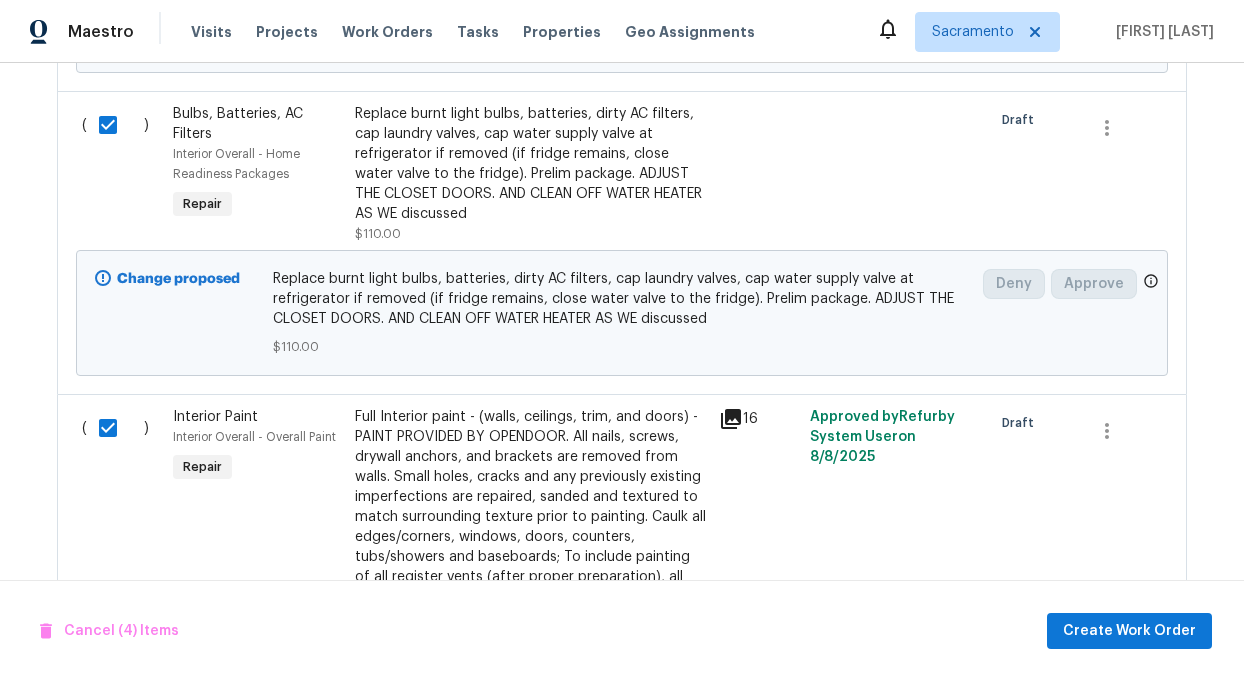 scroll, scrollTop: 1613, scrollLeft: 0, axis: vertical 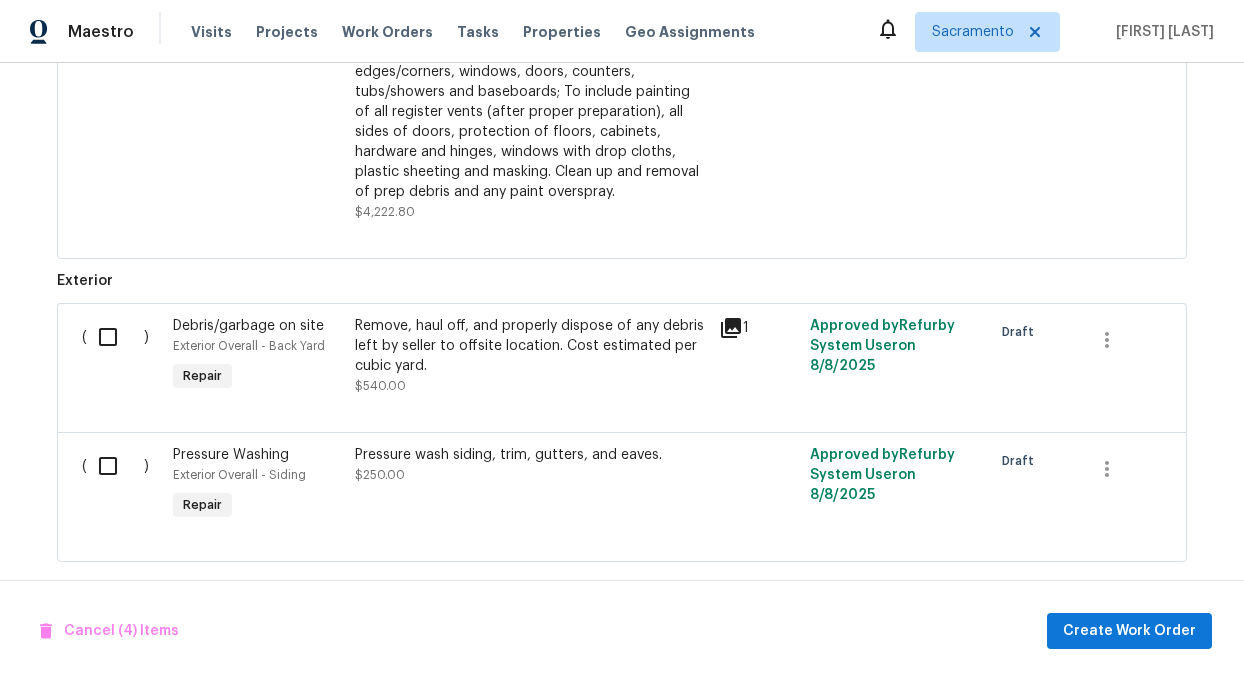 click at bounding box center (115, 337) 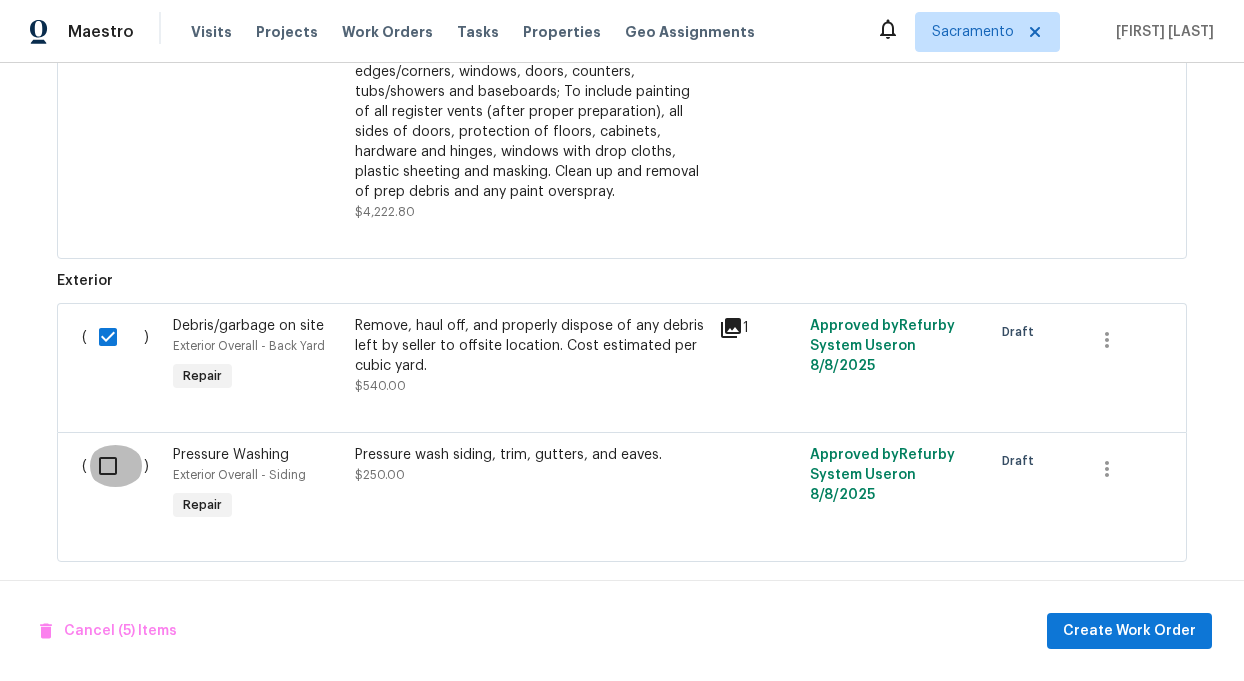 click at bounding box center [115, 466] 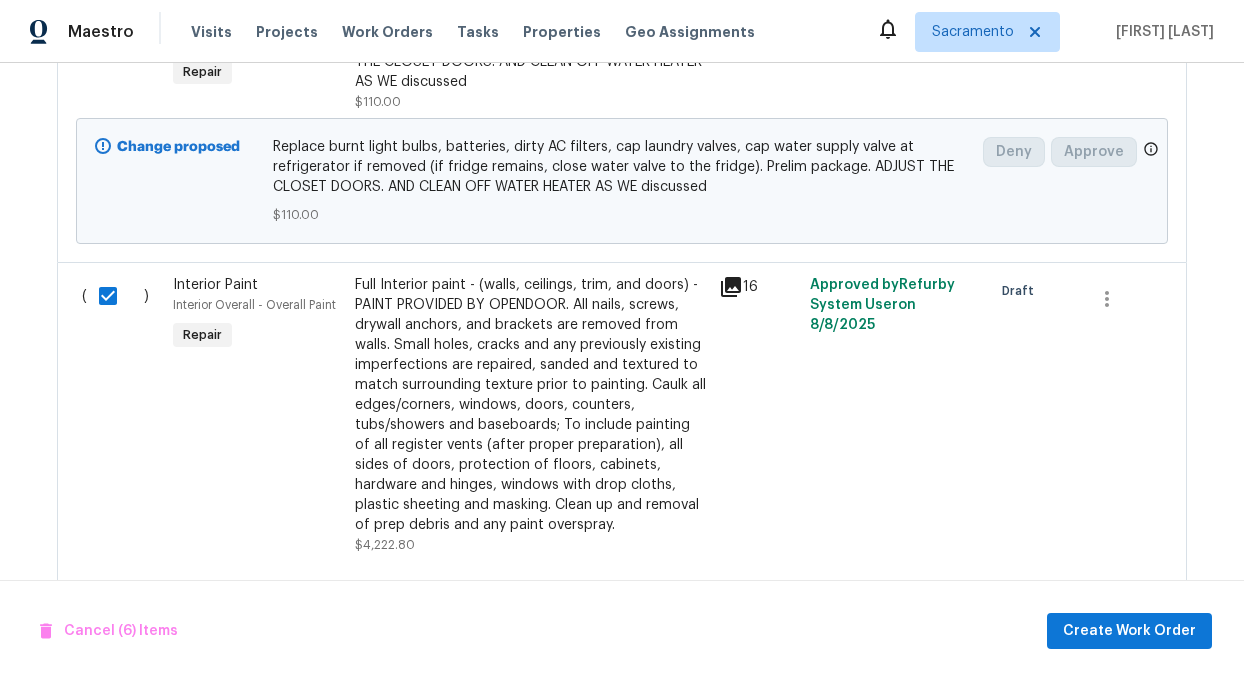 scroll, scrollTop: 1613, scrollLeft: 0, axis: vertical 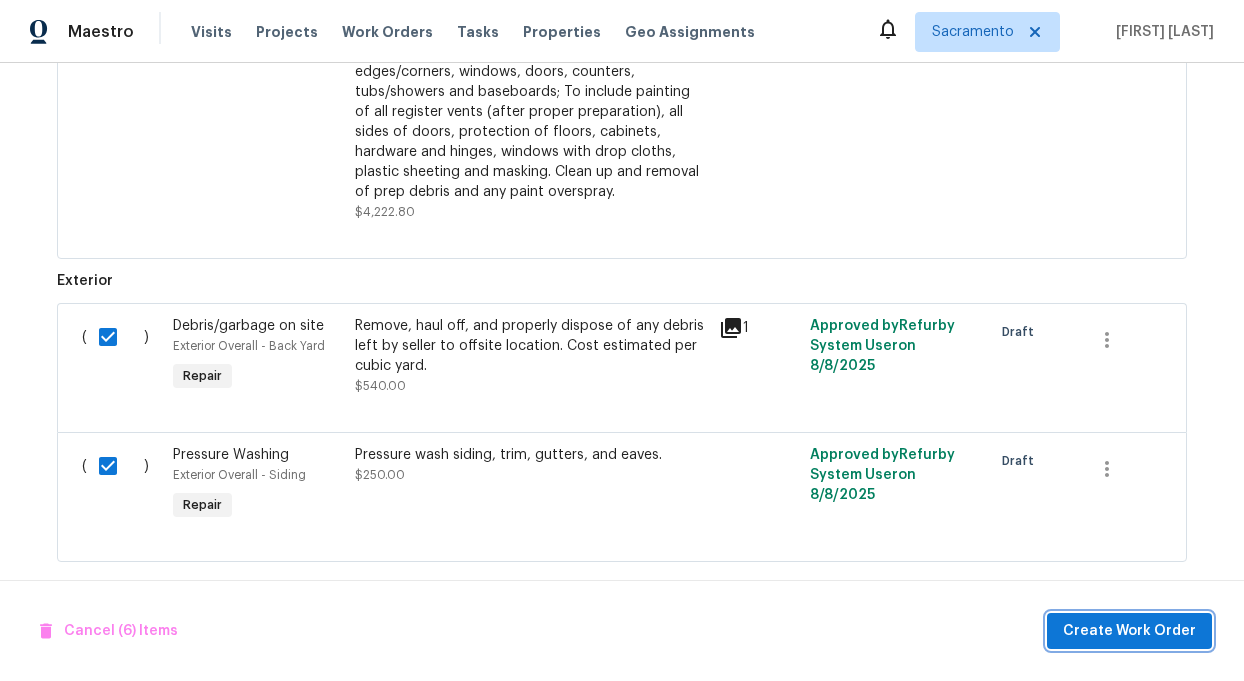 click on "Create Work Order" at bounding box center [1129, 631] 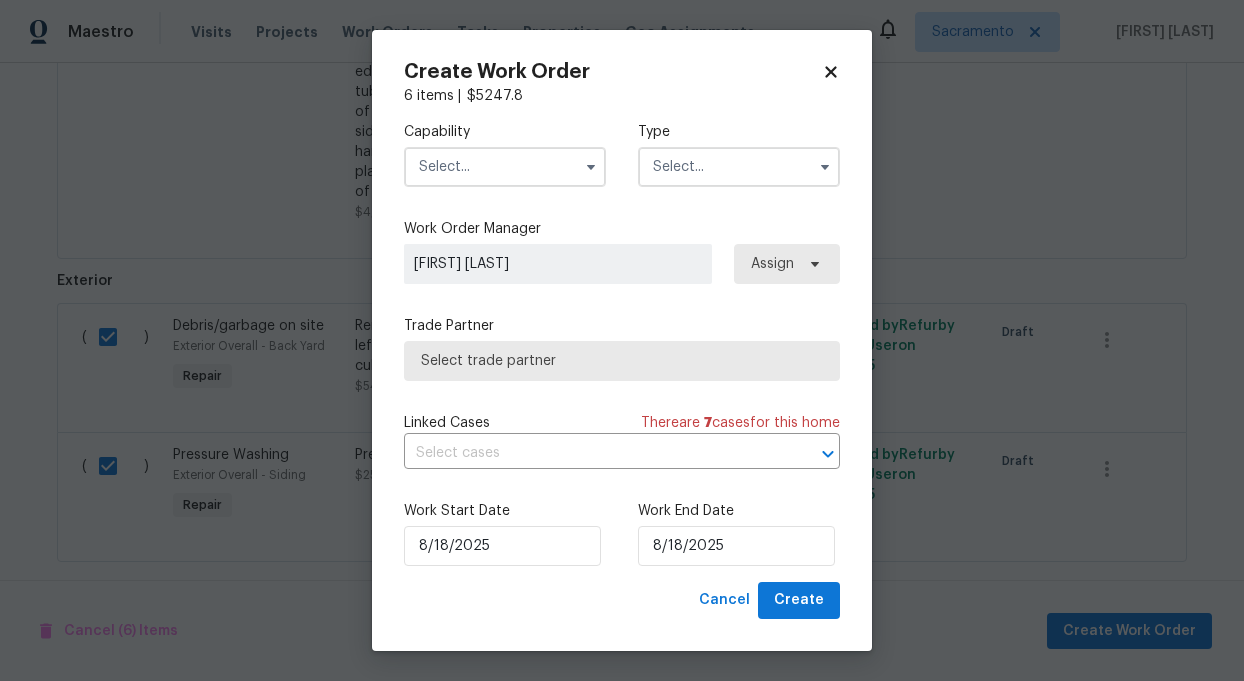 click at bounding box center [505, 167] 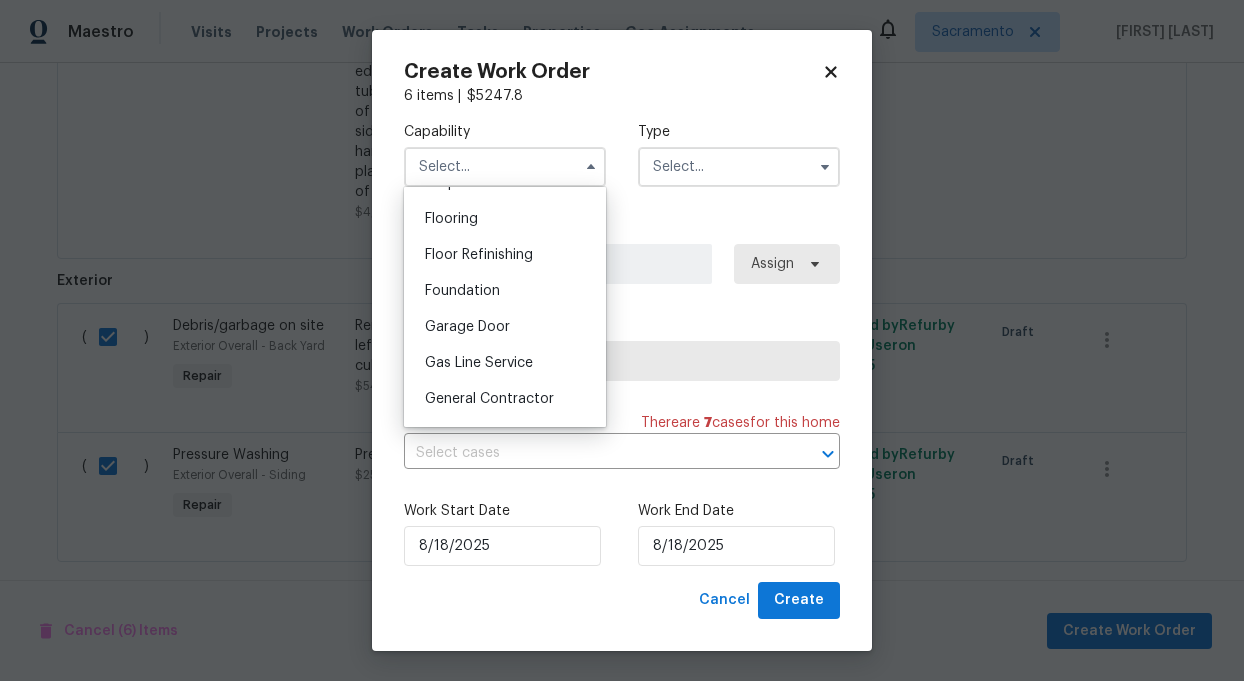 scroll, scrollTop: 772, scrollLeft: 0, axis: vertical 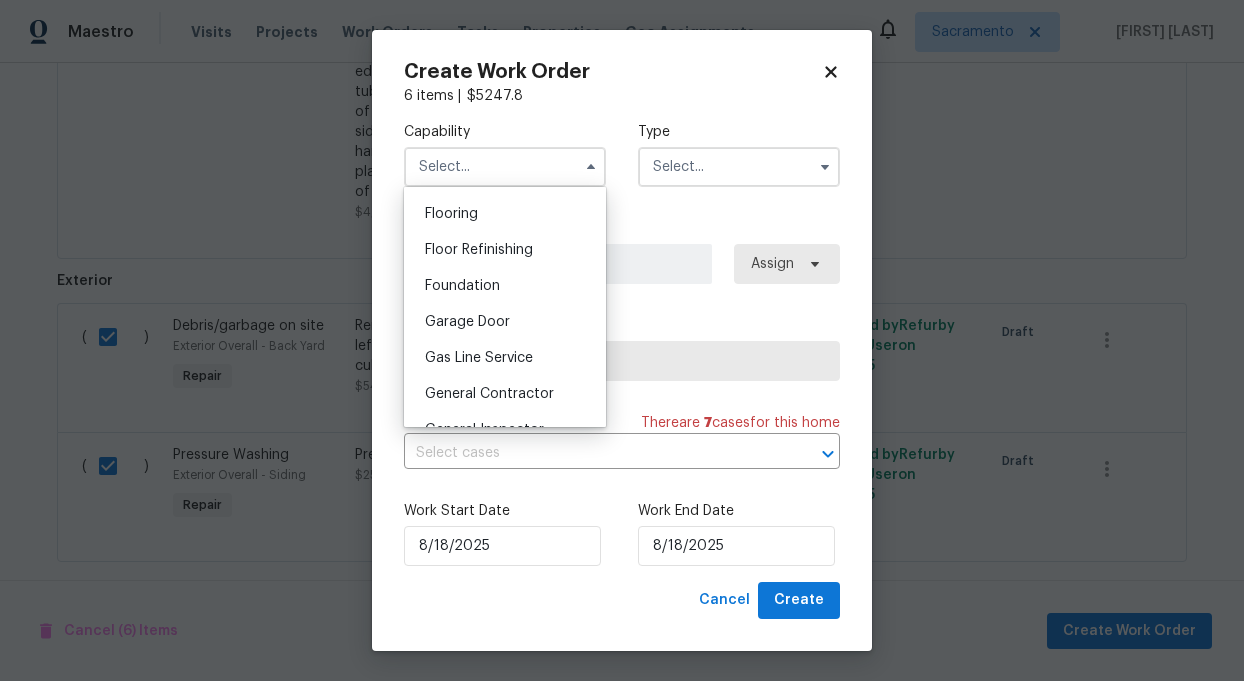 click on "General Contractor" at bounding box center [489, 394] 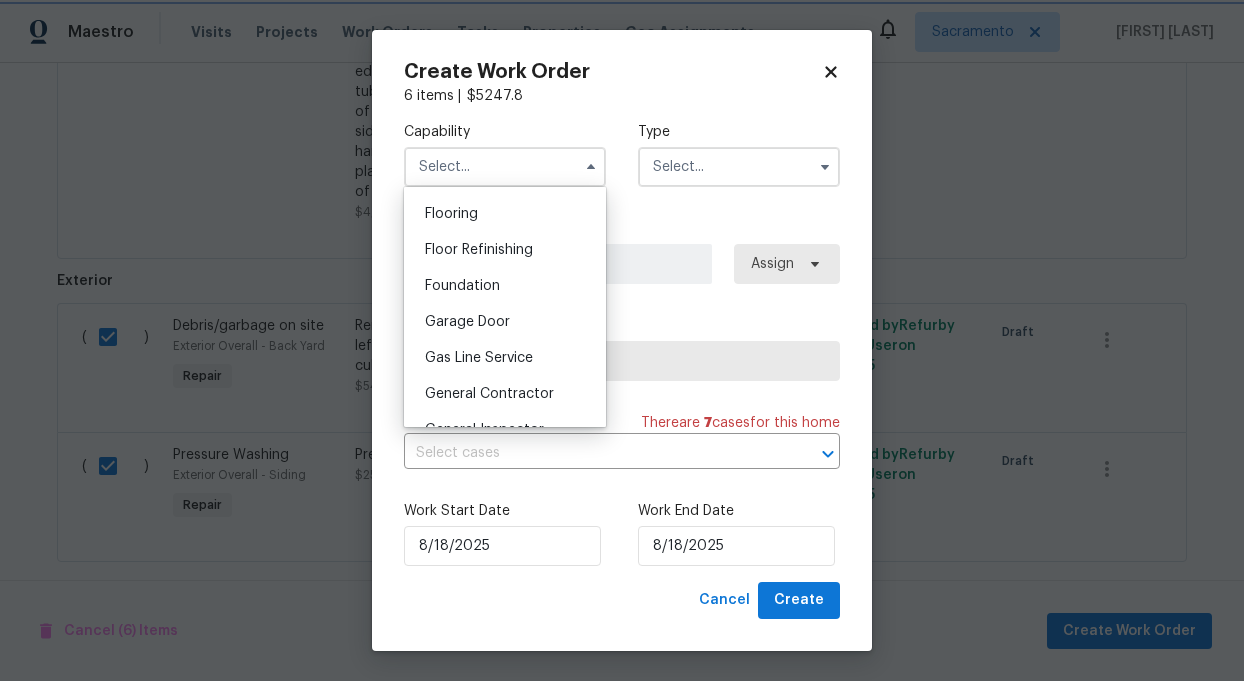 type on "General Contractor" 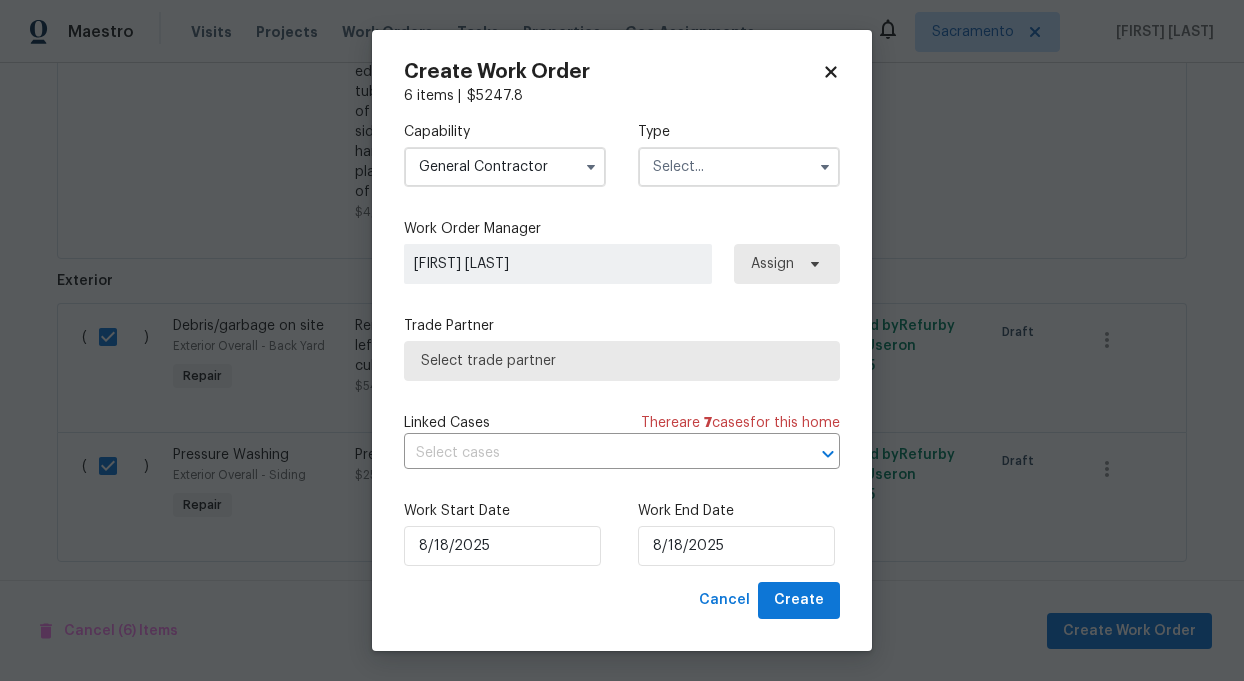 click at bounding box center [739, 167] 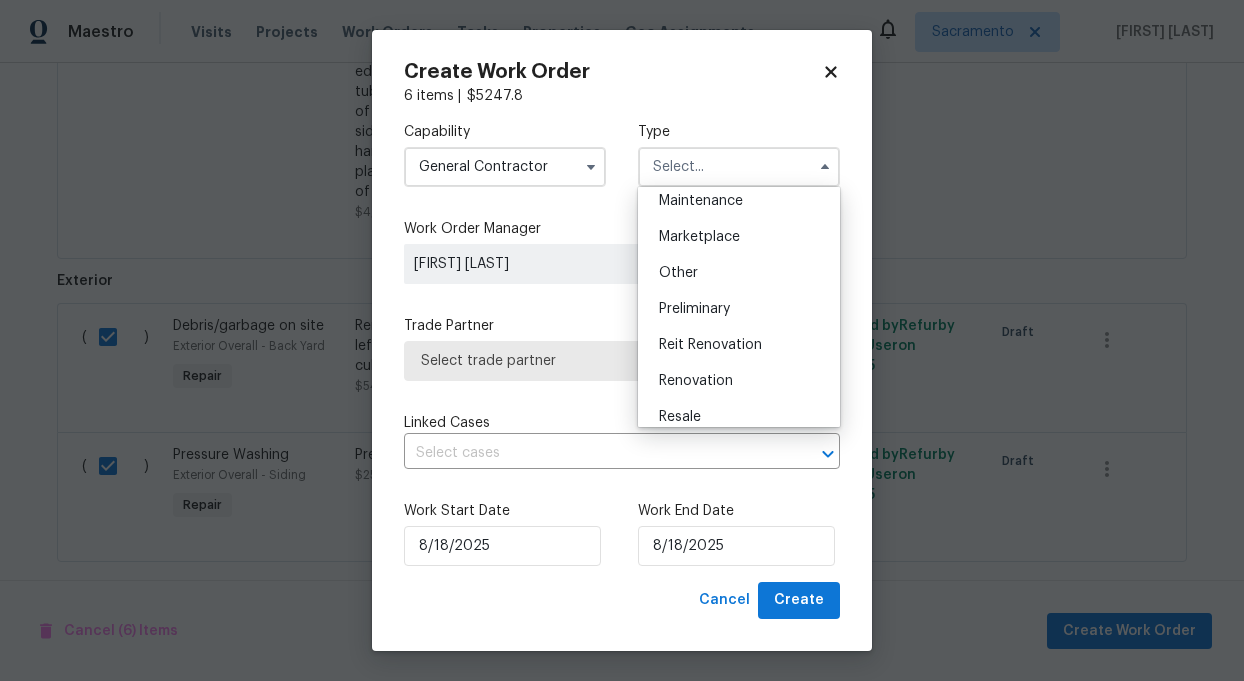 scroll, scrollTop: 335, scrollLeft: 0, axis: vertical 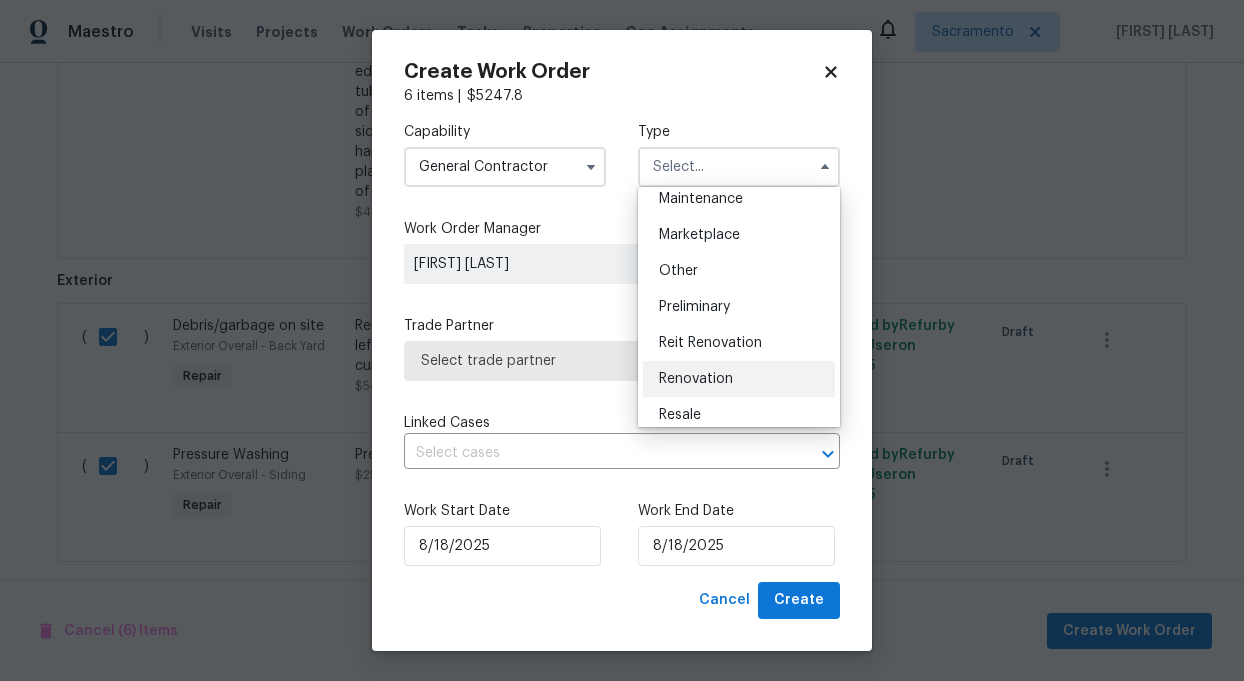 click on "Renovation" at bounding box center (696, 379) 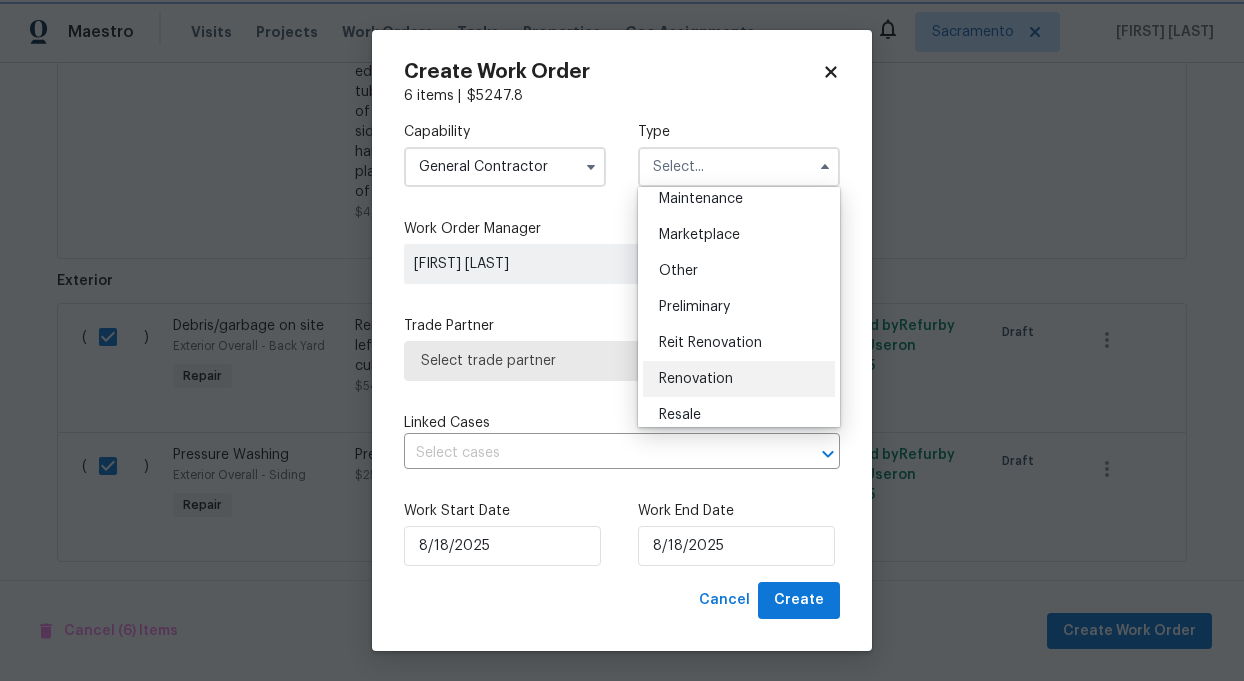 type on "Renovation" 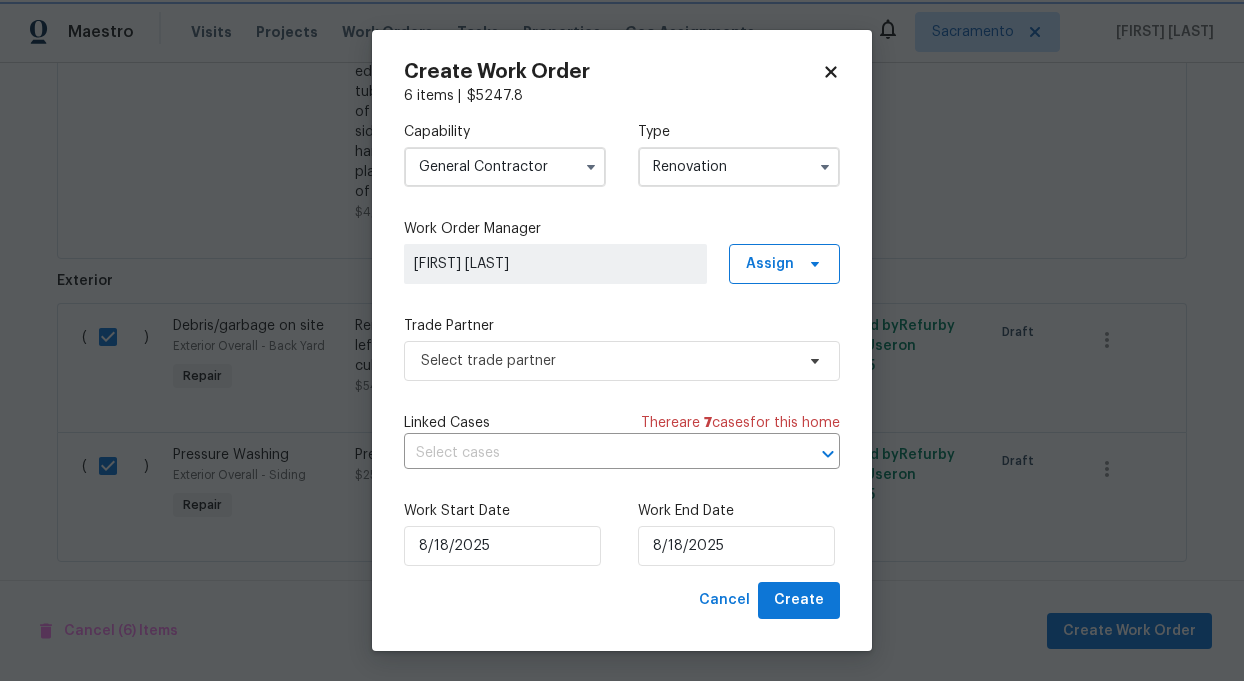 scroll, scrollTop: 0, scrollLeft: 0, axis: both 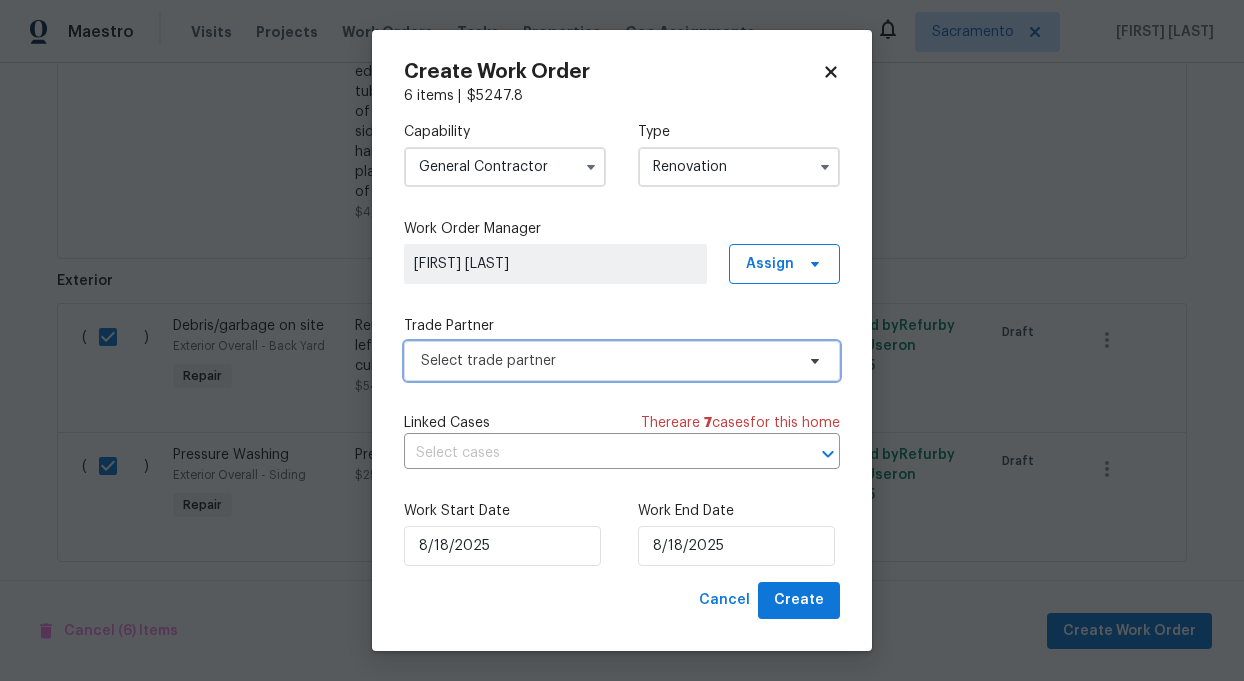 click on "Select trade partner" at bounding box center (607, 361) 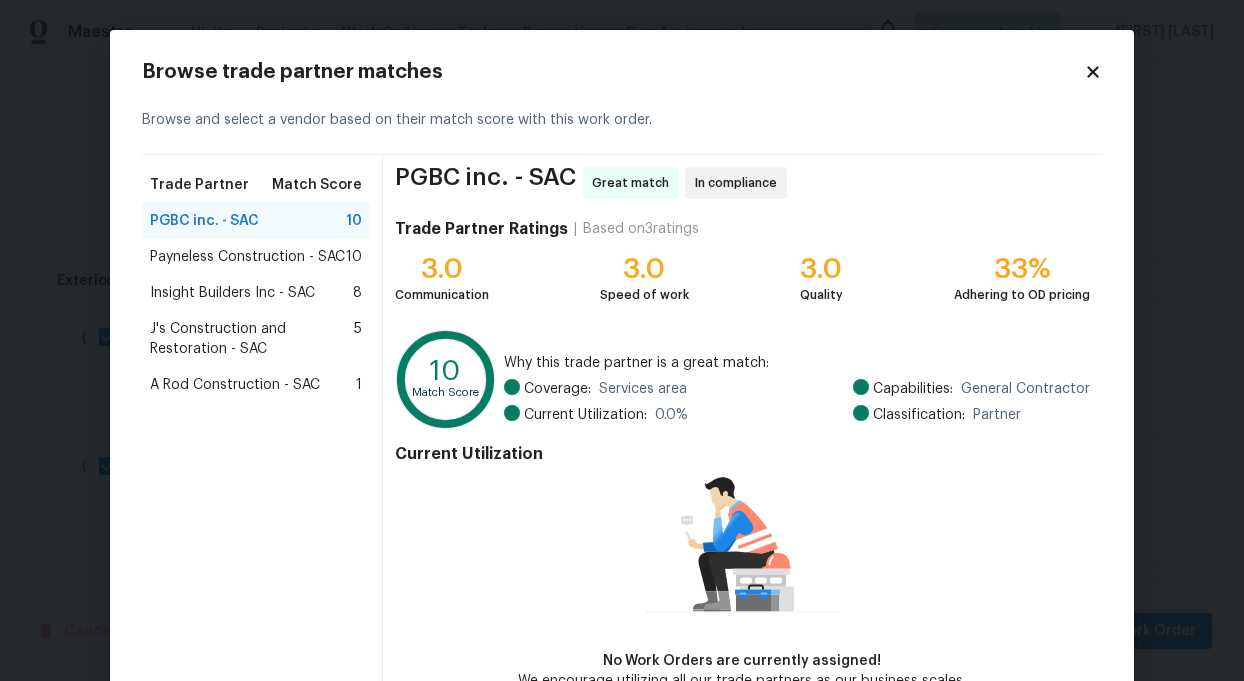 click on "Insight Builders Inc - SAC" at bounding box center [232, 293] 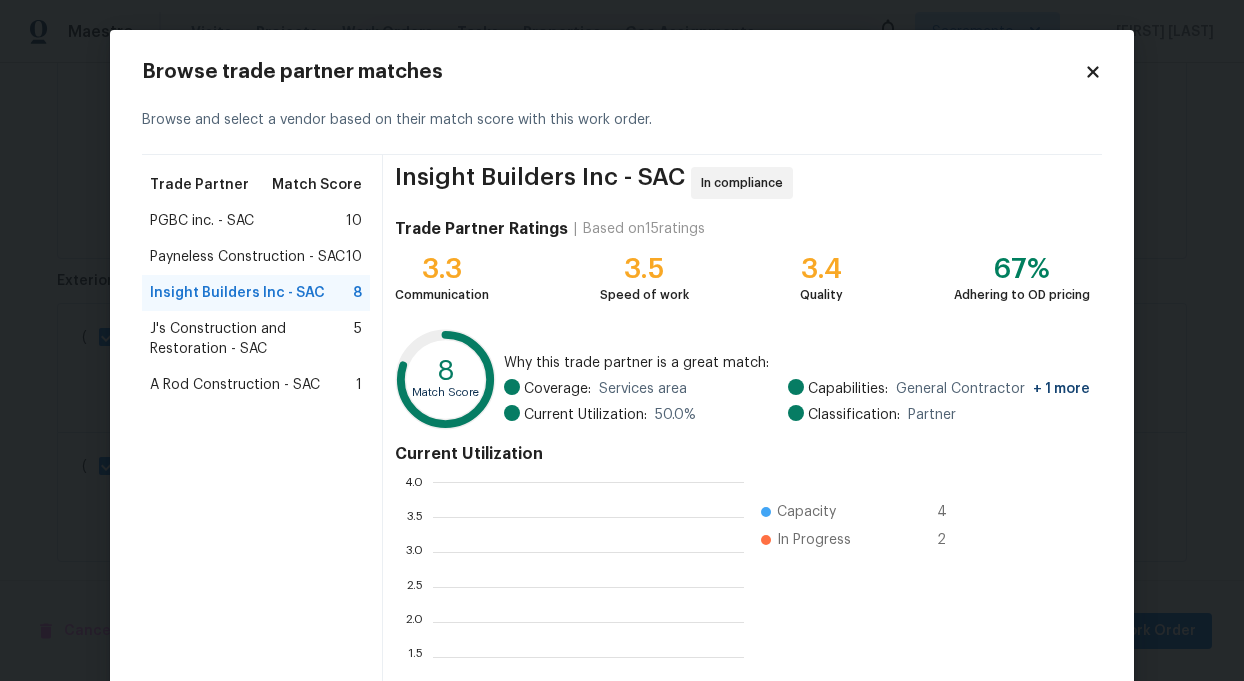 scroll, scrollTop: 2, scrollLeft: 1, axis: both 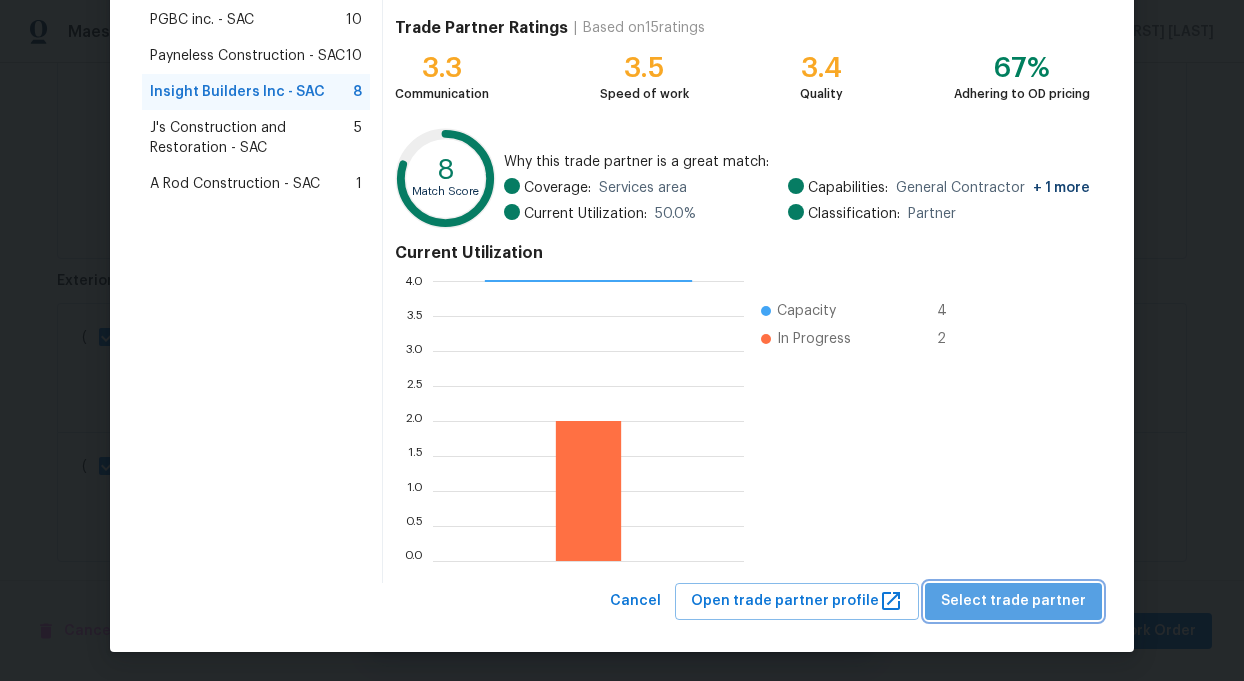 click on "Select trade partner" at bounding box center [1013, 601] 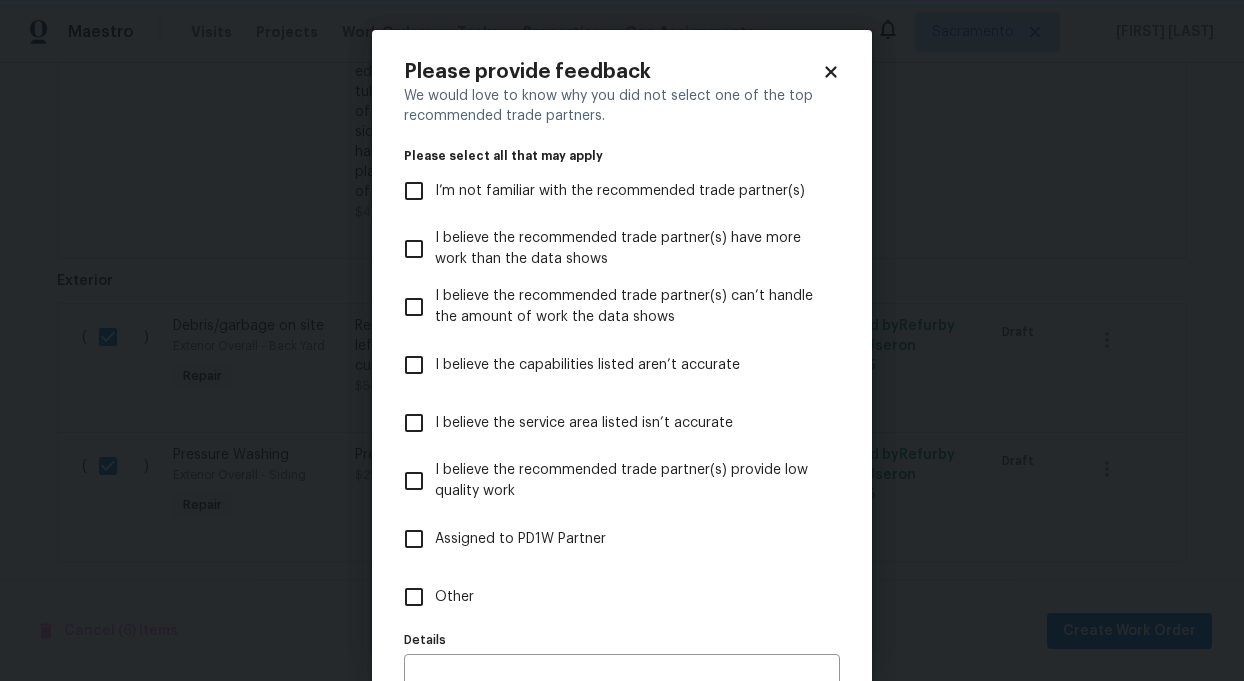 scroll, scrollTop: 0, scrollLeft: 0, axis: both 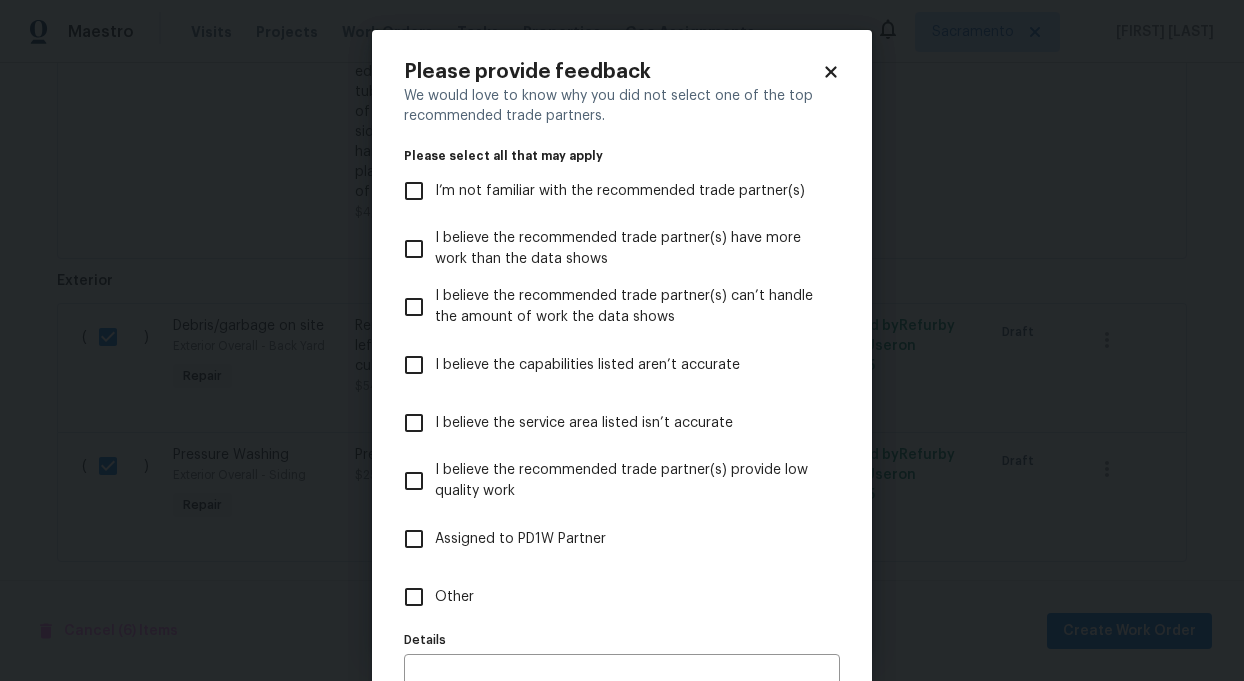 click on "Other" at bounding box center [414, 597] 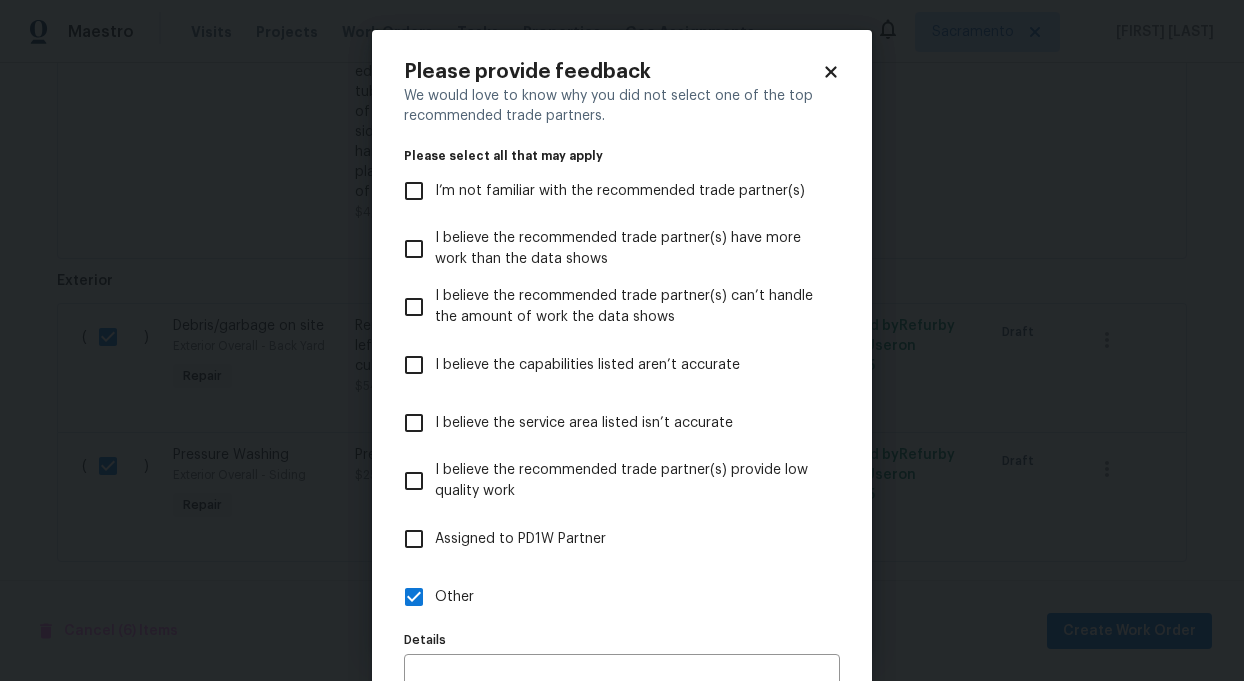 scroll, scrollTop: 111, scrollLeft: 0, axis: vertical 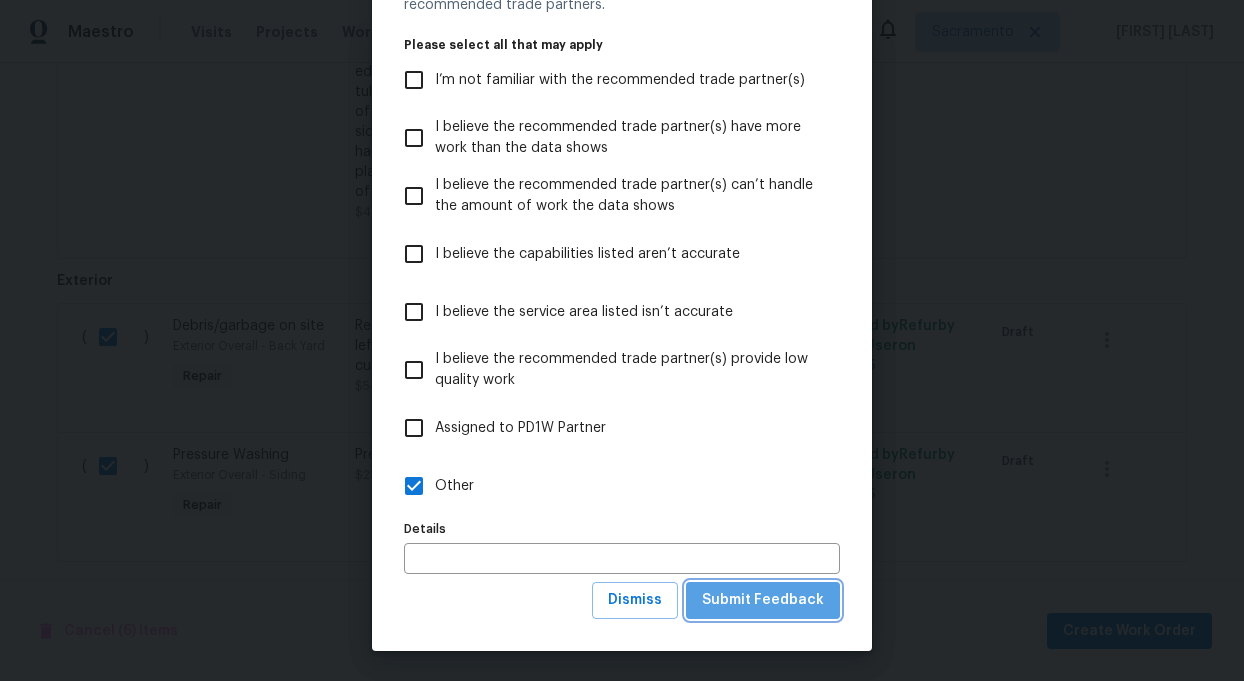 click on "Submit Feedback" at bounding box center (763, 600) 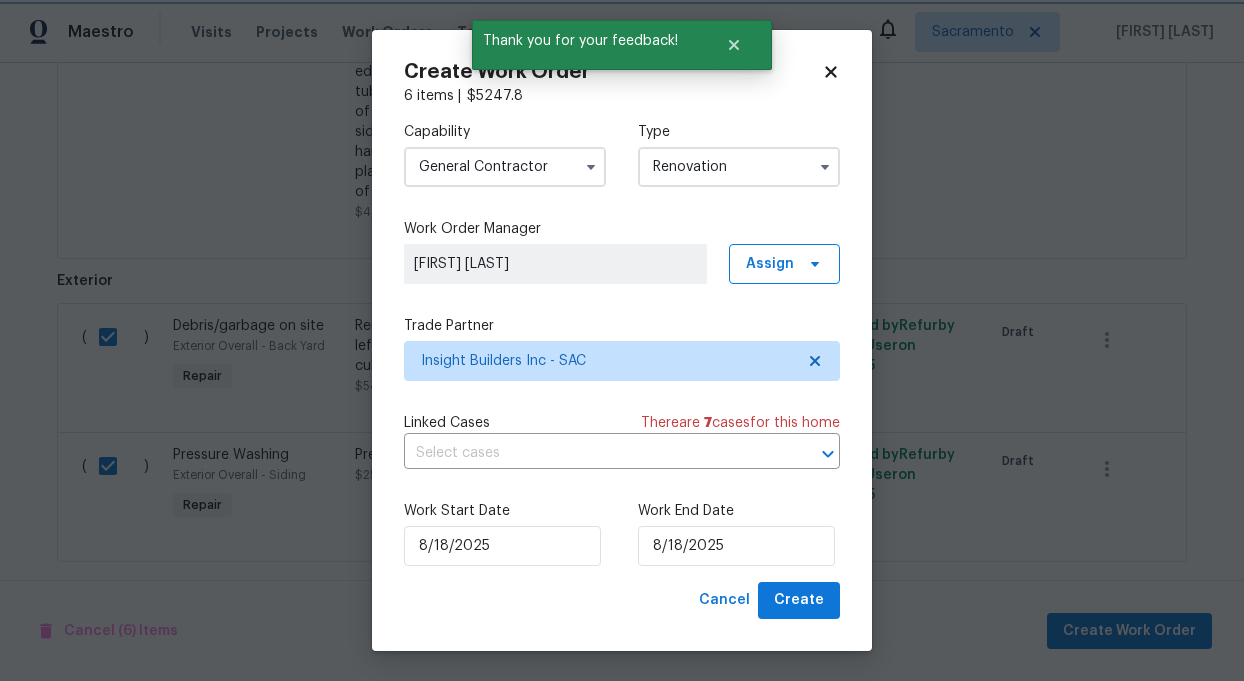 scroll, scrollTop: 0, scrollLeft: 0, axis: both 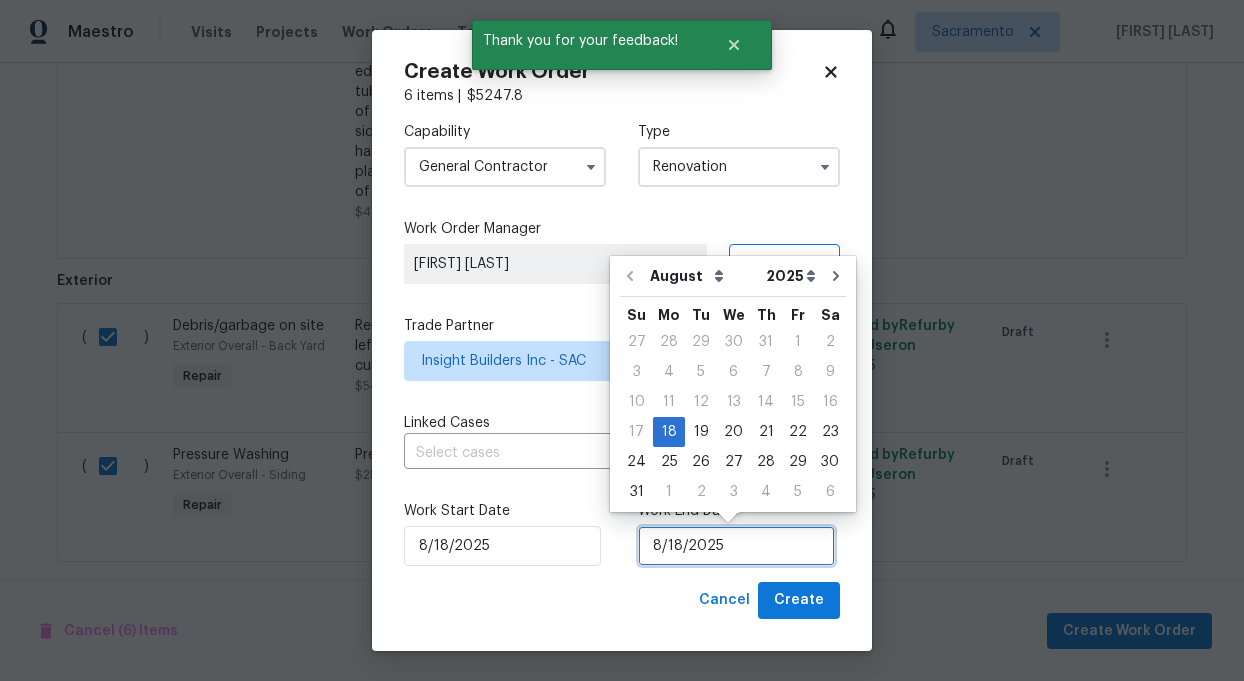 click on "8/18/2025" at bounding box center (736, 546) 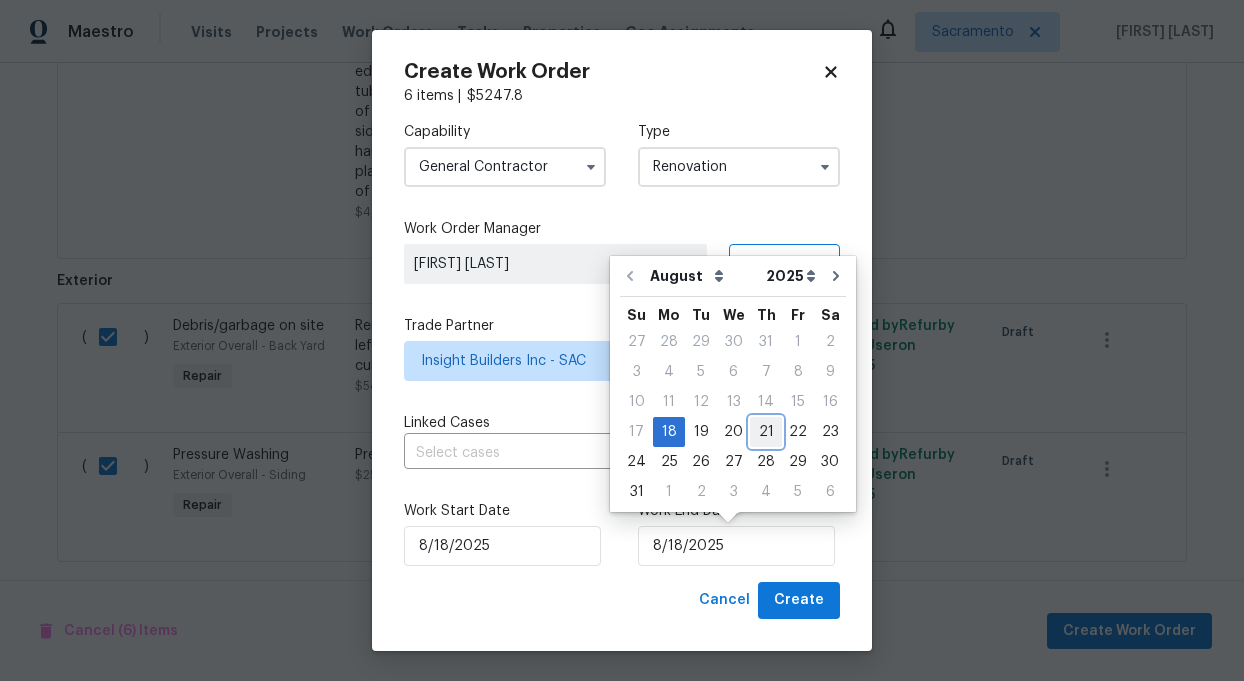 click on "21" at bounding box center (766, 432) 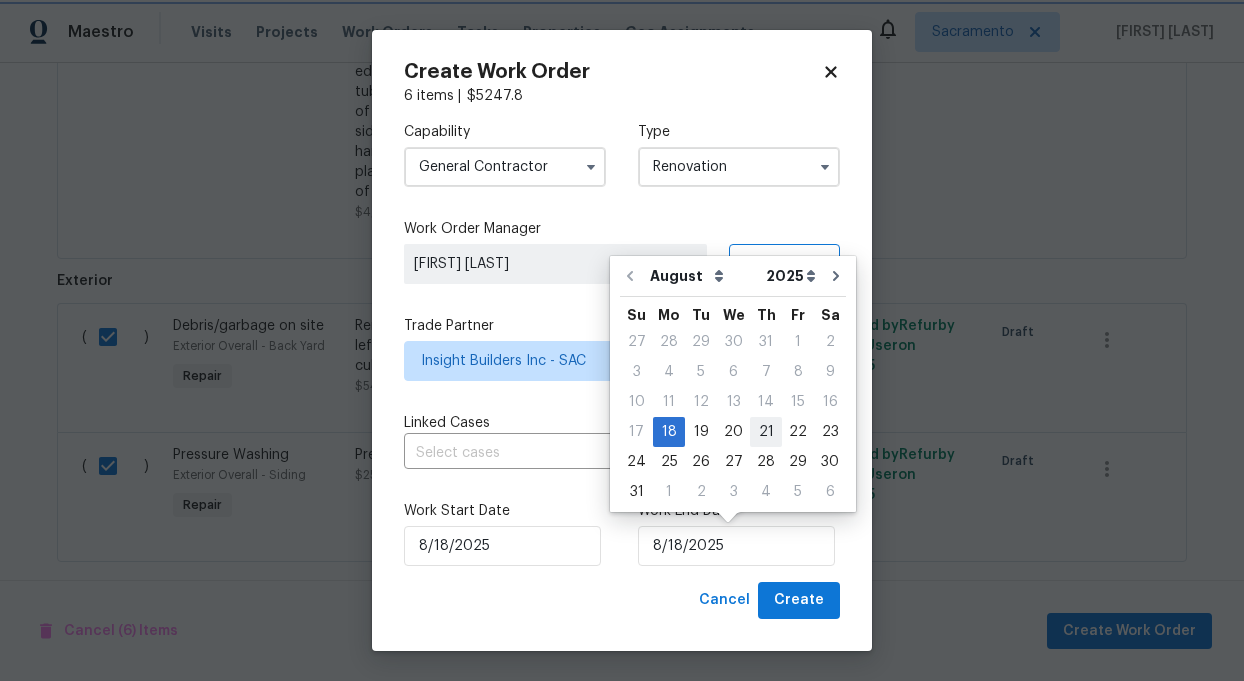 type on "8/21/2025" 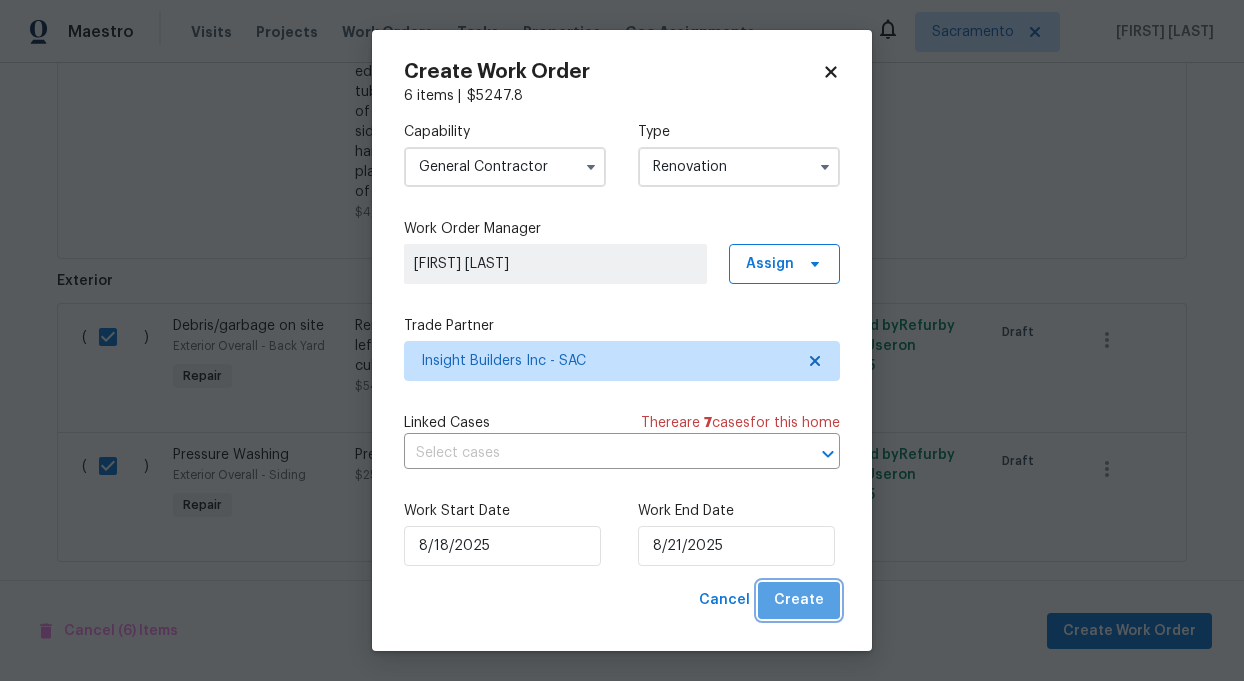 click on "Create" at bounding box center [799, 600] 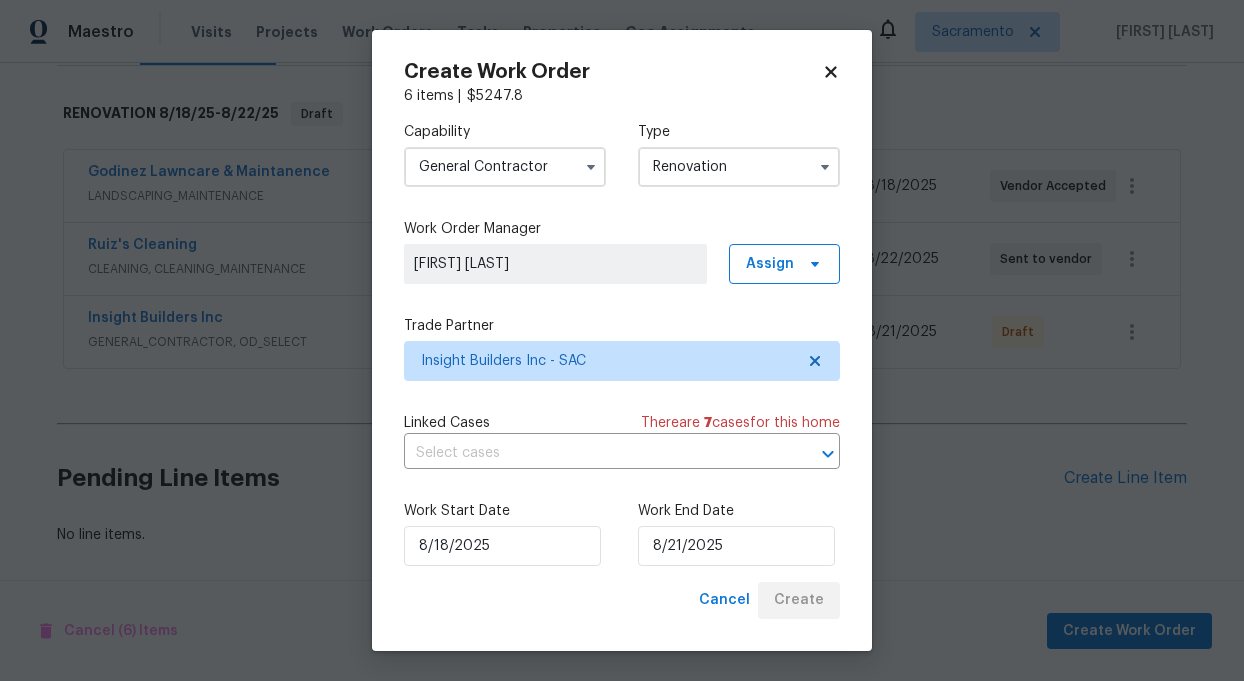 scroll, scrollTop: 297, scrollLeft: 0, axis: vertical 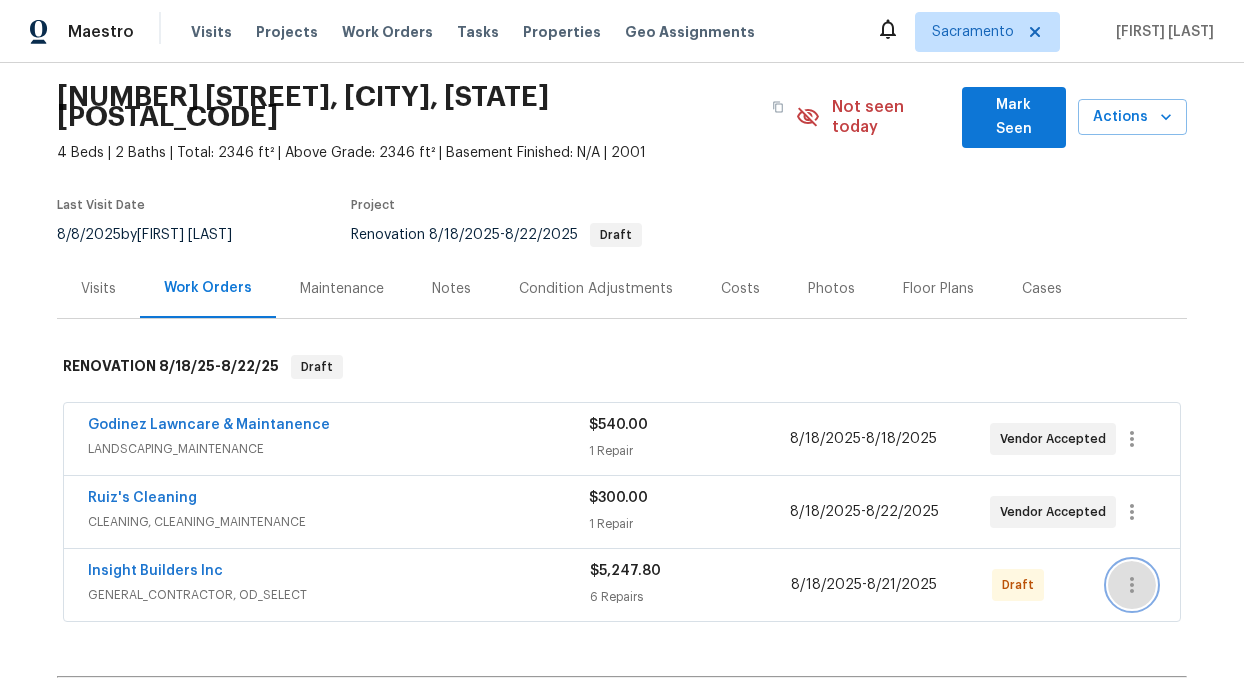 click 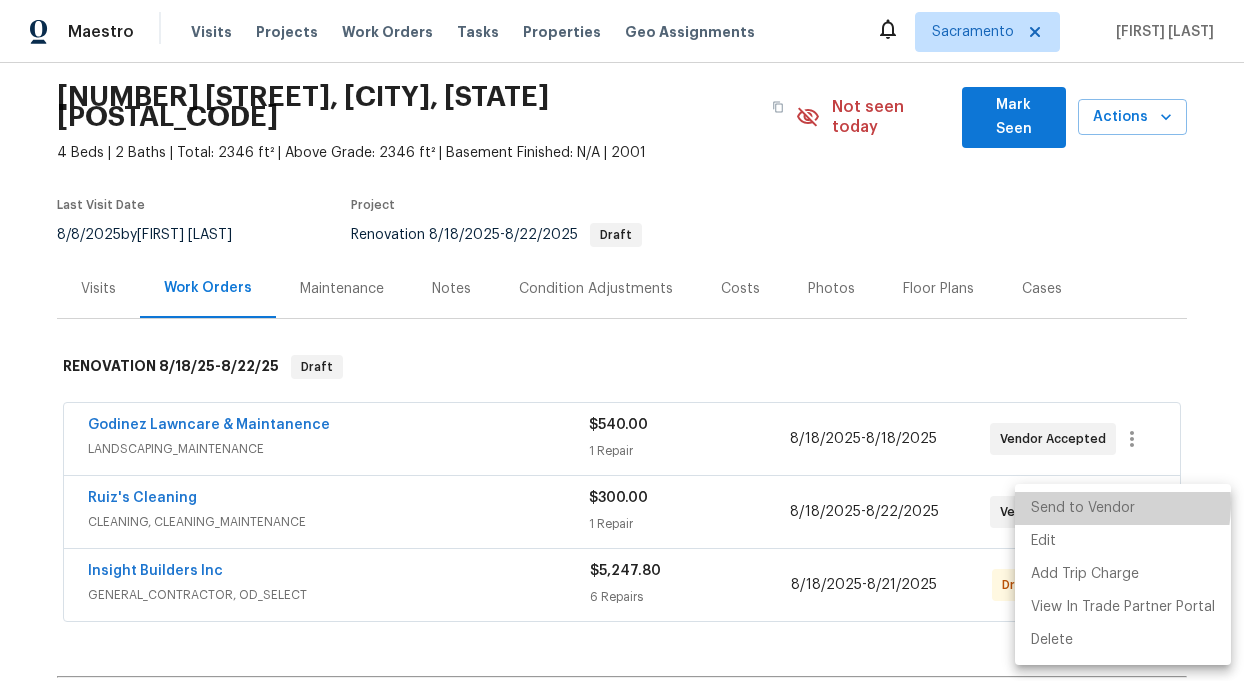 click on "Send to Vendor" at bounding box center [1123, 508] 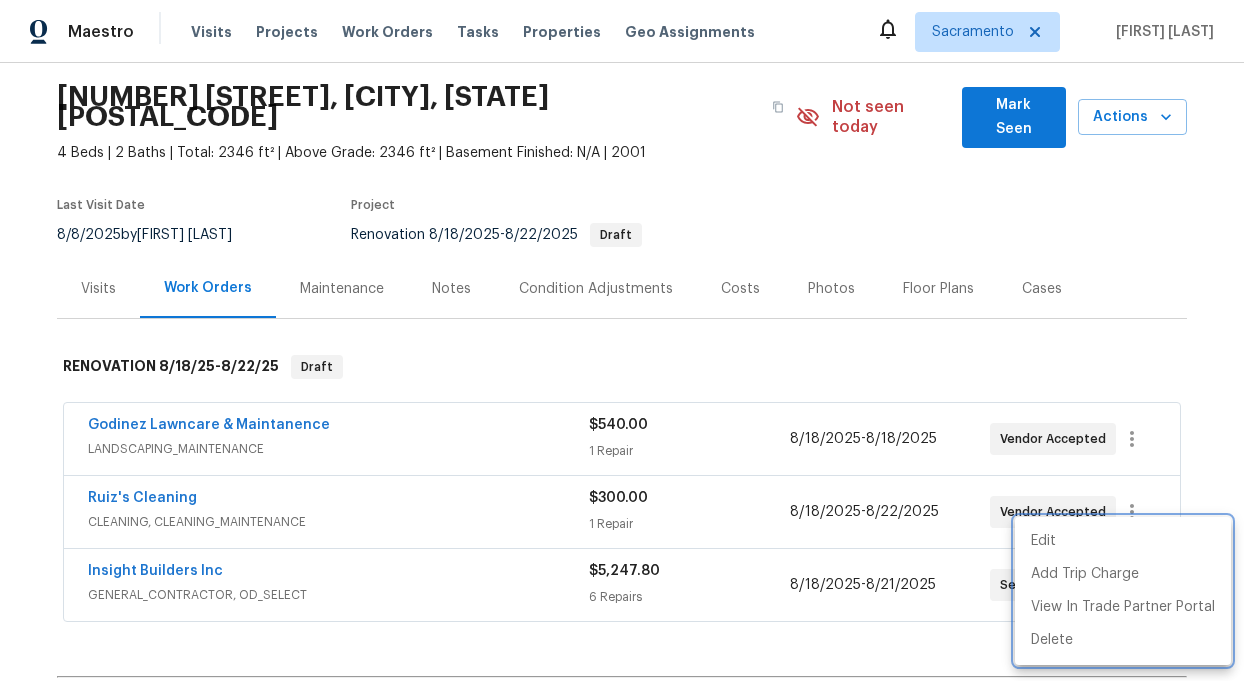 click at bounding box center [622, 340] 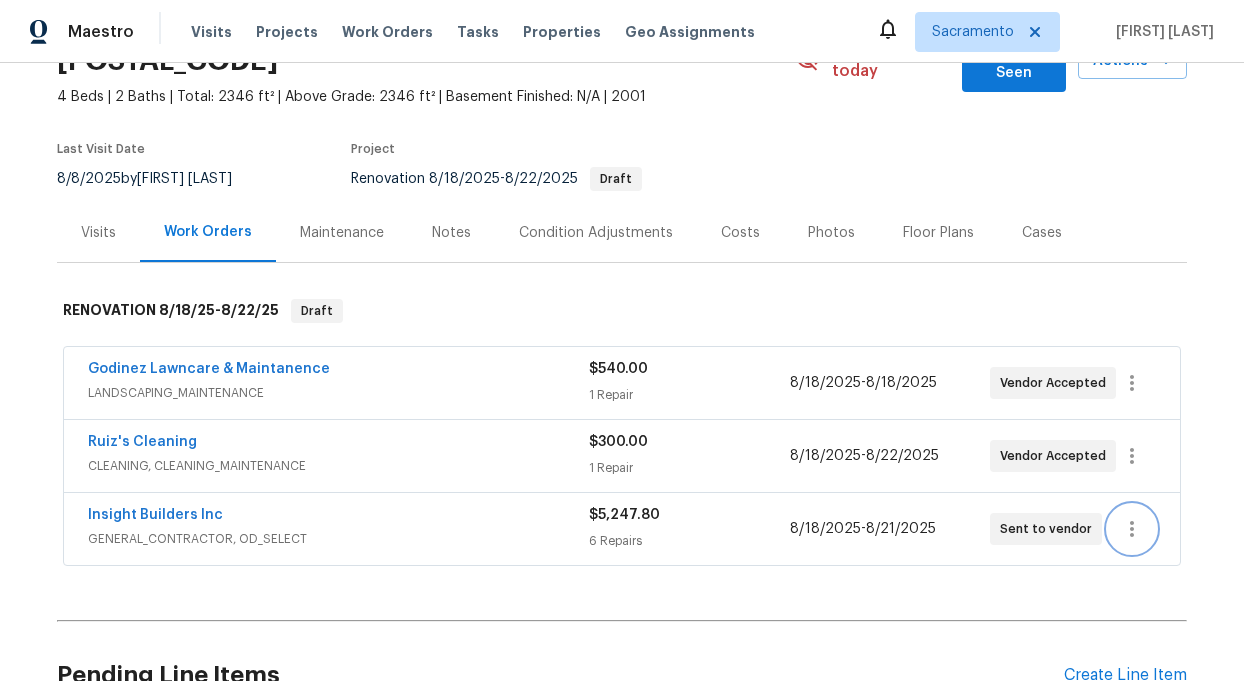 scroll, scrollTop: 0, scrollLeft: 0, axis: both 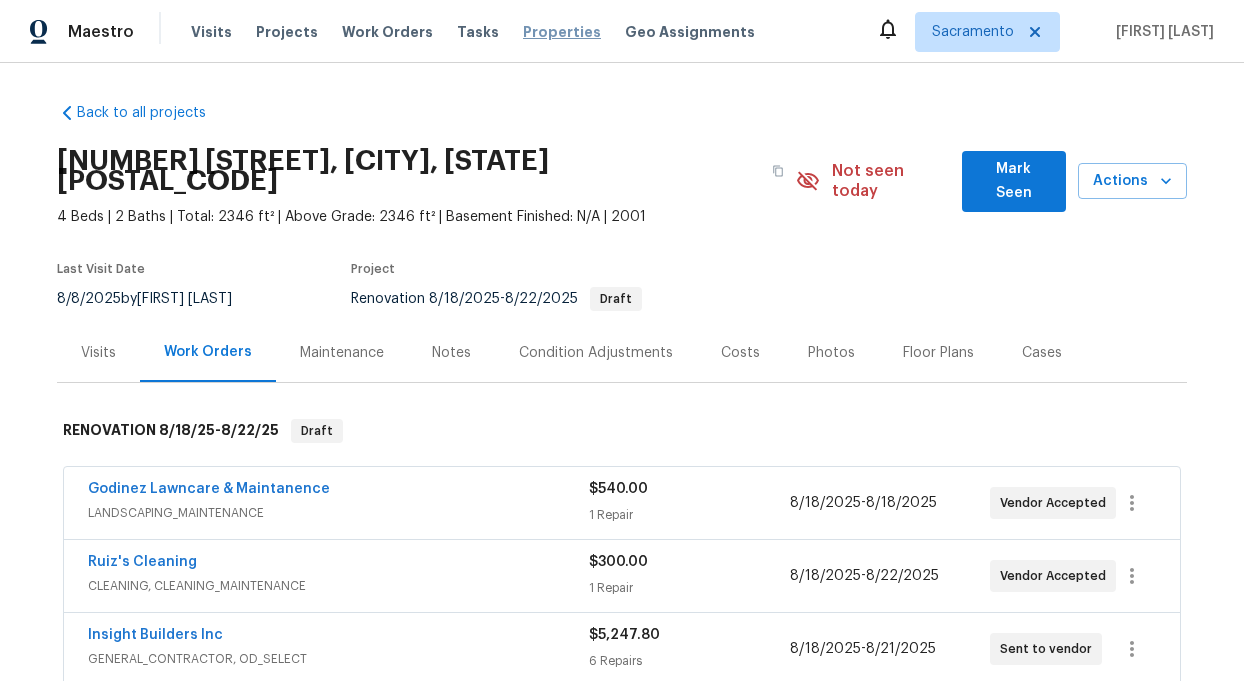 click on "Properties" at bounding box center [562, 32] 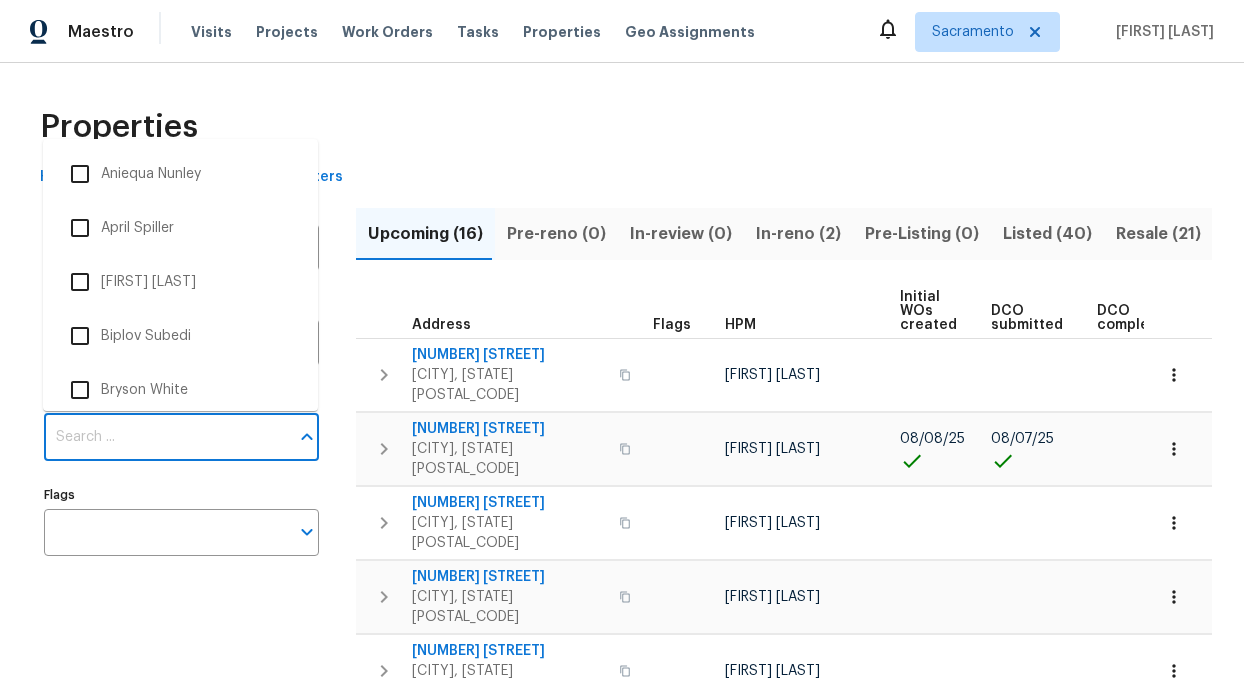 click on "Individuals" at bounding box center [166, 437] 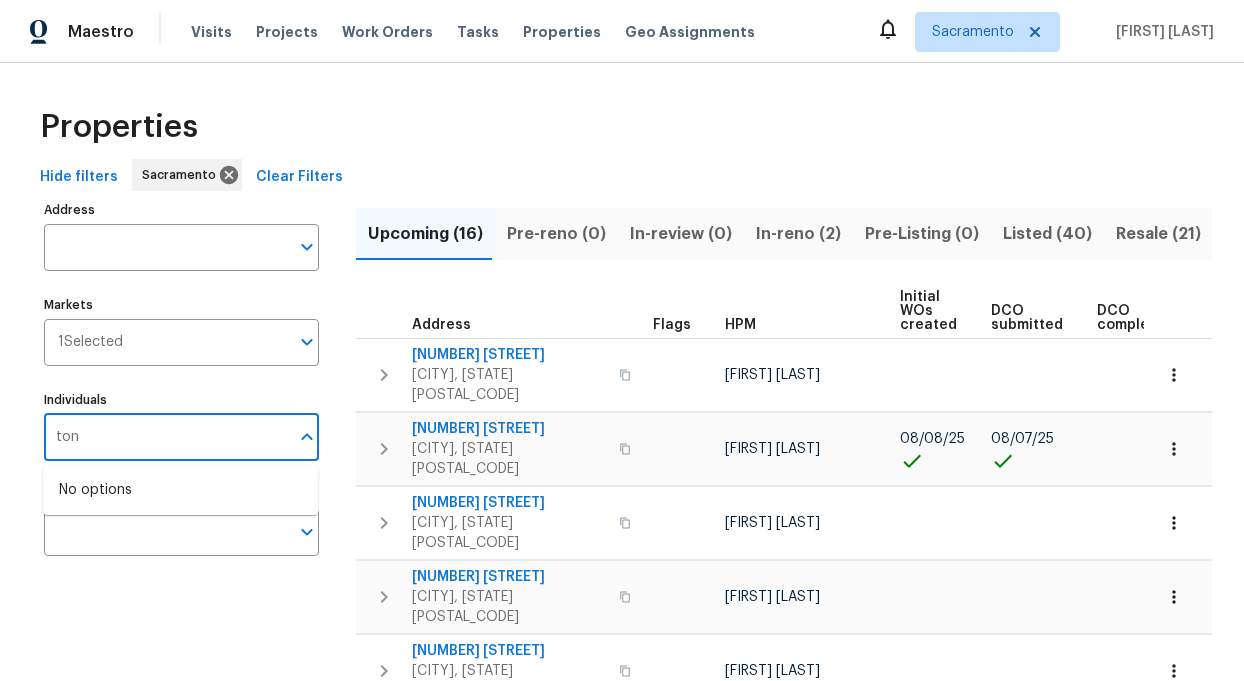 type on "toni" 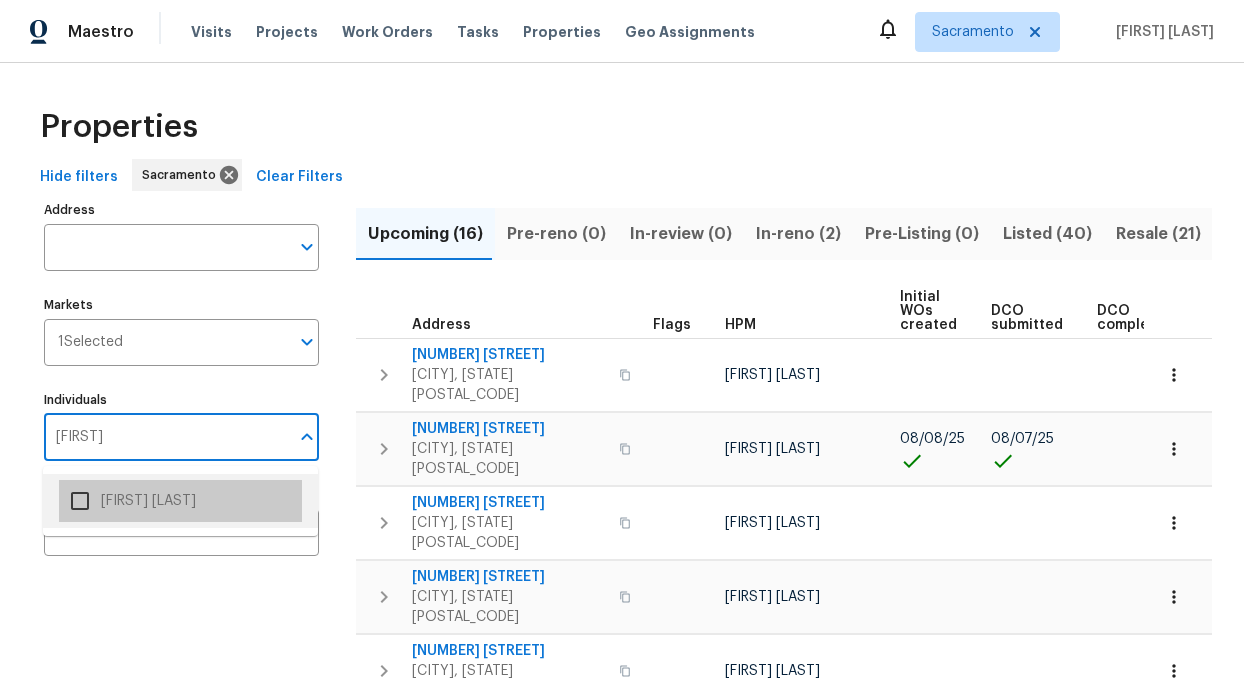 click on "[FIRST] [LAST]" at bounding box center (180, 501) 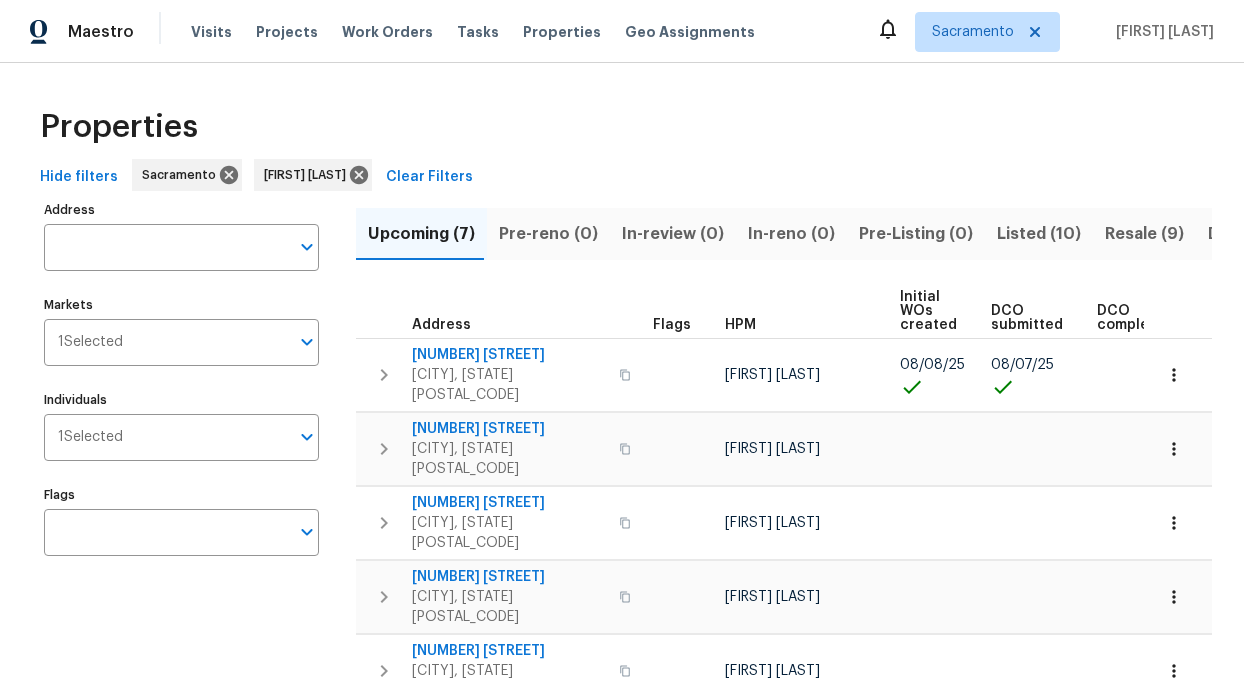 click on "Listed (10)" at bounding box center (1039, 234) 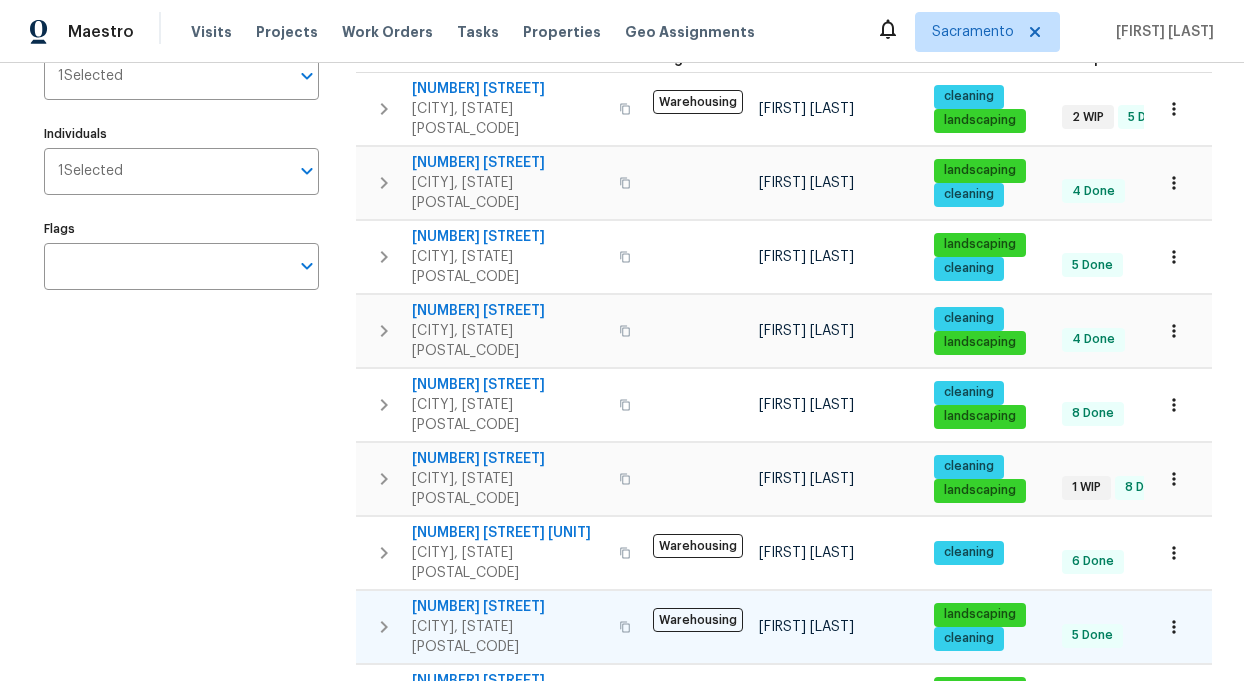 scroll, scrollTop: 268, scrollLeft: 0, axis: vertical 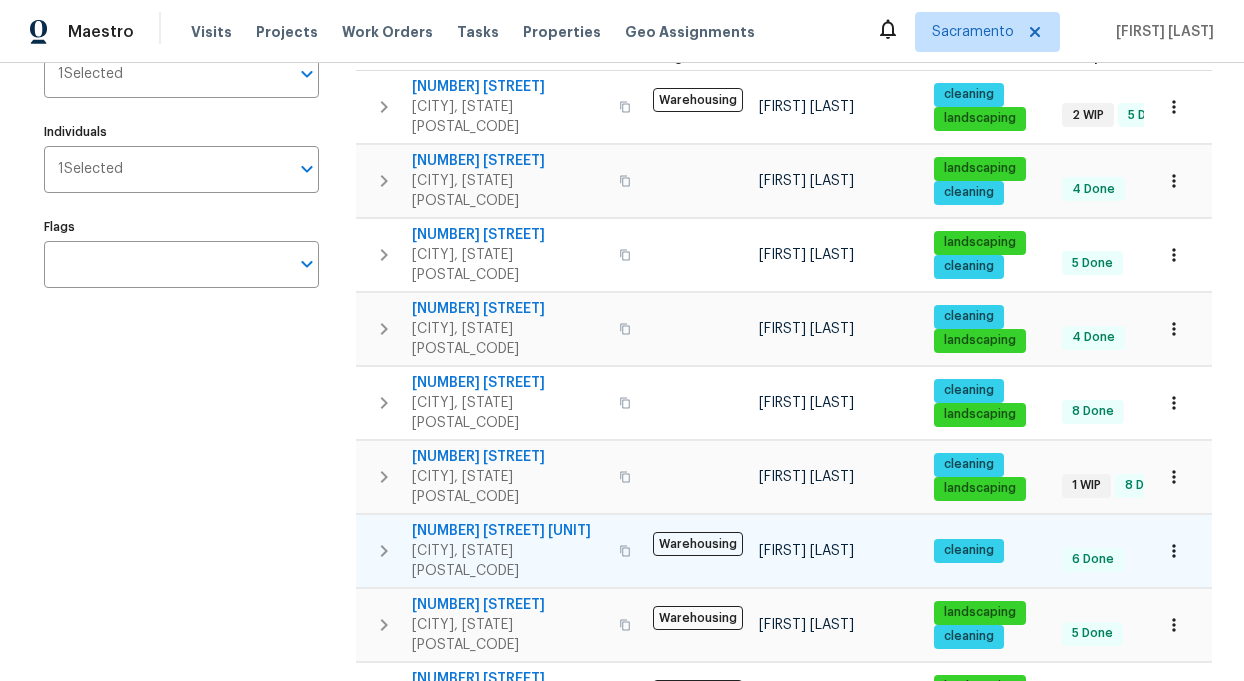 click 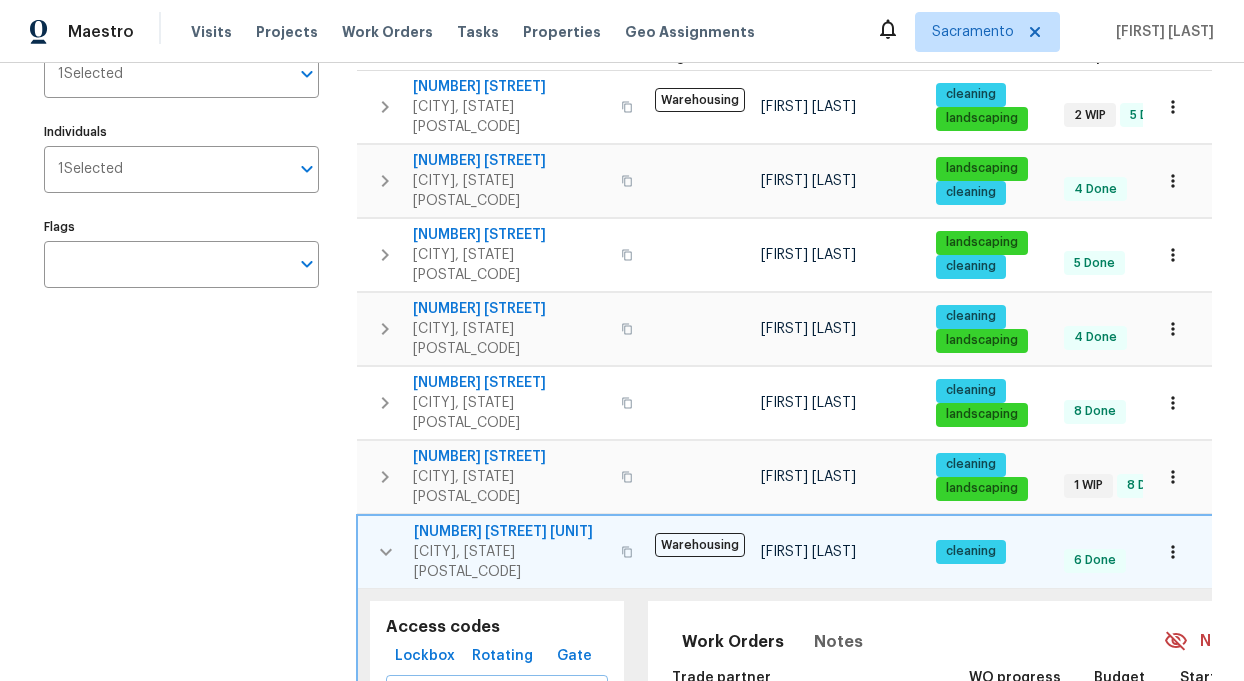 scroll, scrollTop: 0, scrollLeft: 23, axis: horizontal 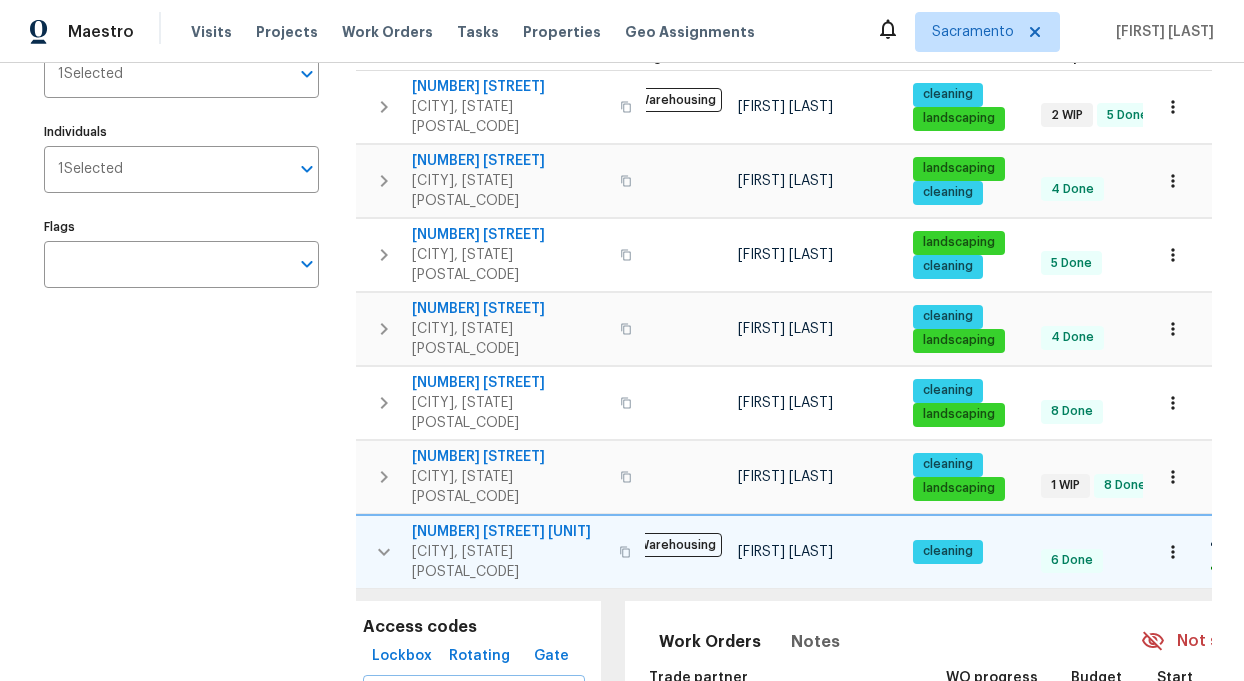 click on "Sacramento, CA 95835" at bounding box center (509, 562) 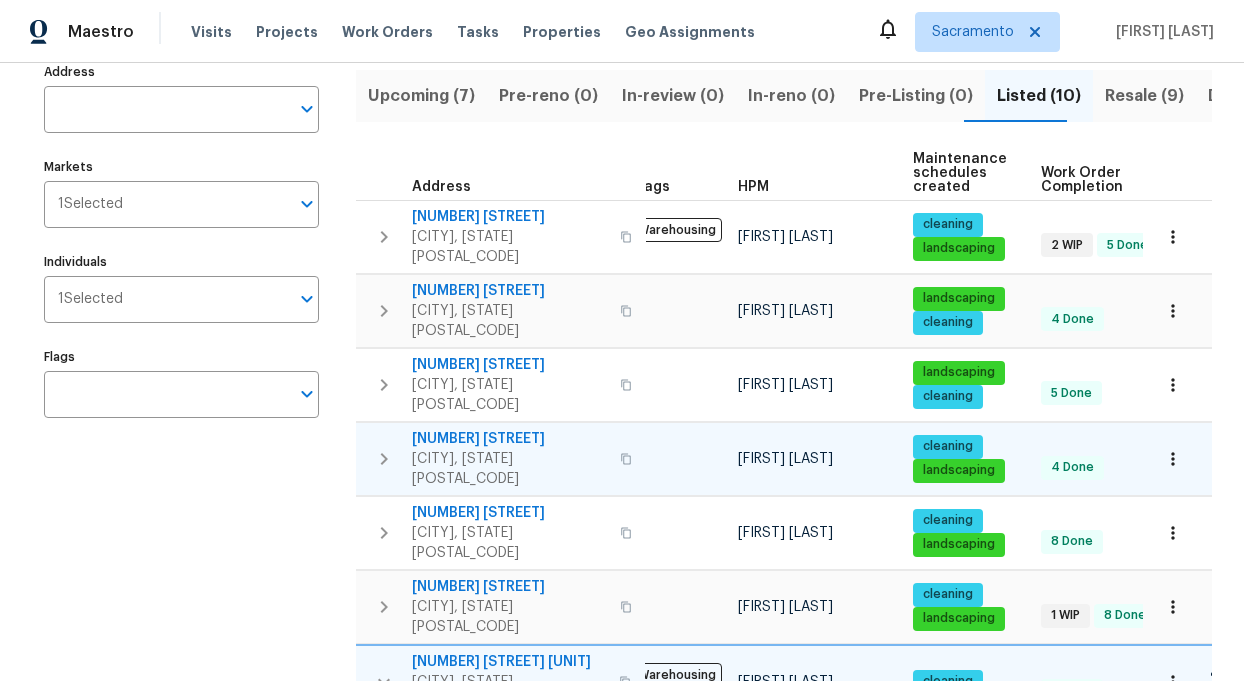 scroll, scrollTop: 136, scrollLeft: 0, axis: vertical 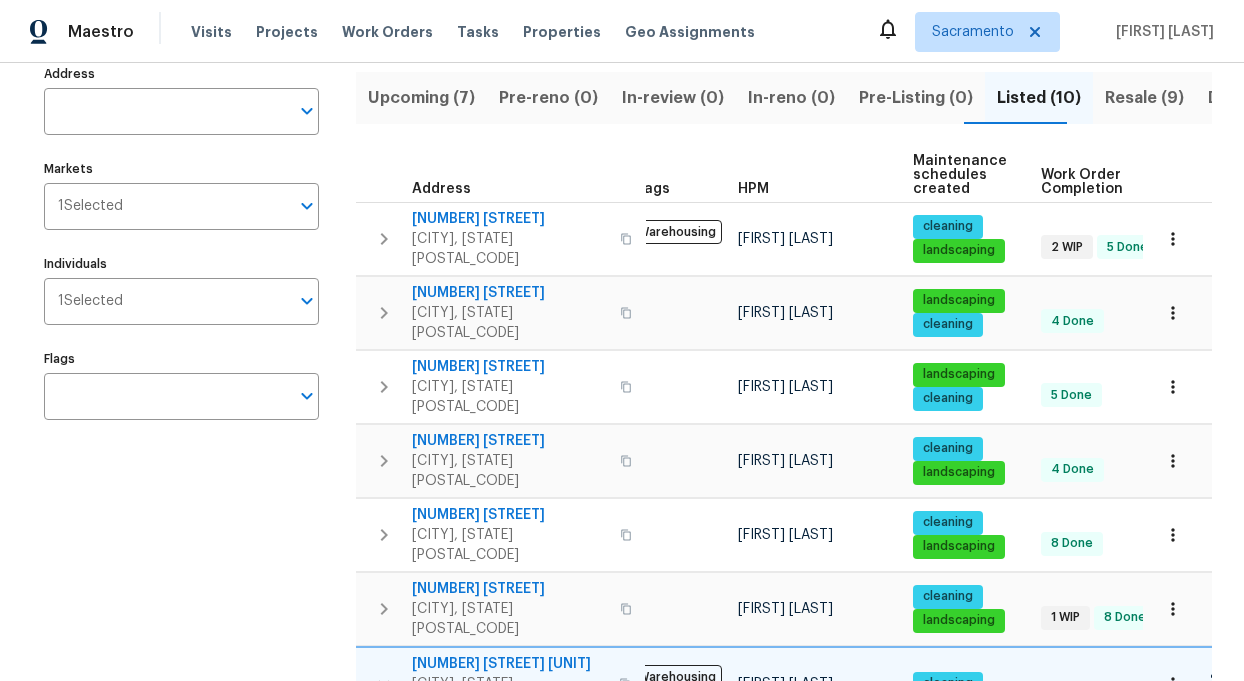 click on "Upcoming (7)" at bounding box center [421, 98] 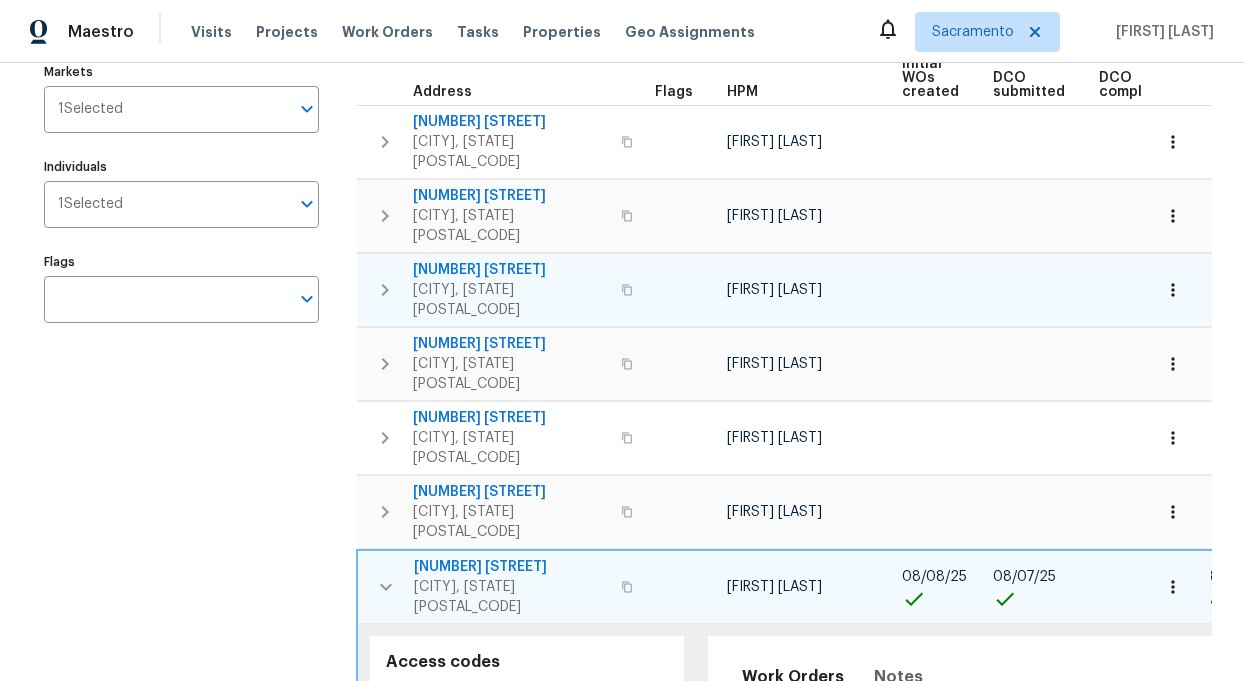 scroll, scrollTop: 242, scrollLeft: 0, axis: vertical 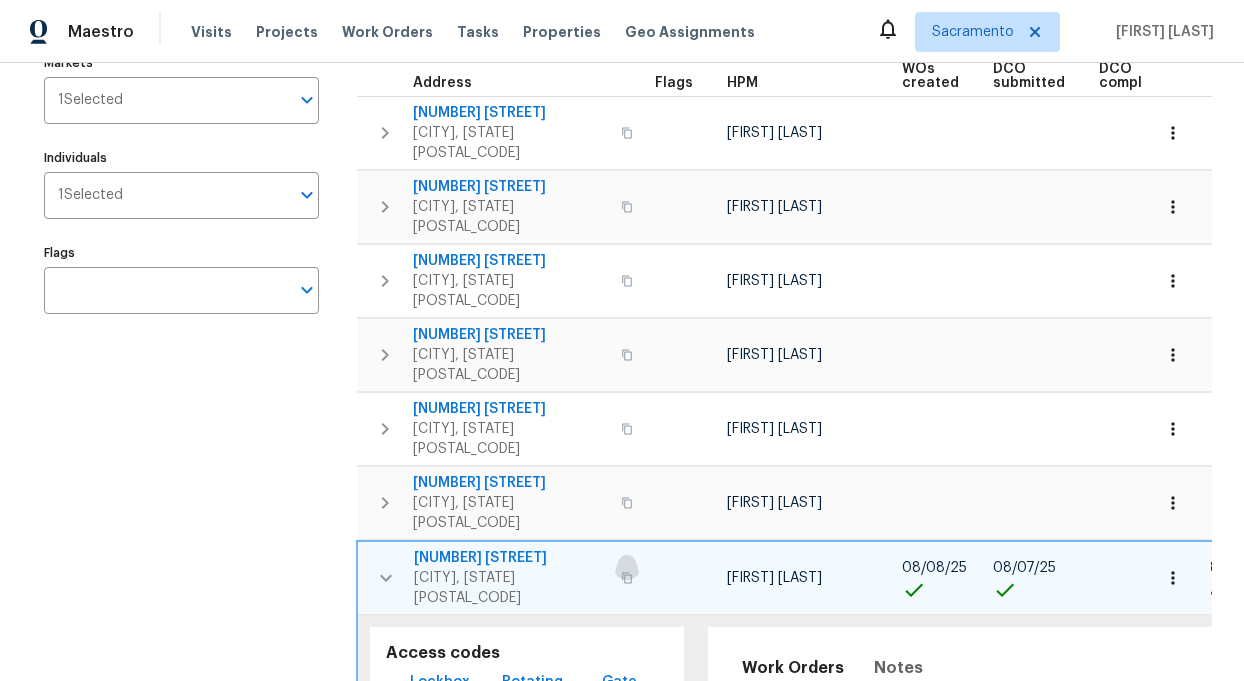 click 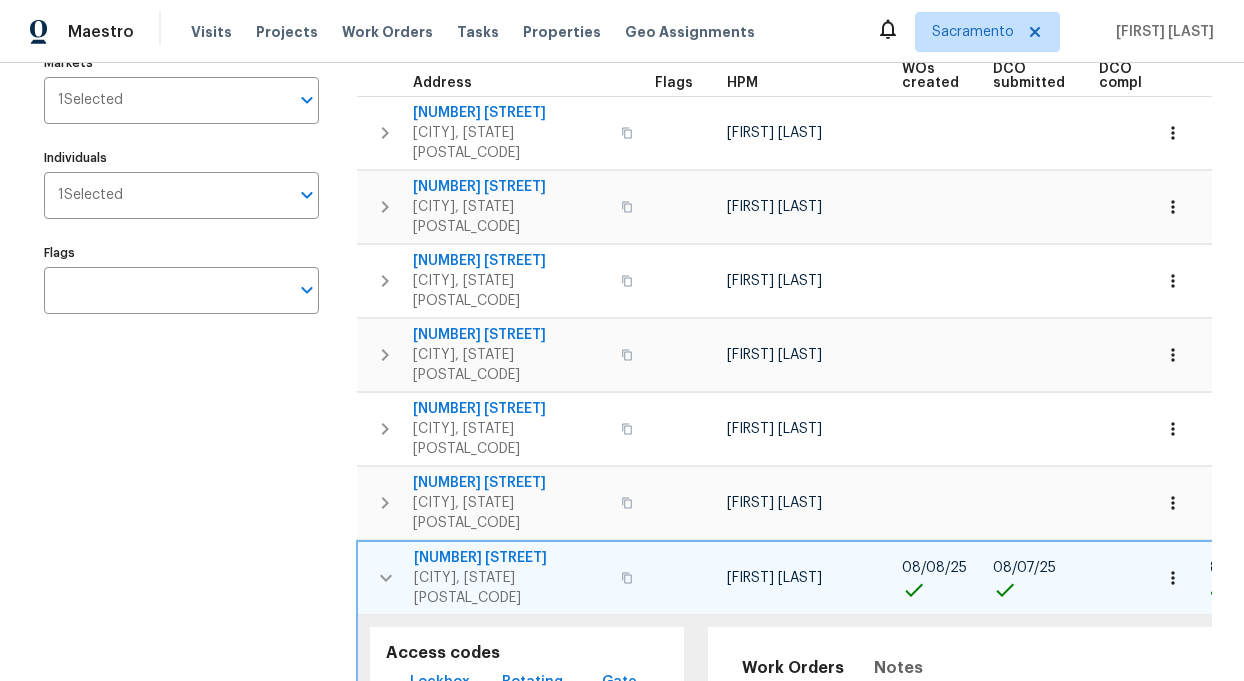 click 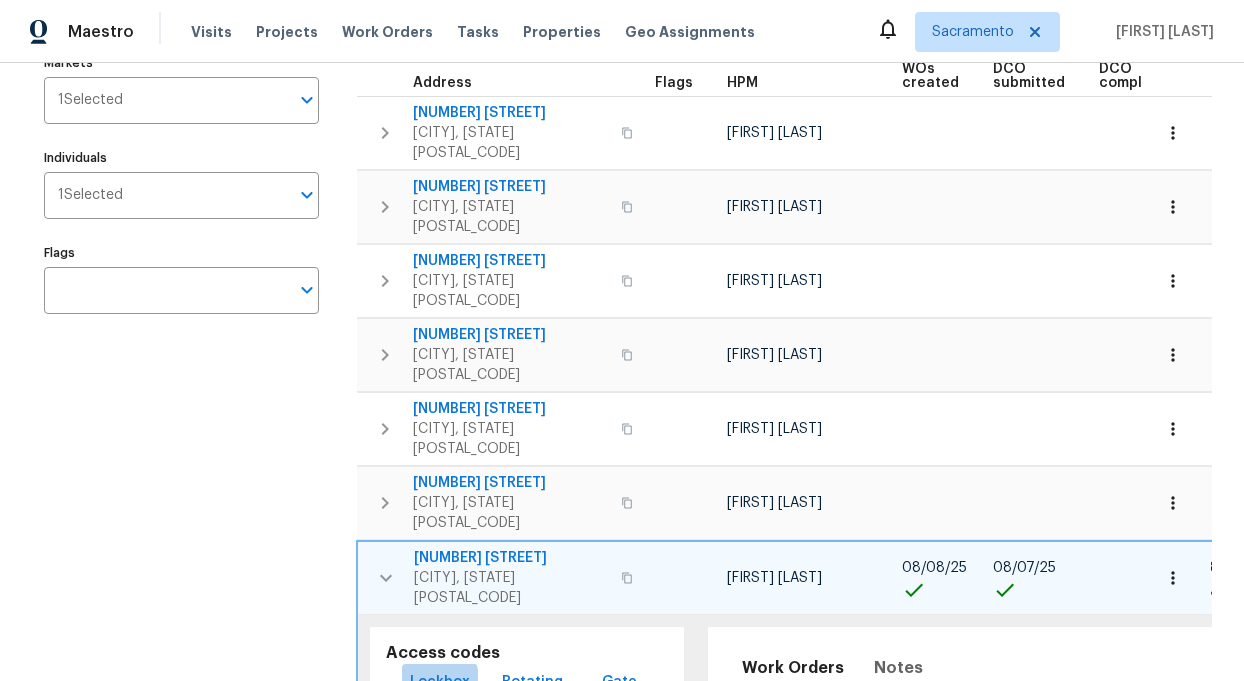 click on "Lockbox" at bounding box center (440, 682) 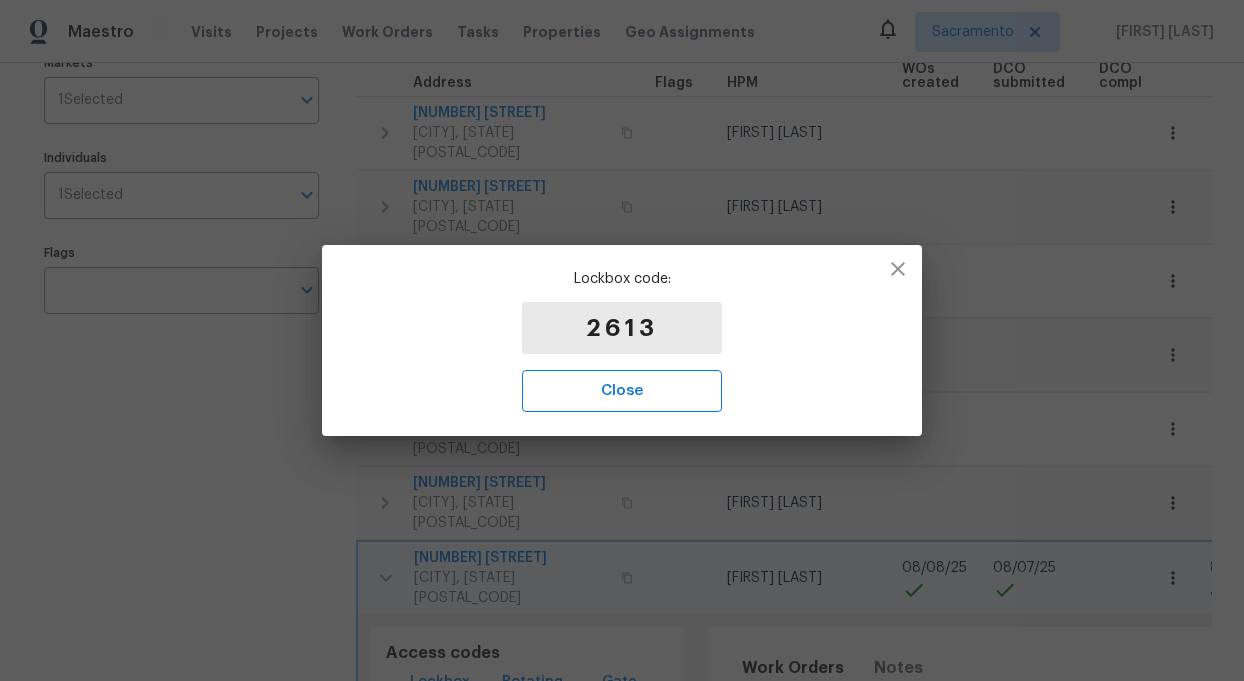 click on "Close" at bounding box center (622, 391) 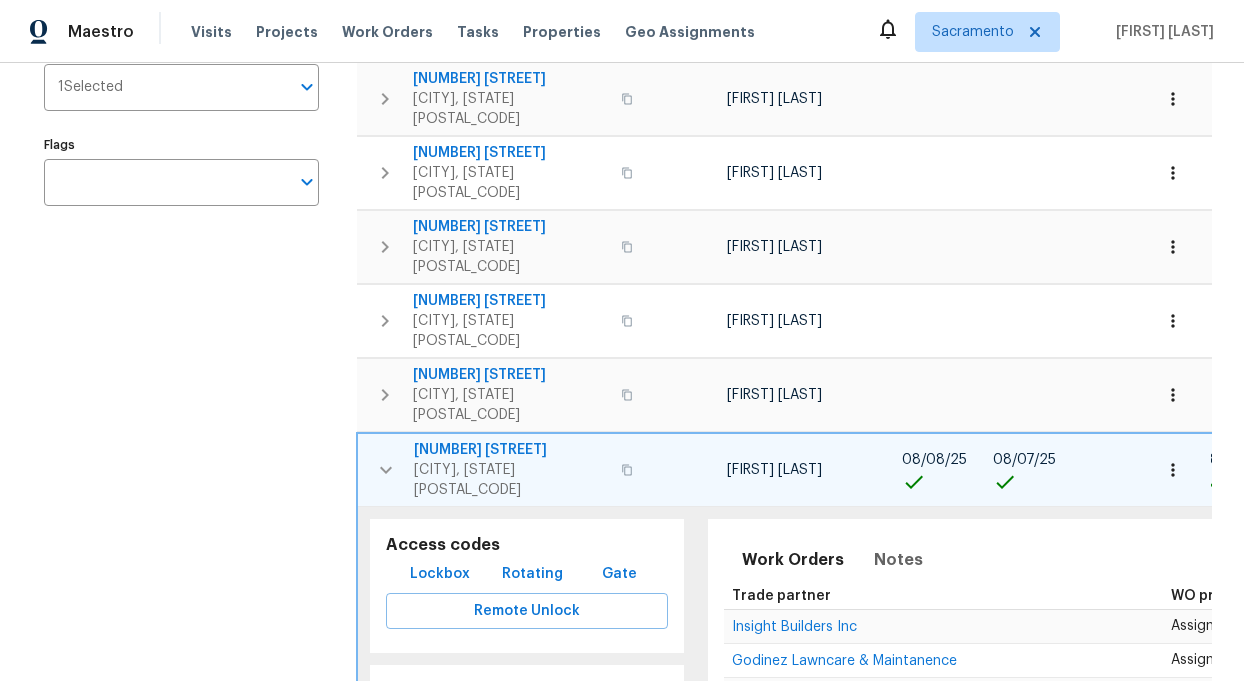 scroll, scrollTop: 351, scrollLeft: 0, axis: vertical 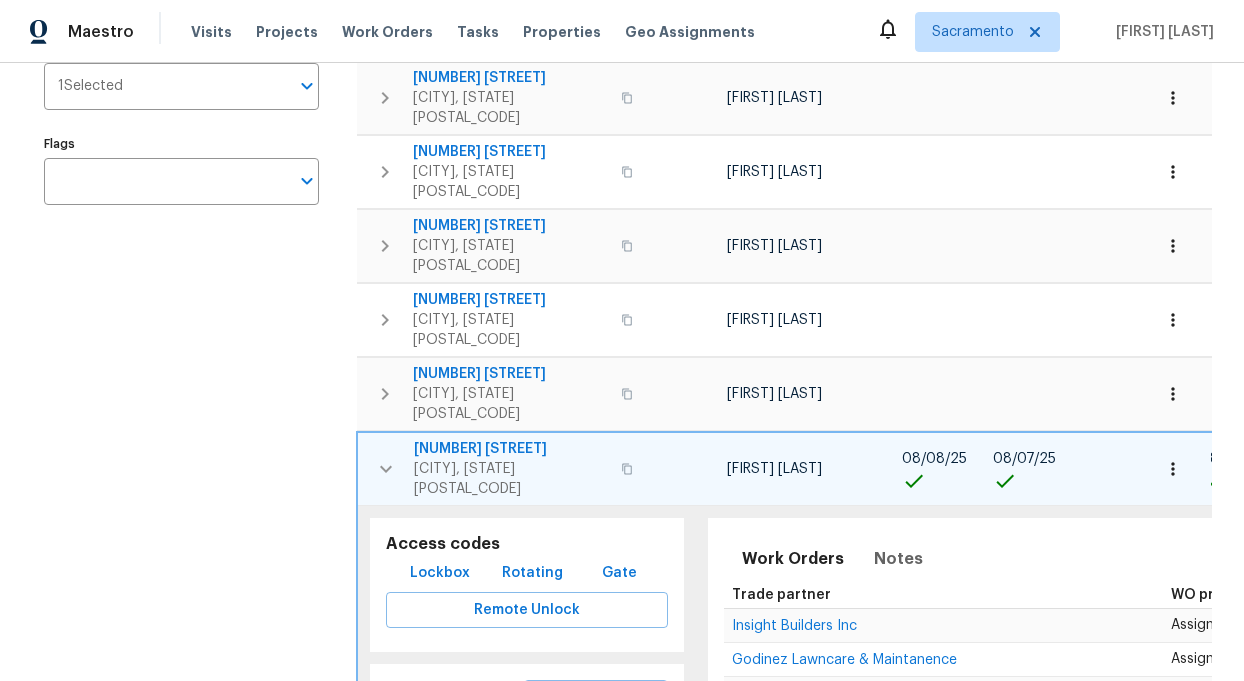 click on "1760 Montara Ave" at bounding box center [511, 449] 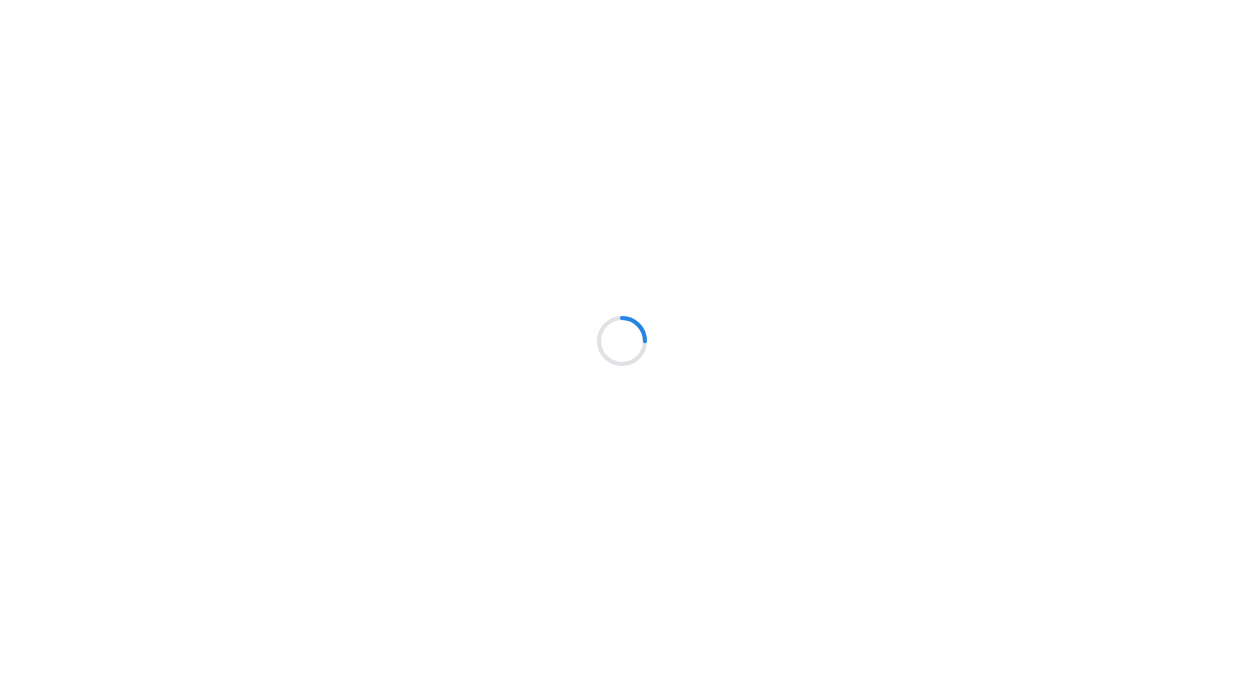 scroll, scrollTop: 0, scrollLeft: 0, axis: both 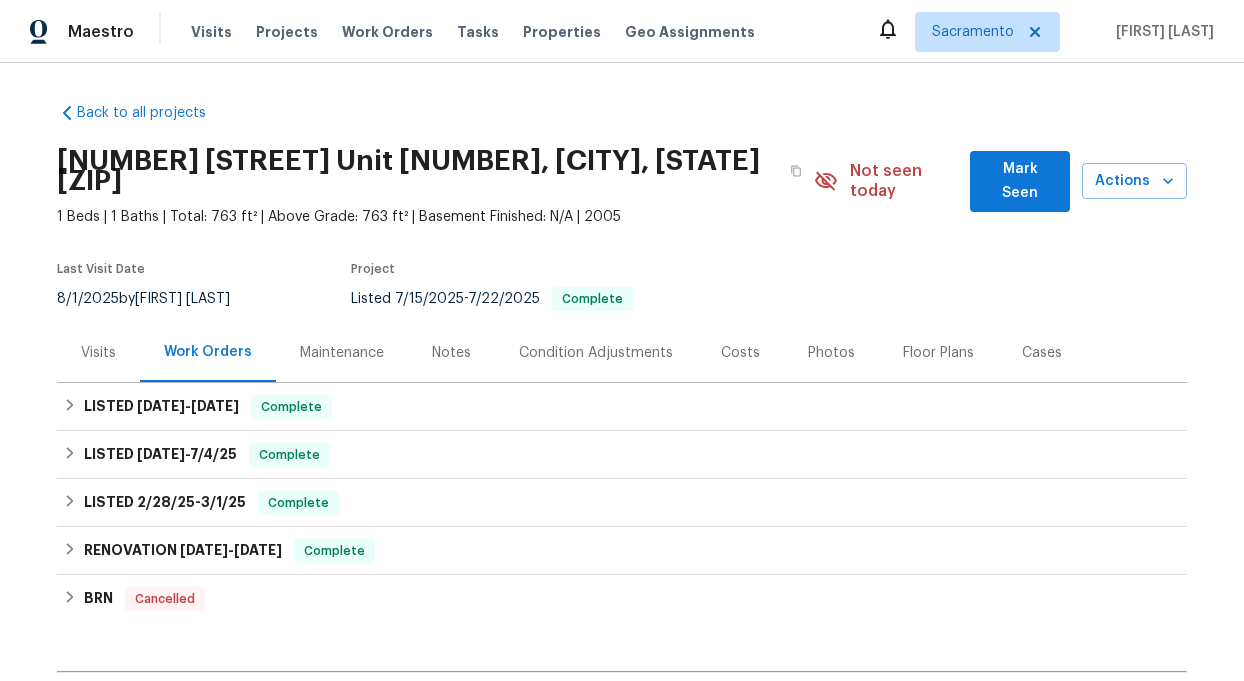 click on "Work Orders" at bounding box center (208, 352) 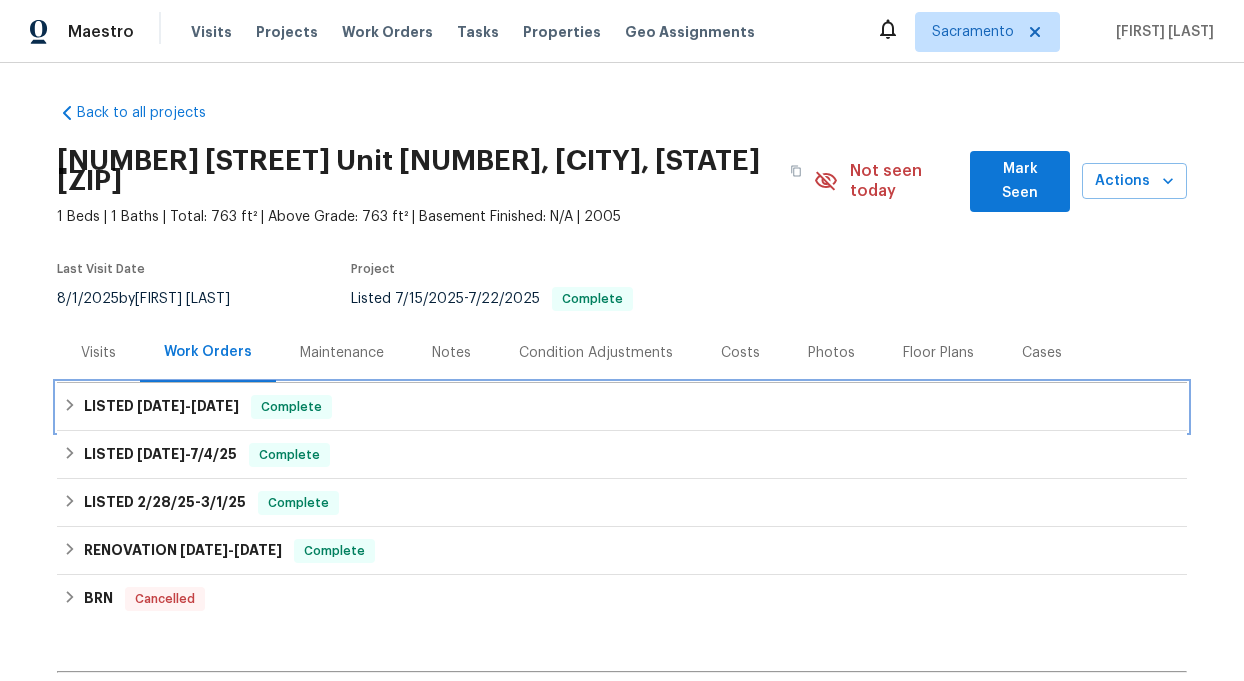 click on "LISTED   [DATE]  -  [DATE]" at bounding box center [161, 407] 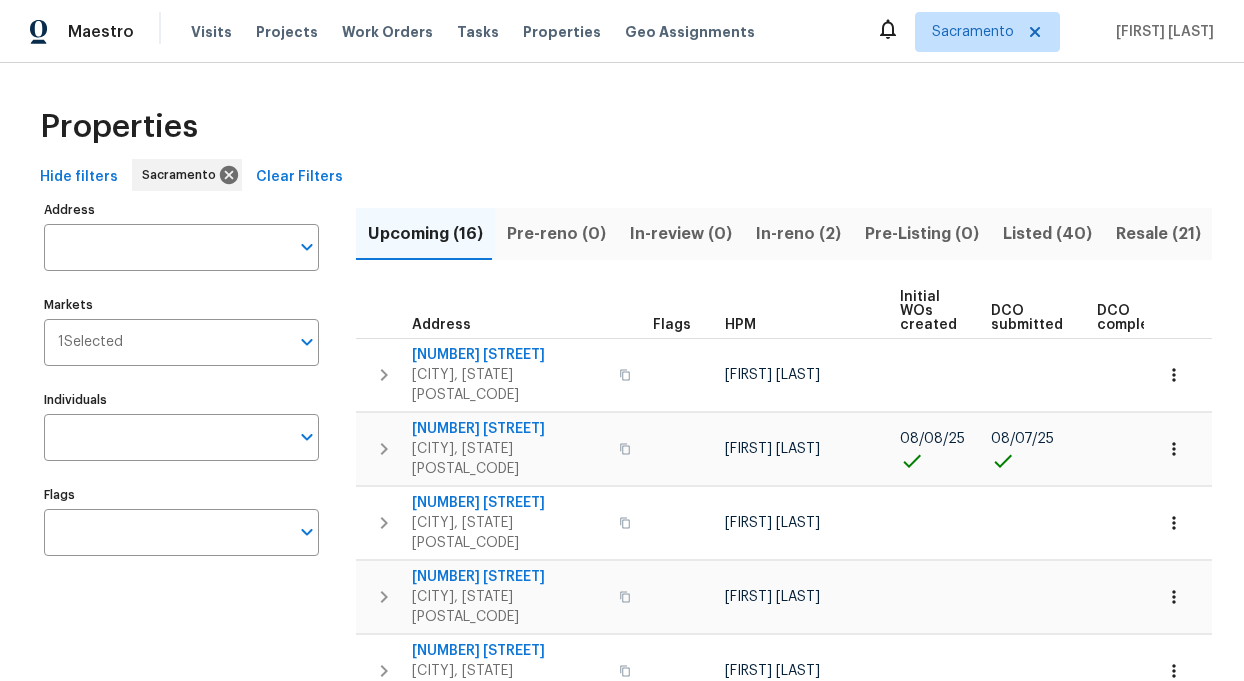 scroll, scrollTop: 0, scrollLeft: 0, axis: both 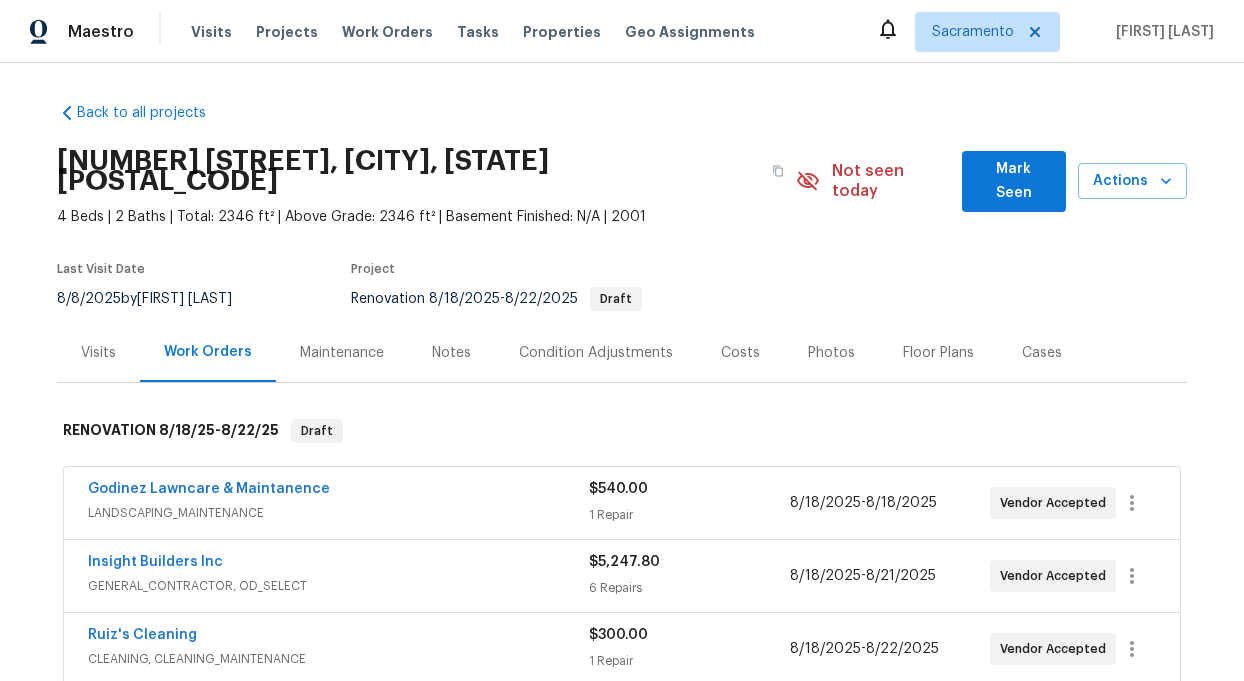 click on "4 Beds | 2 Baths | Total: 2346 ft² | Above Grade: 2346 ft² | Basement Finished: N/A | 2001" at bounding box center (426, 217) 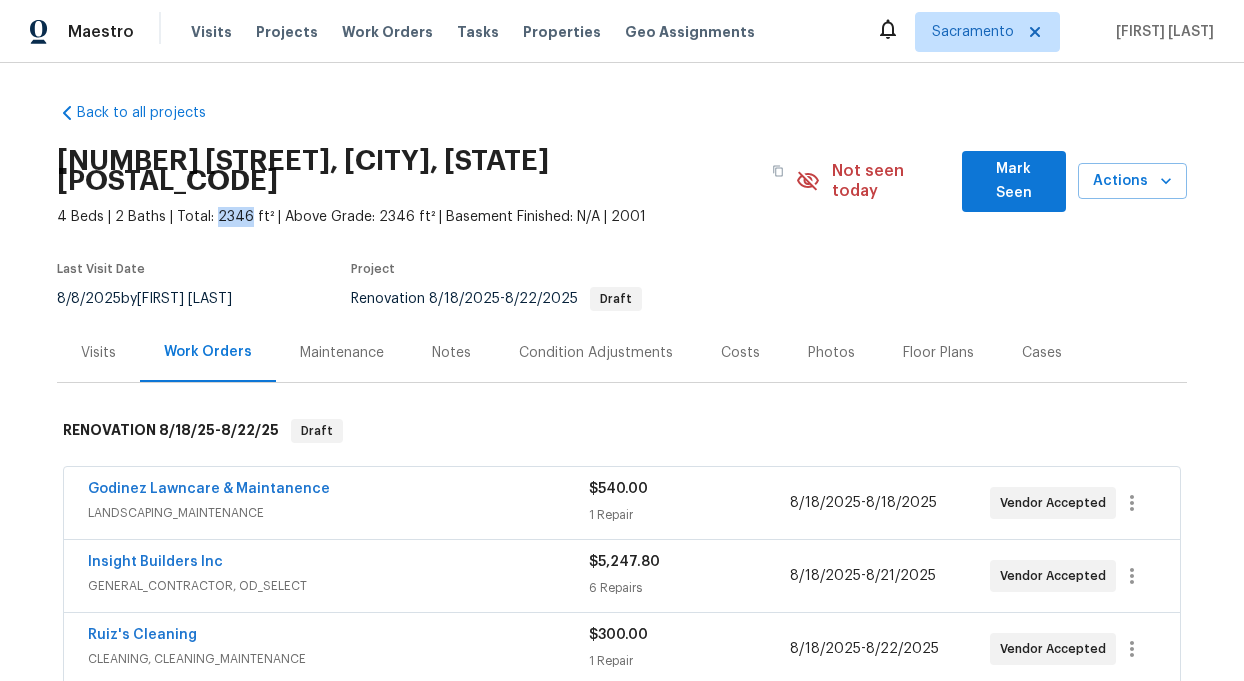 drag, startPoint x: 209, startPoint y: 194, endPoint x: 242, endPoint y: 193, distance: 33.01515 